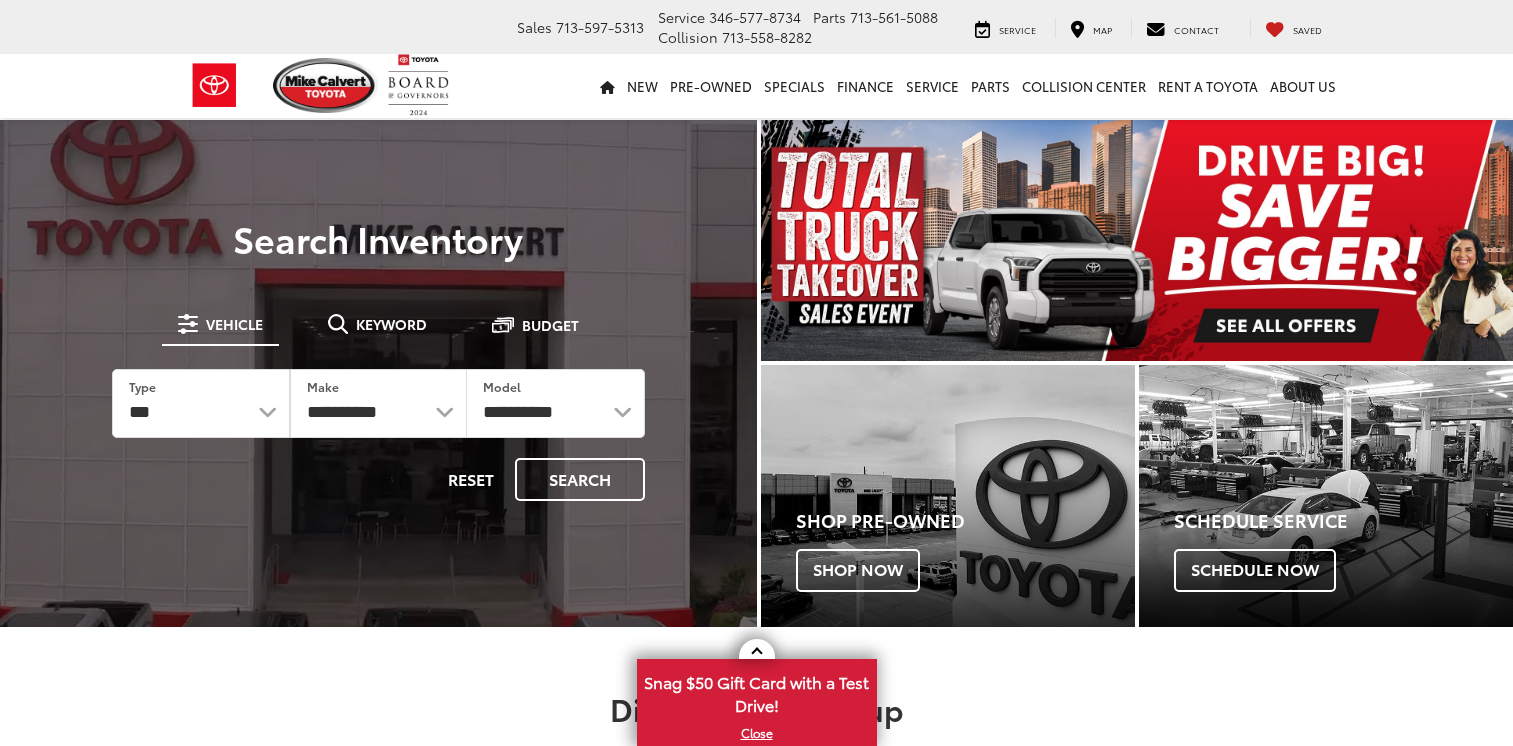 scroll, scrollTop: 0, scrollLeft: 0, axis: both 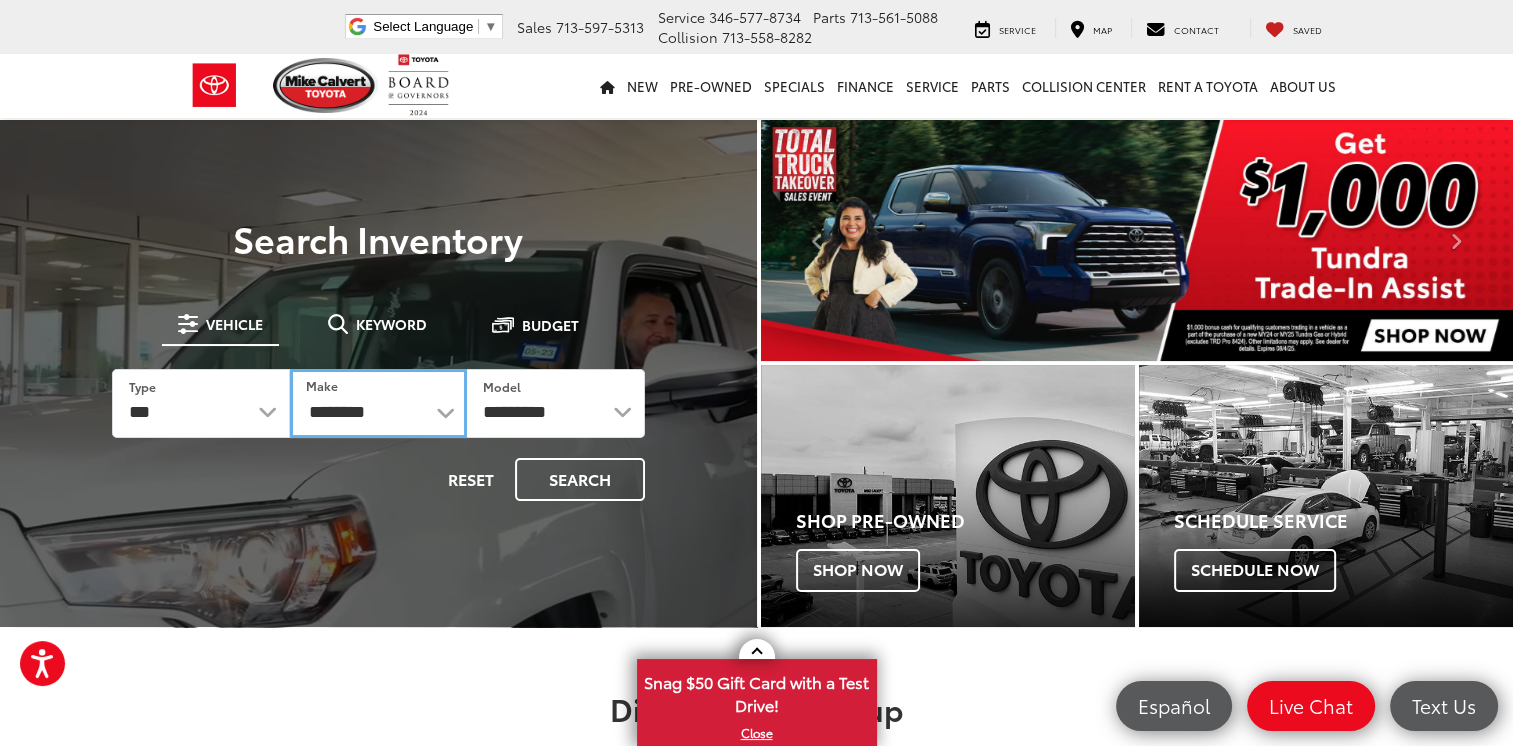 click on "**********" at bounding box center [378, 403] 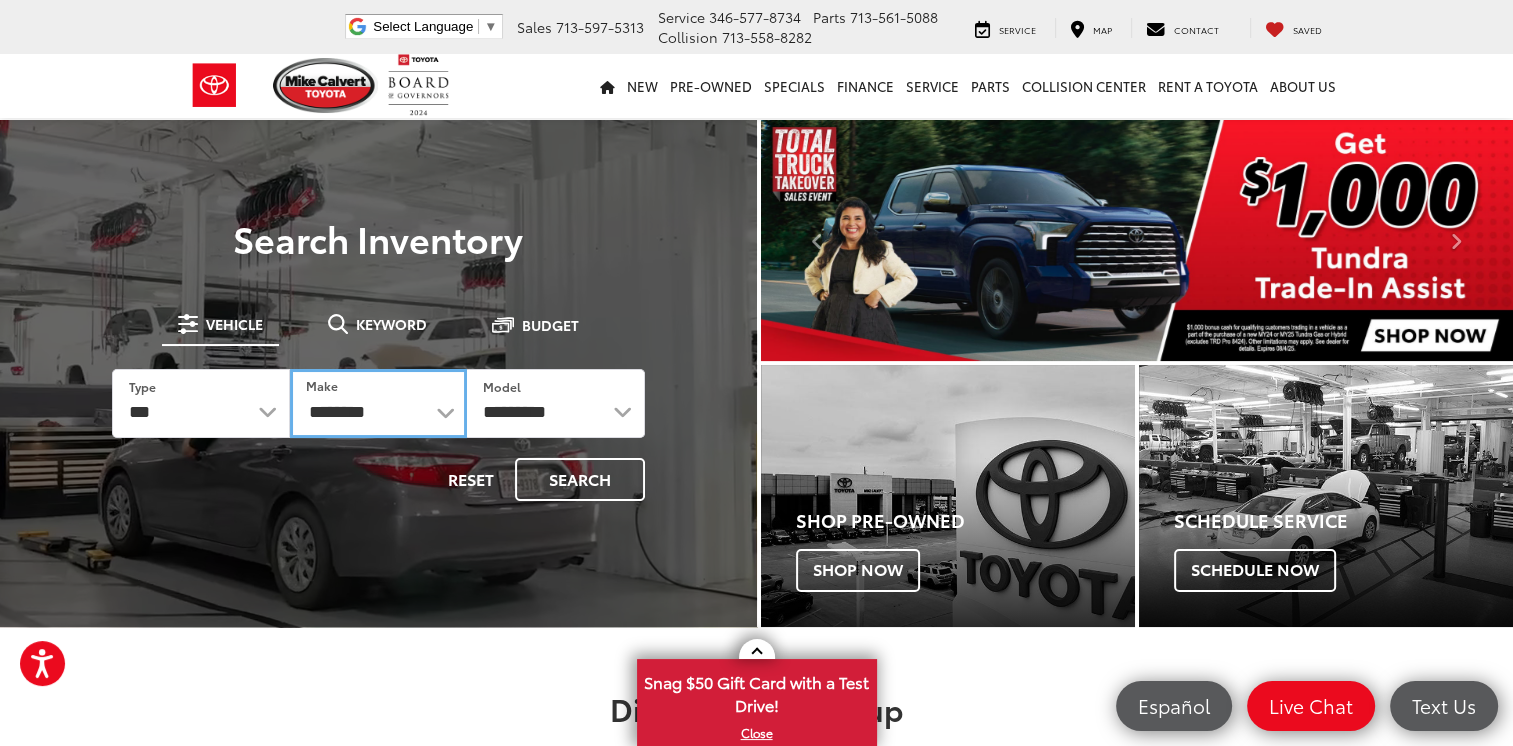 select on "******" 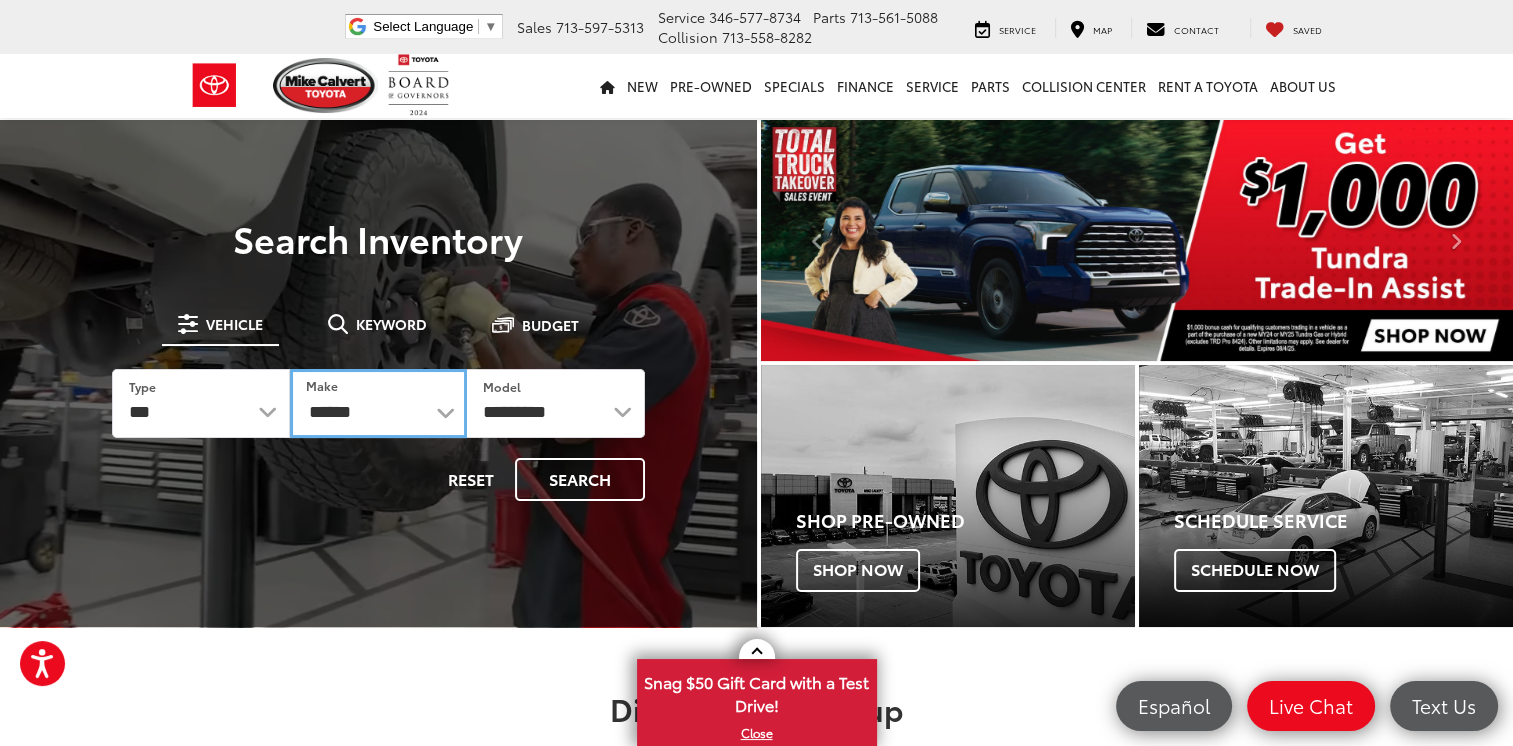 click on "**********" at bounding box center [378, 403] 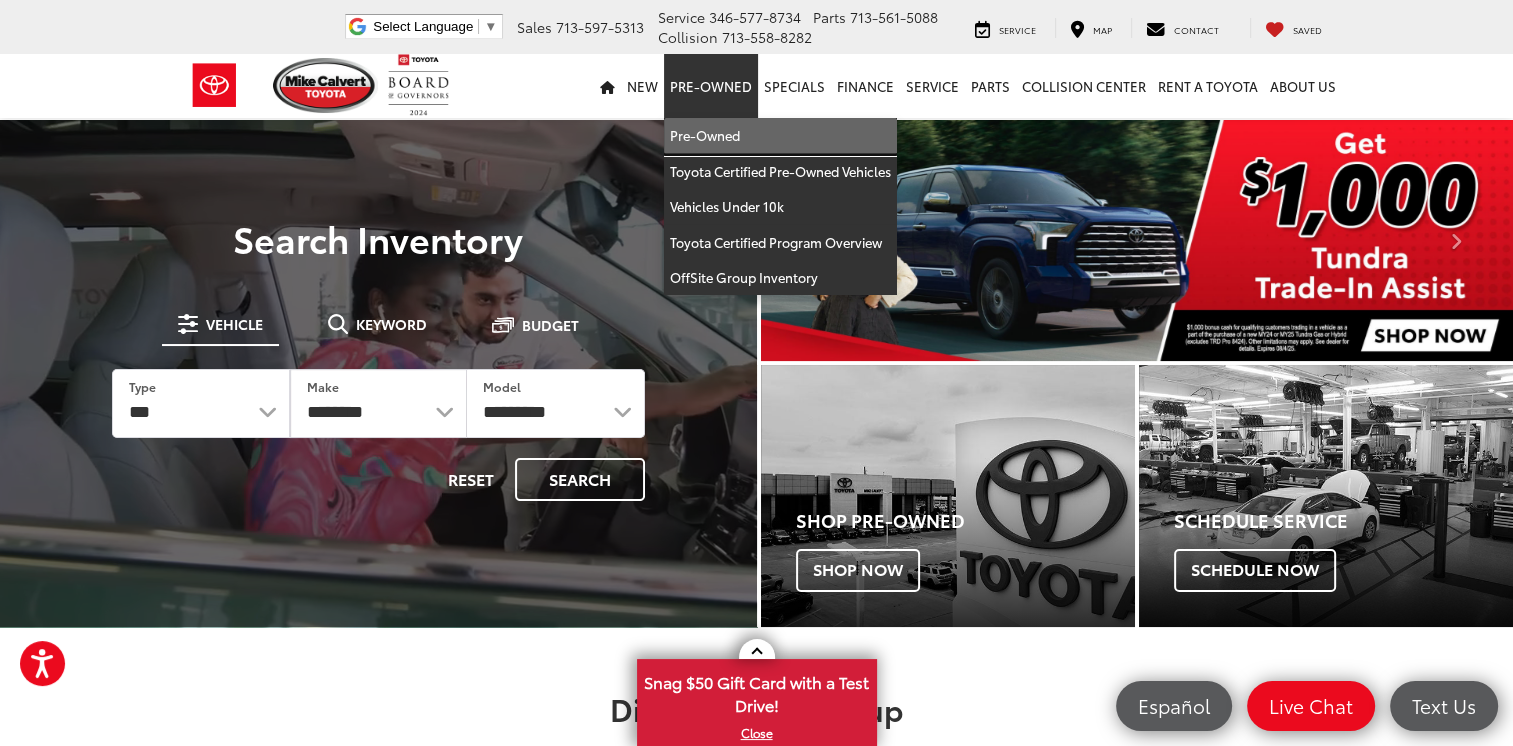click on "Pre-Owned" at bounding box center (780, 136) 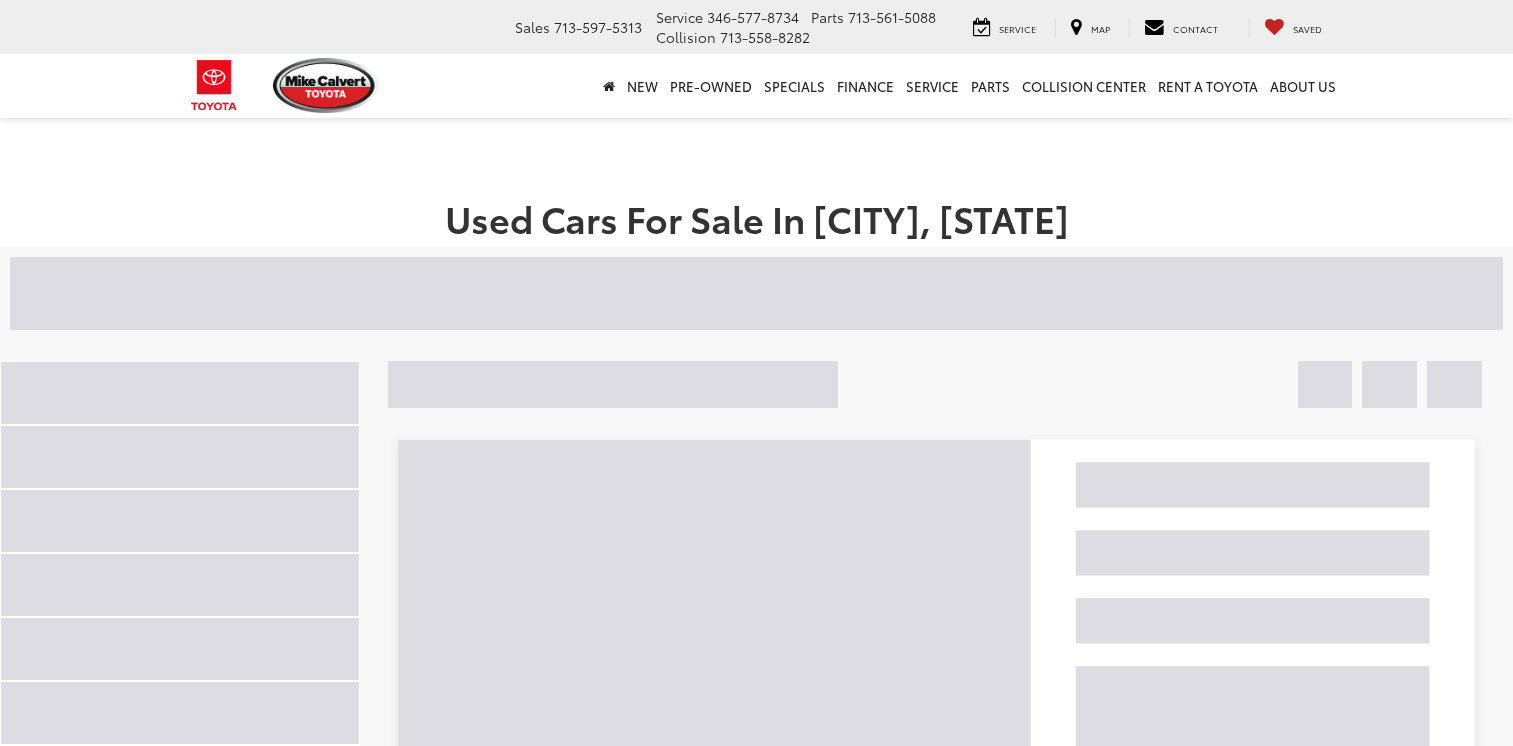 scroll, scrollTop: 0, scrollLeft: 0, axis: both 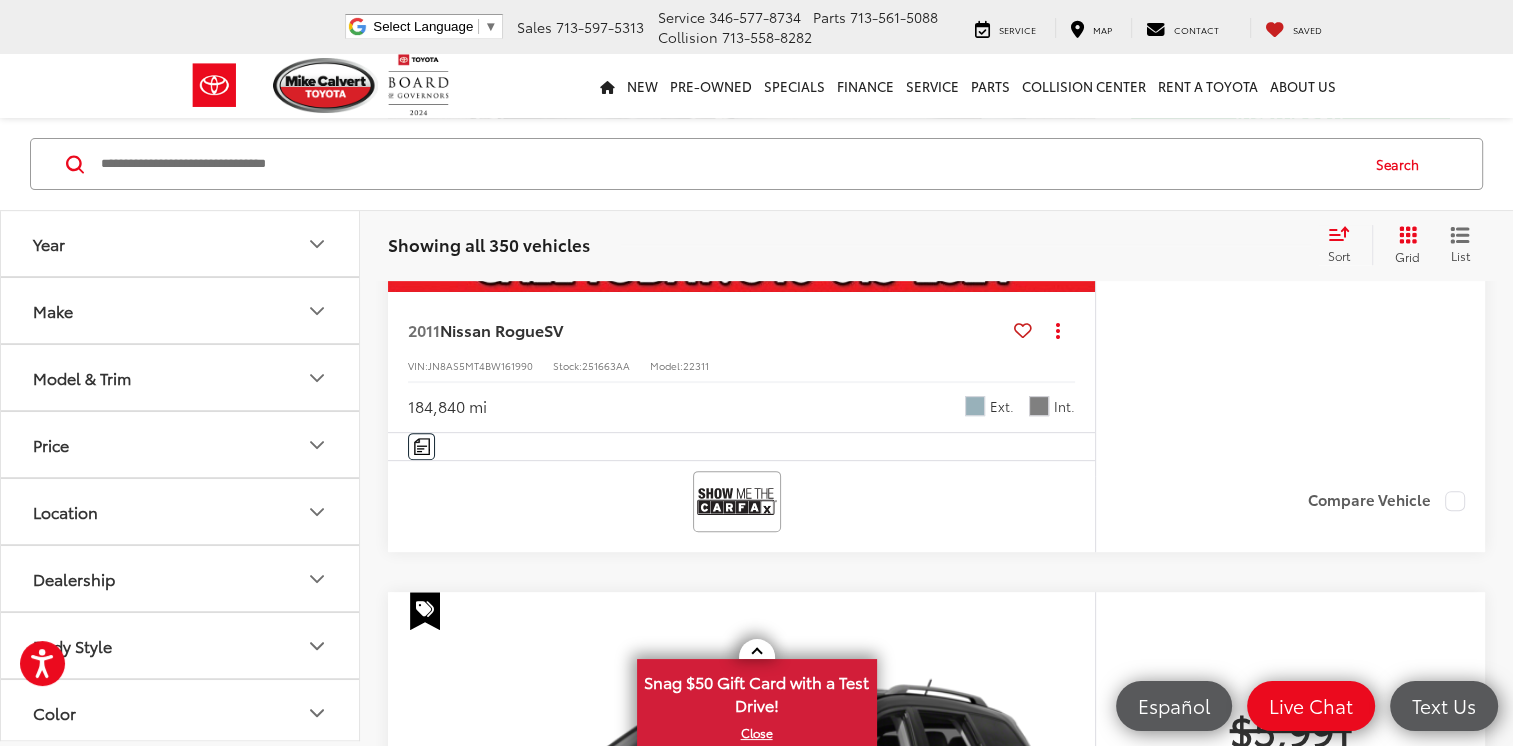 click 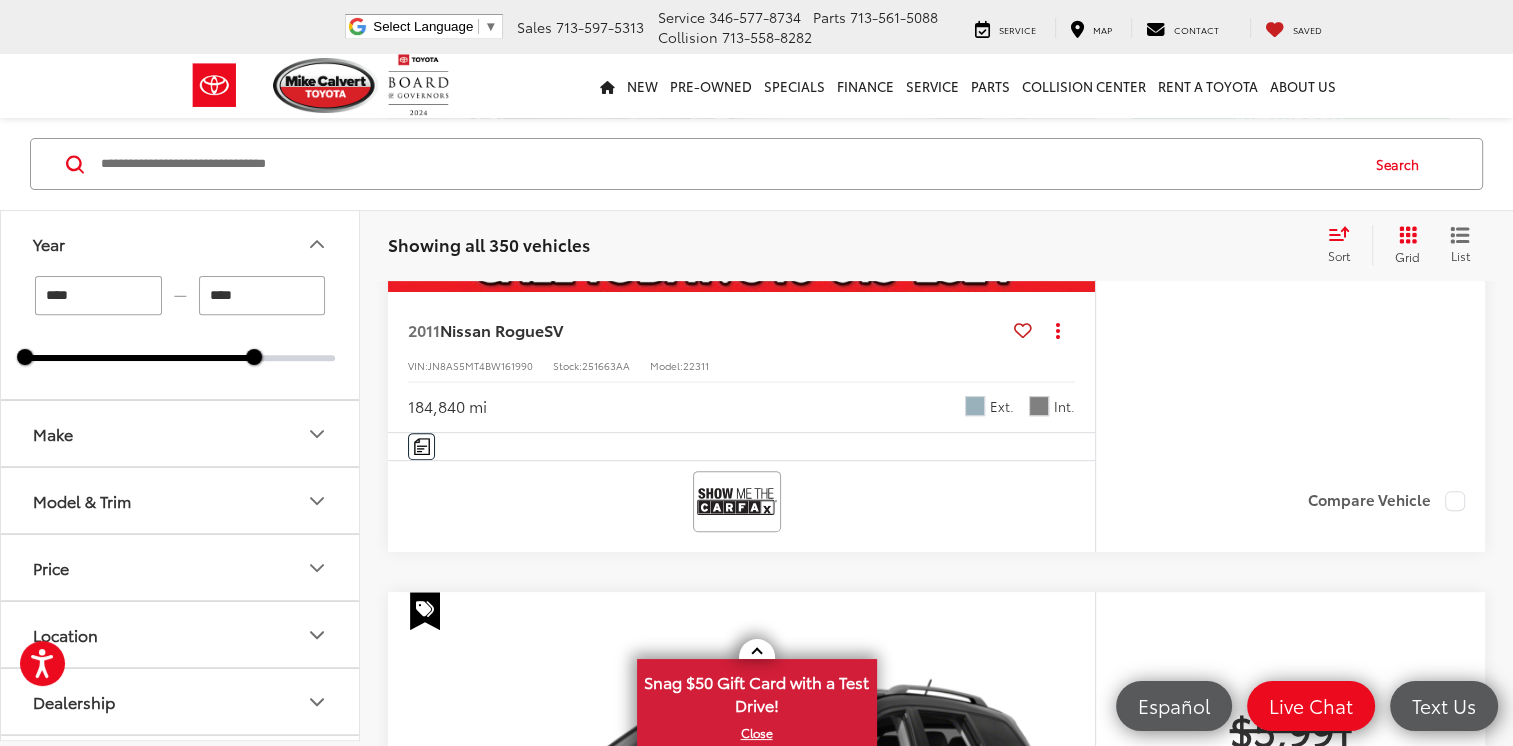 click at bounding box center [139, 358] 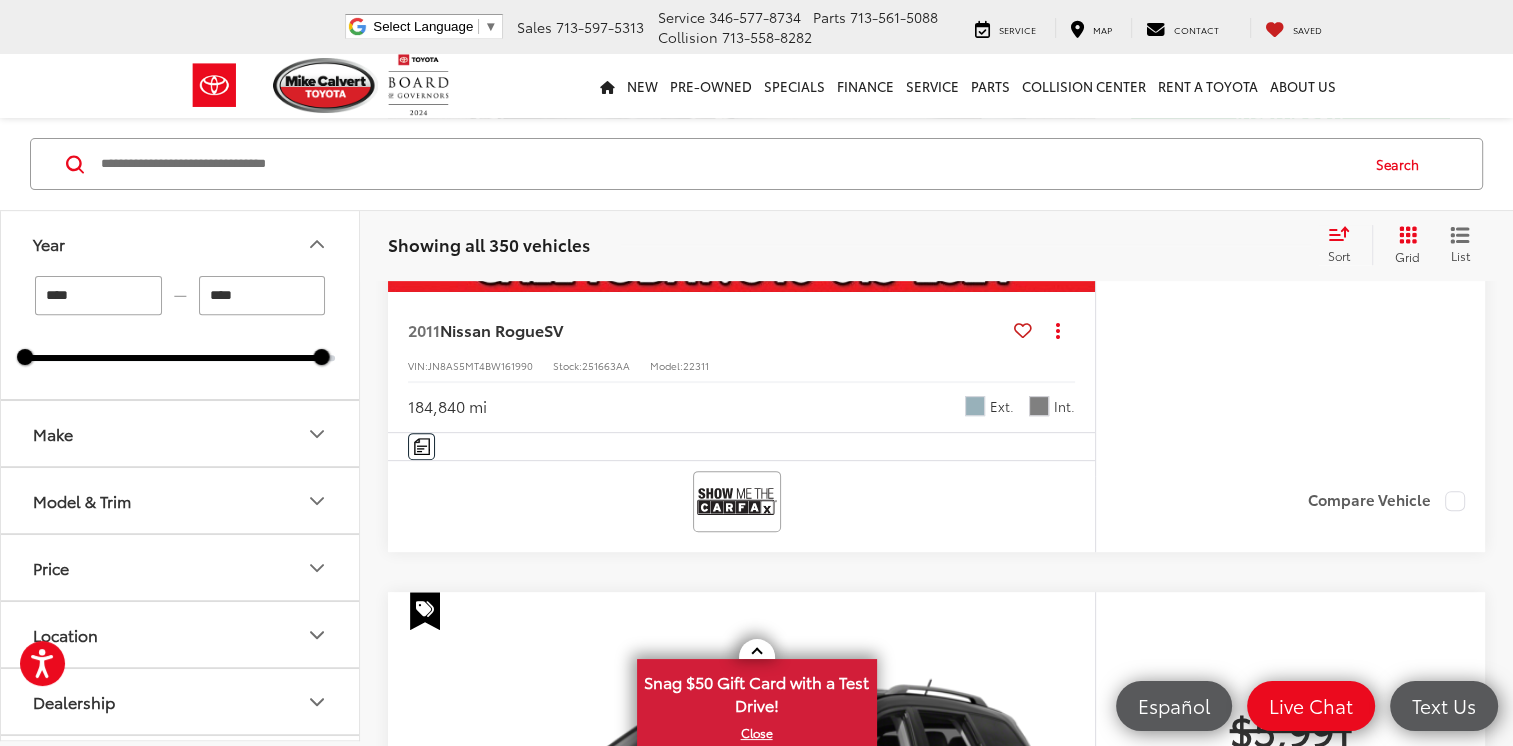 click at bounding box center (180, 358) 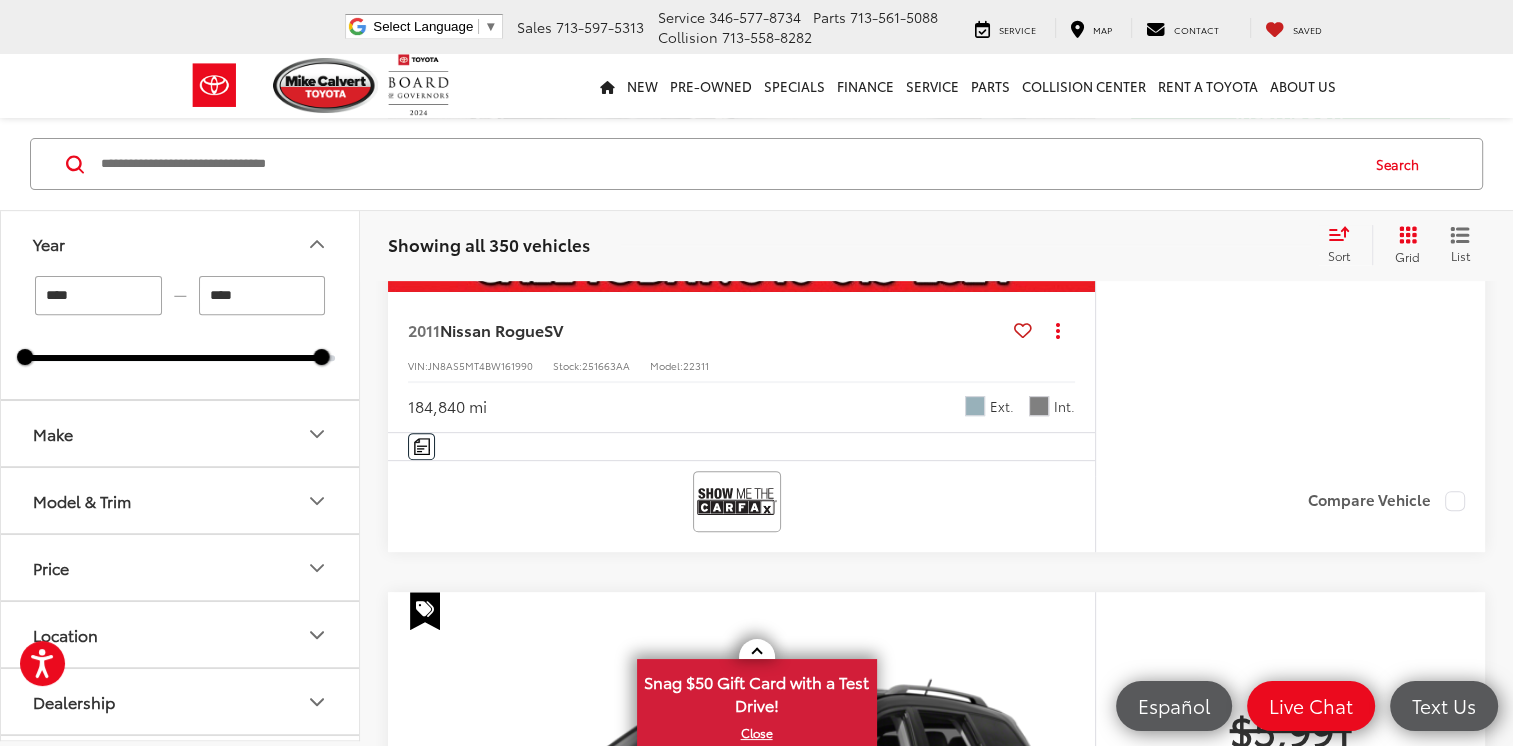 click on "2002 2024" at bounding box center [180, 358] 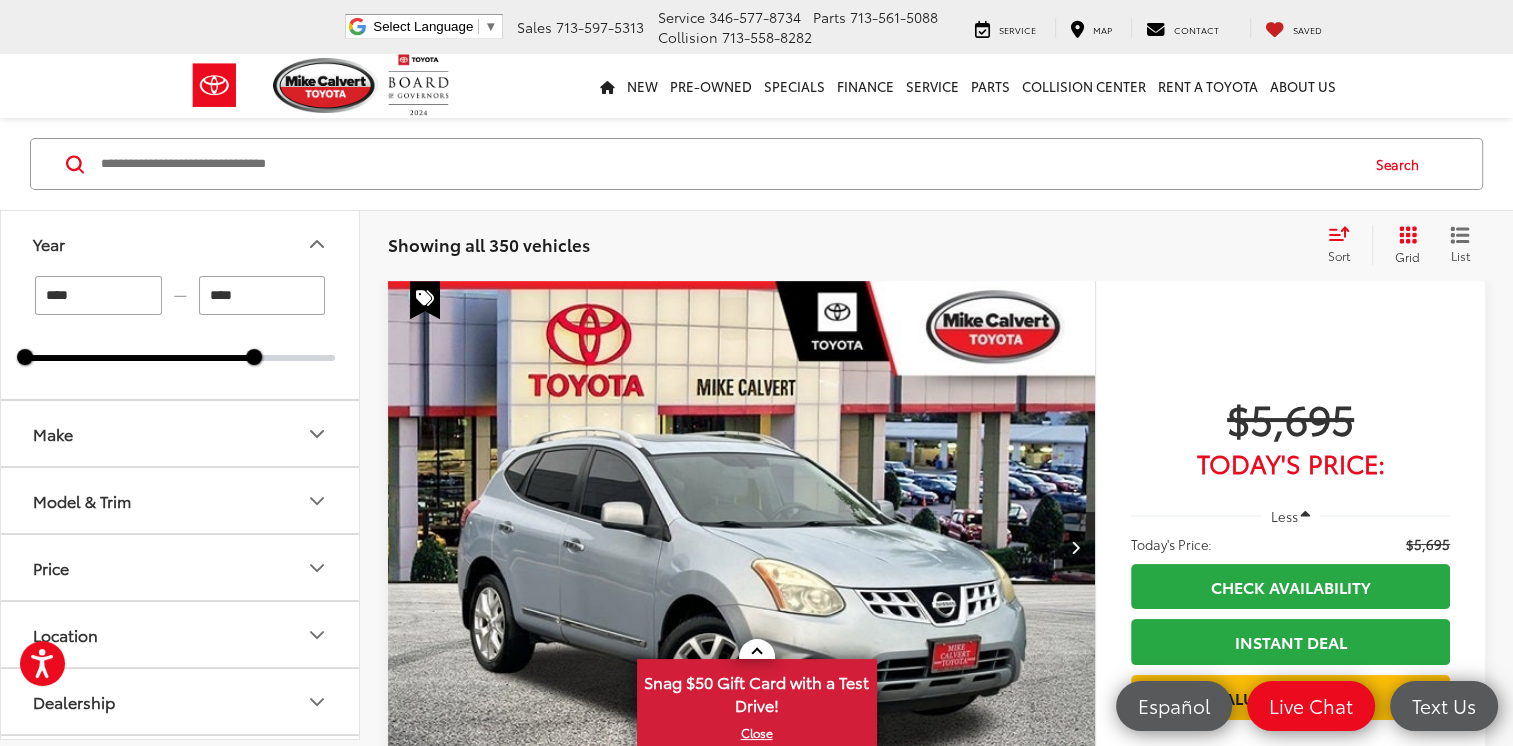 scroll, scrollTop: 128, scrollLeft: 0, axis: vertical 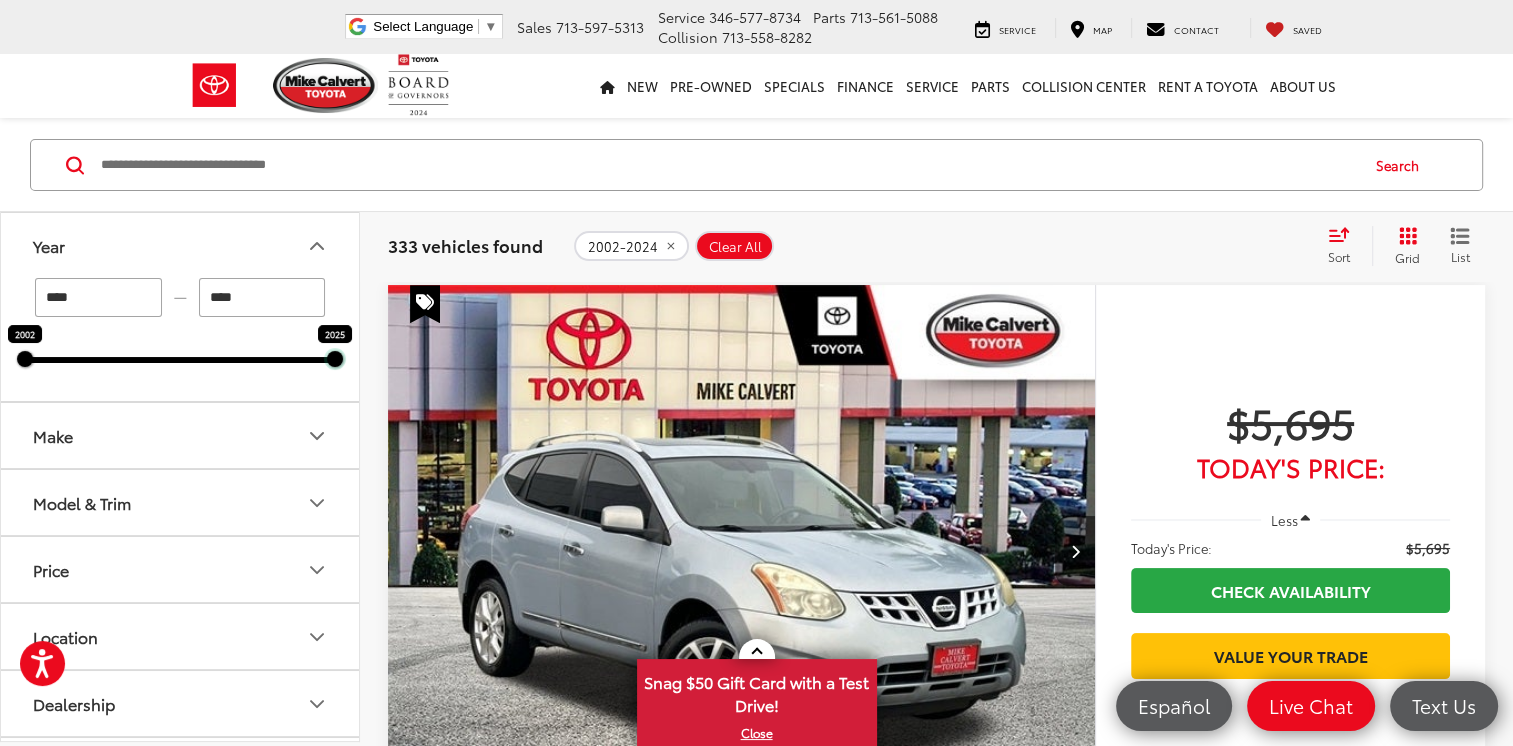 drag, startPoint x: 257, startPoint y: 362, endPoint x: 388, endPoint y: 362, distance: 131 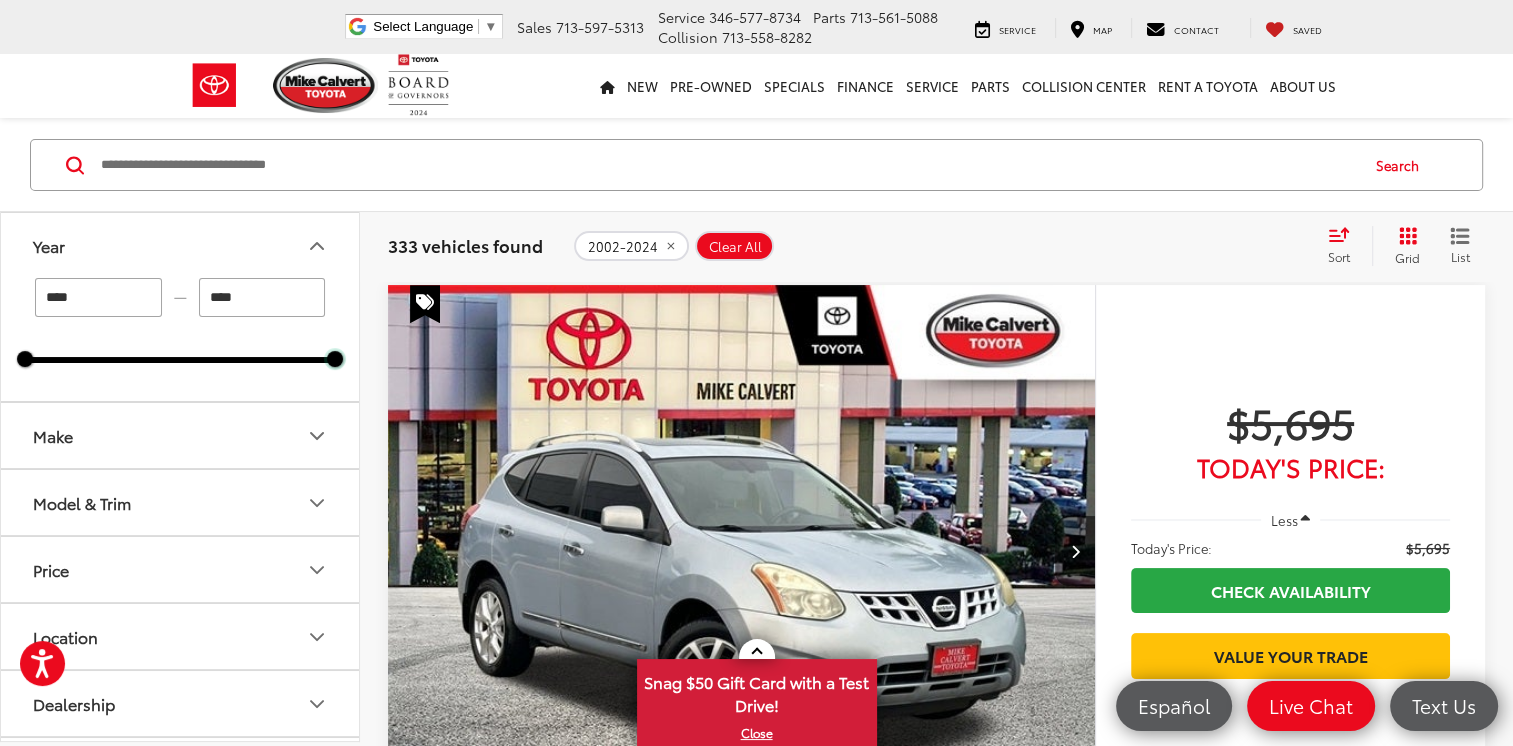 type on "****" 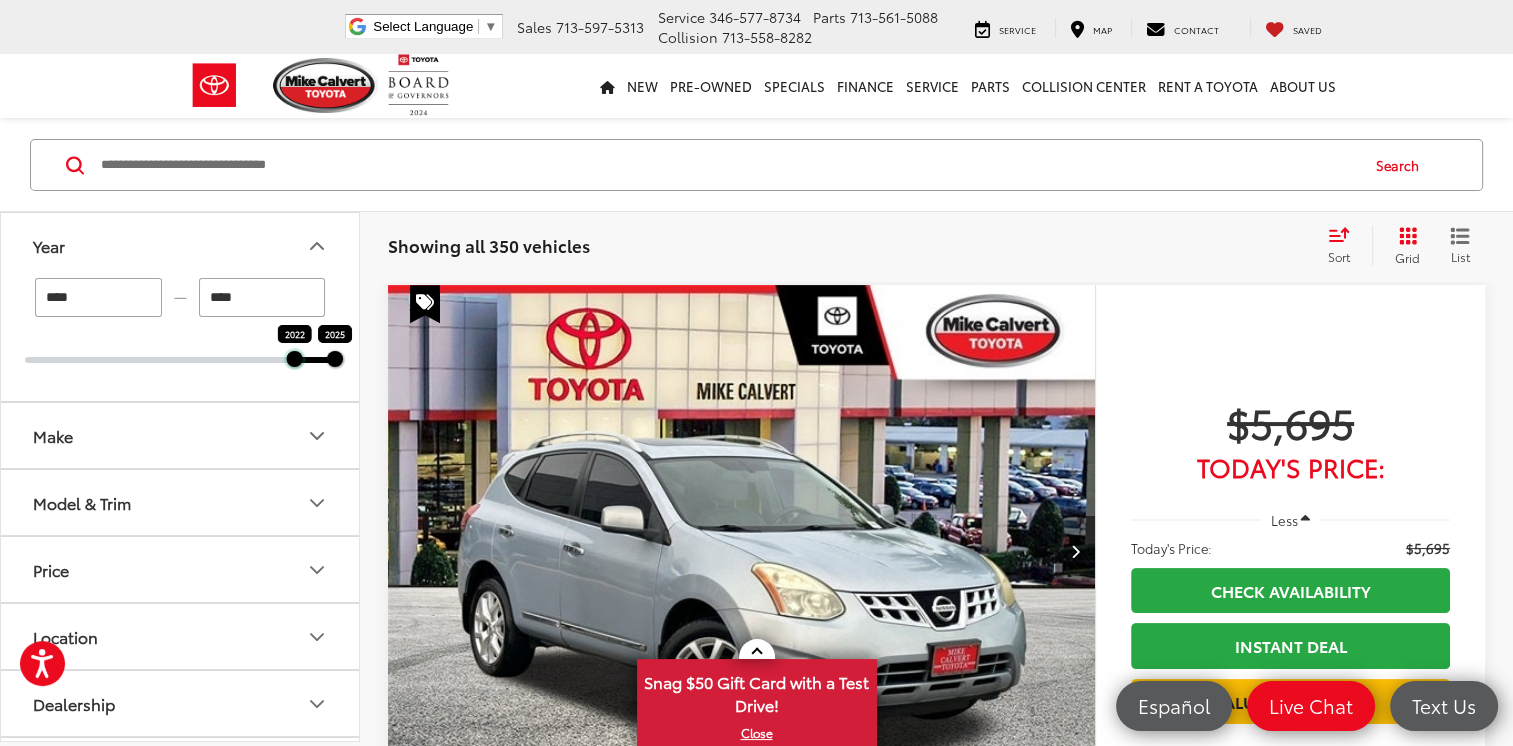 drag, startPoint x: 30, startPoint y: 362, endPoint x: 304, endPoint y: 349, distance: 274.30823 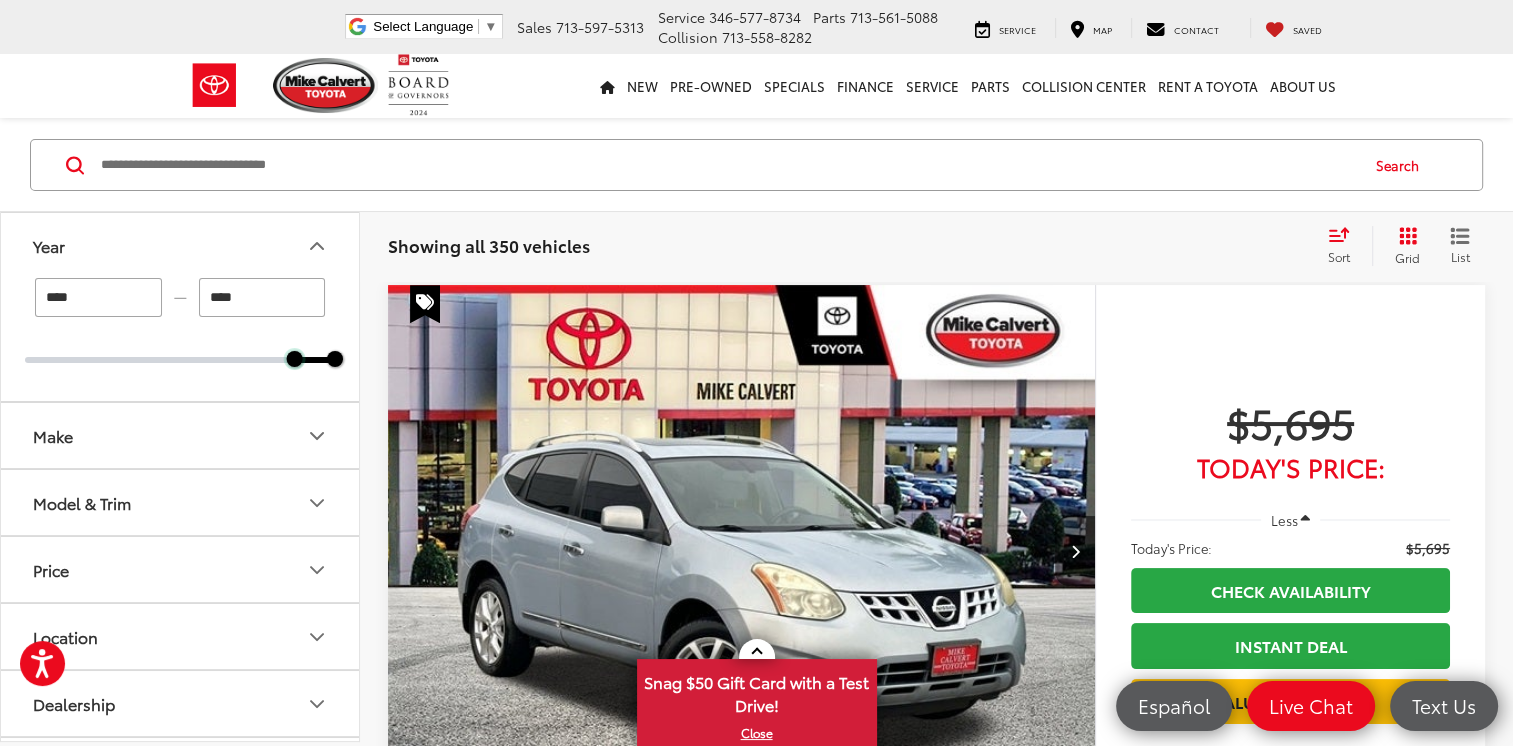 type on "****" 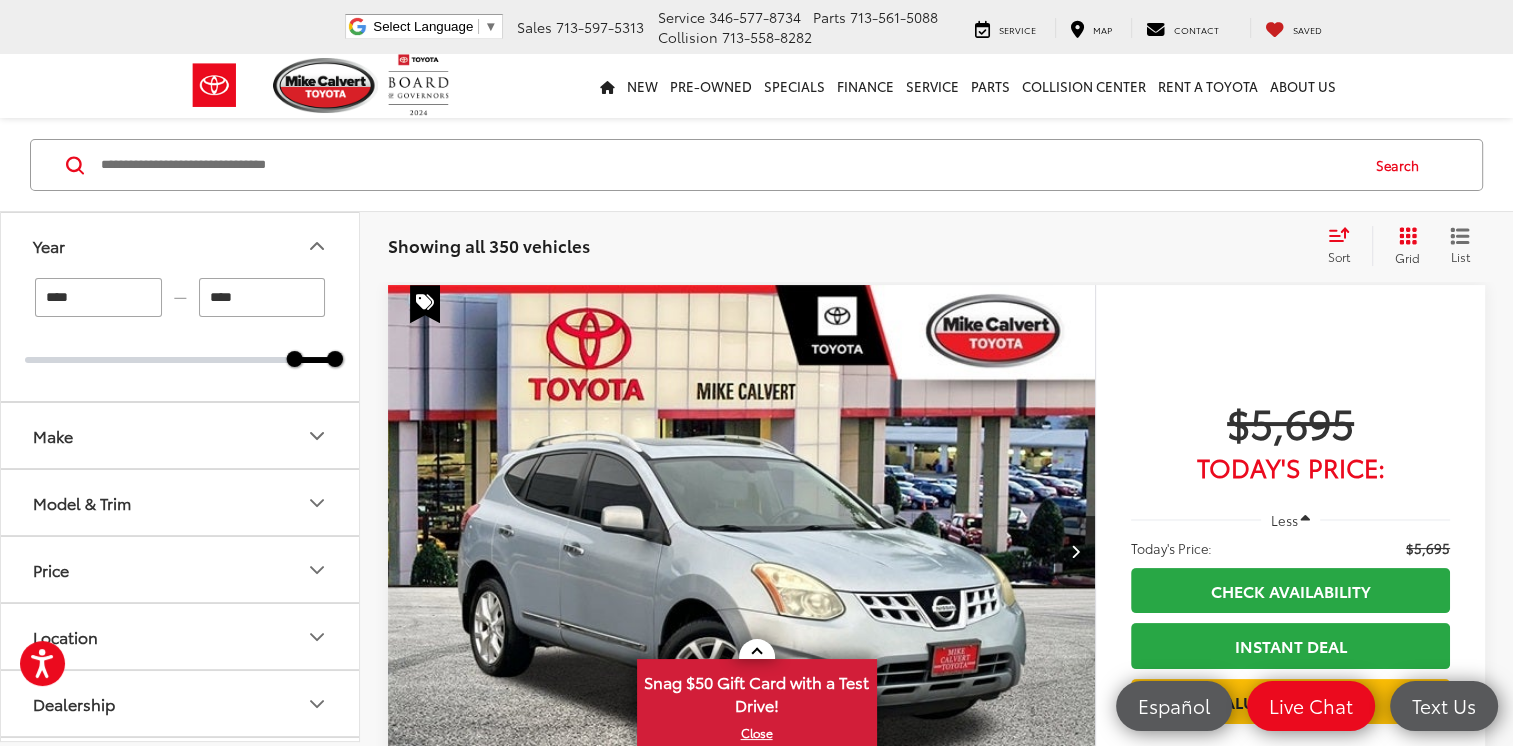 click on "Showing all 350 vehicles Clear All + 0 test Sort Price:  High to Low Price:  Low to High Year:  High to Low Year:  Low to High Mileage:  High to Low Mileage:  Low to High Distance:  Near to Far Distance:  Far to Near Featured Vehicles Grid List" at bounding box center (936, 246) 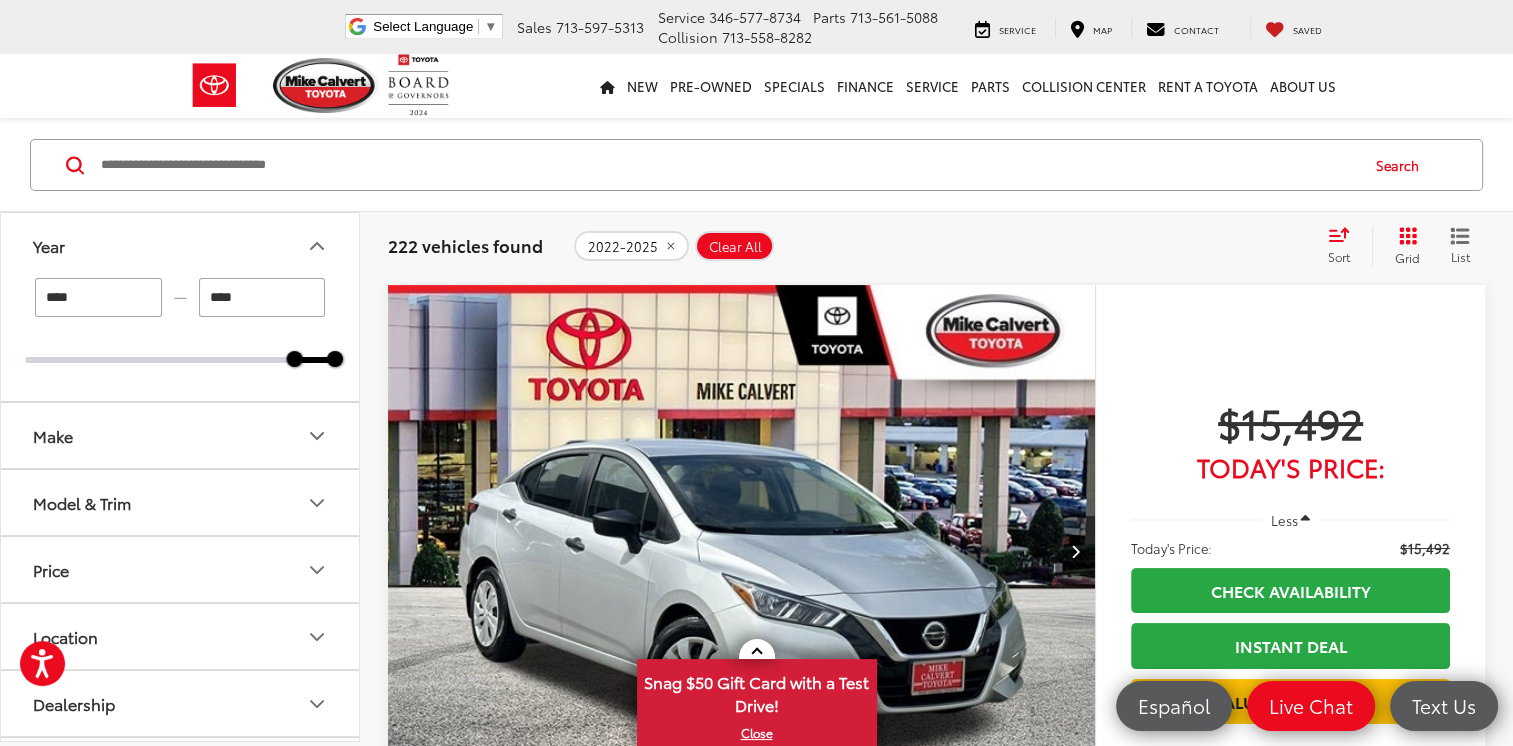 click on "Make" at bounding box center [181, 435] 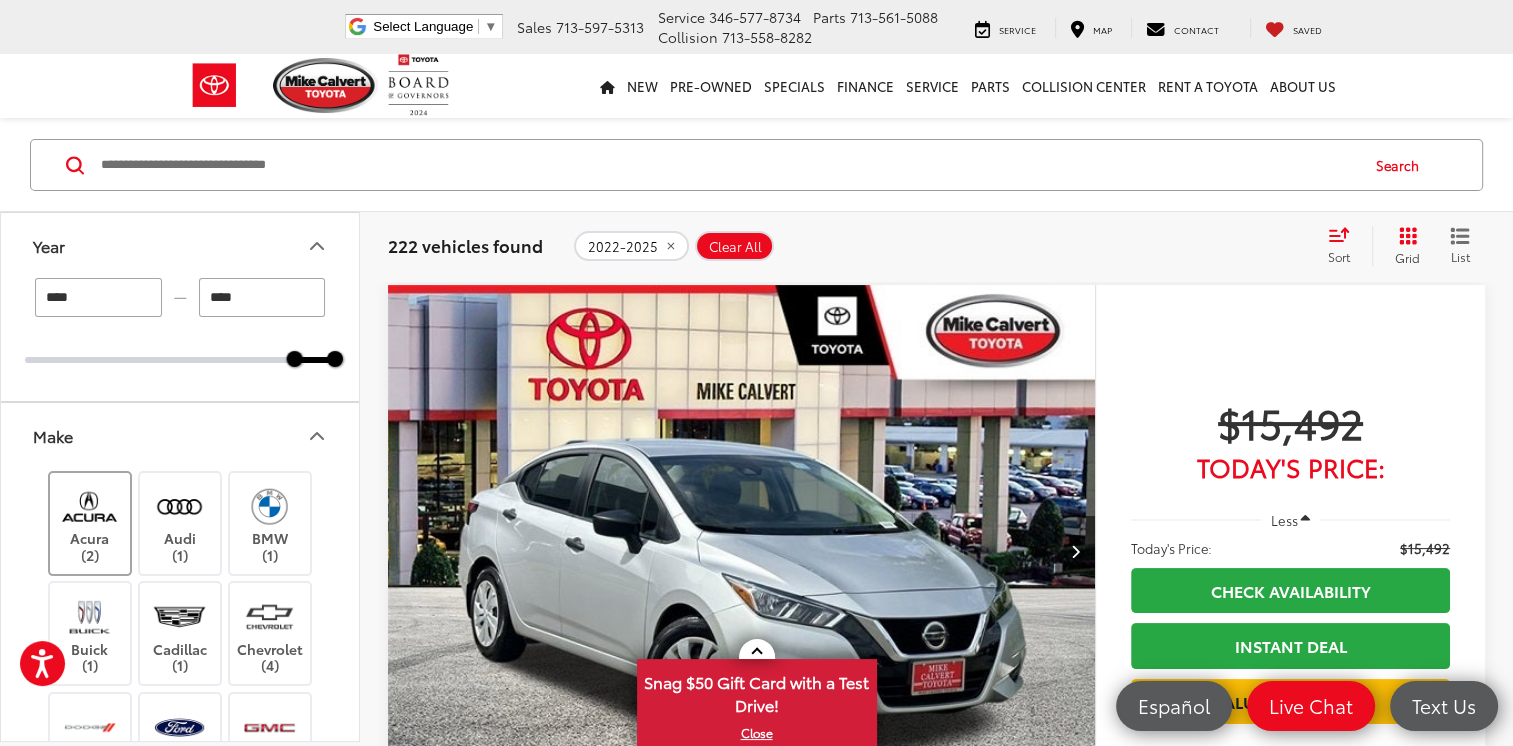 click on "Acura   (2)" at bounding box center [90, 523] 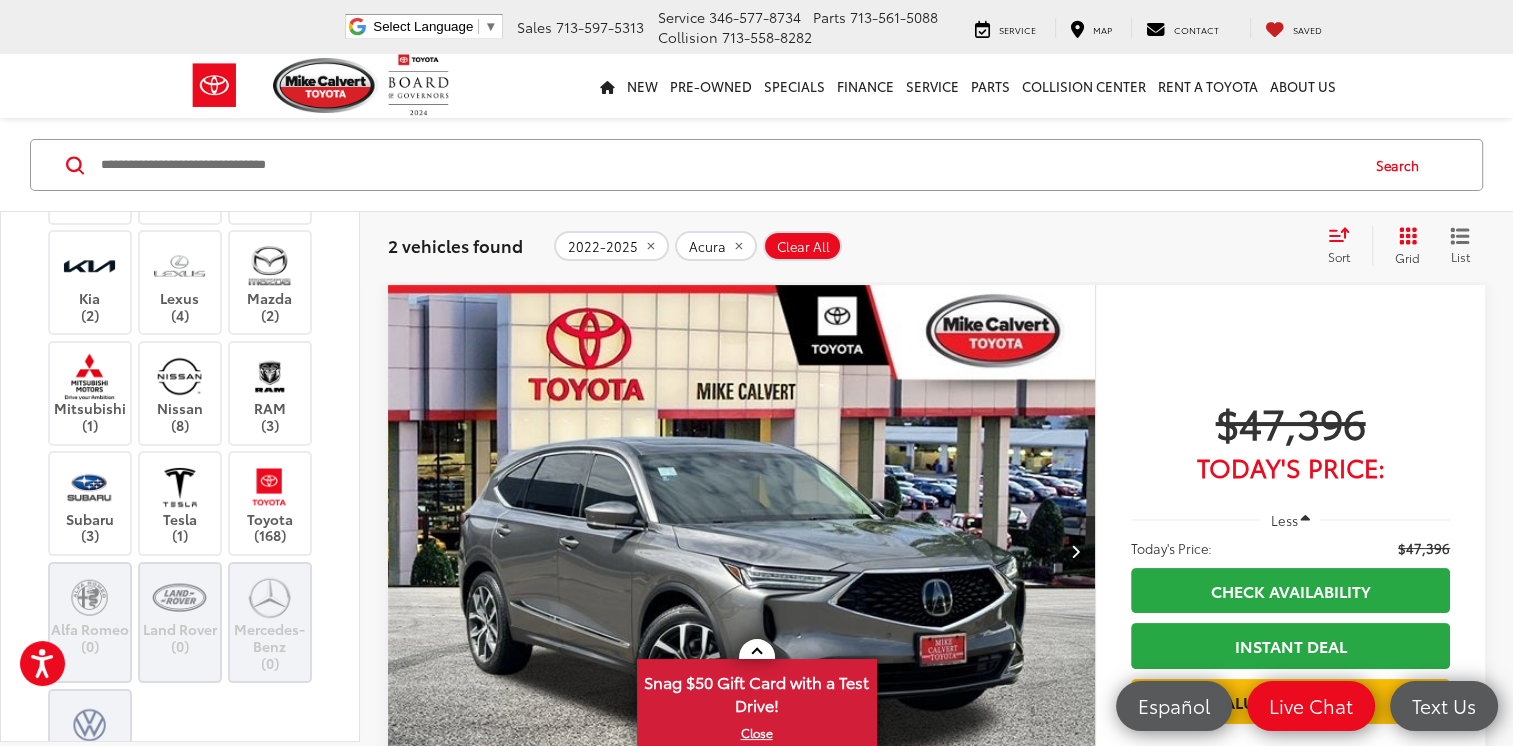 scroll, scrollTop: 720, scrollLeft: 0, axis: vertical 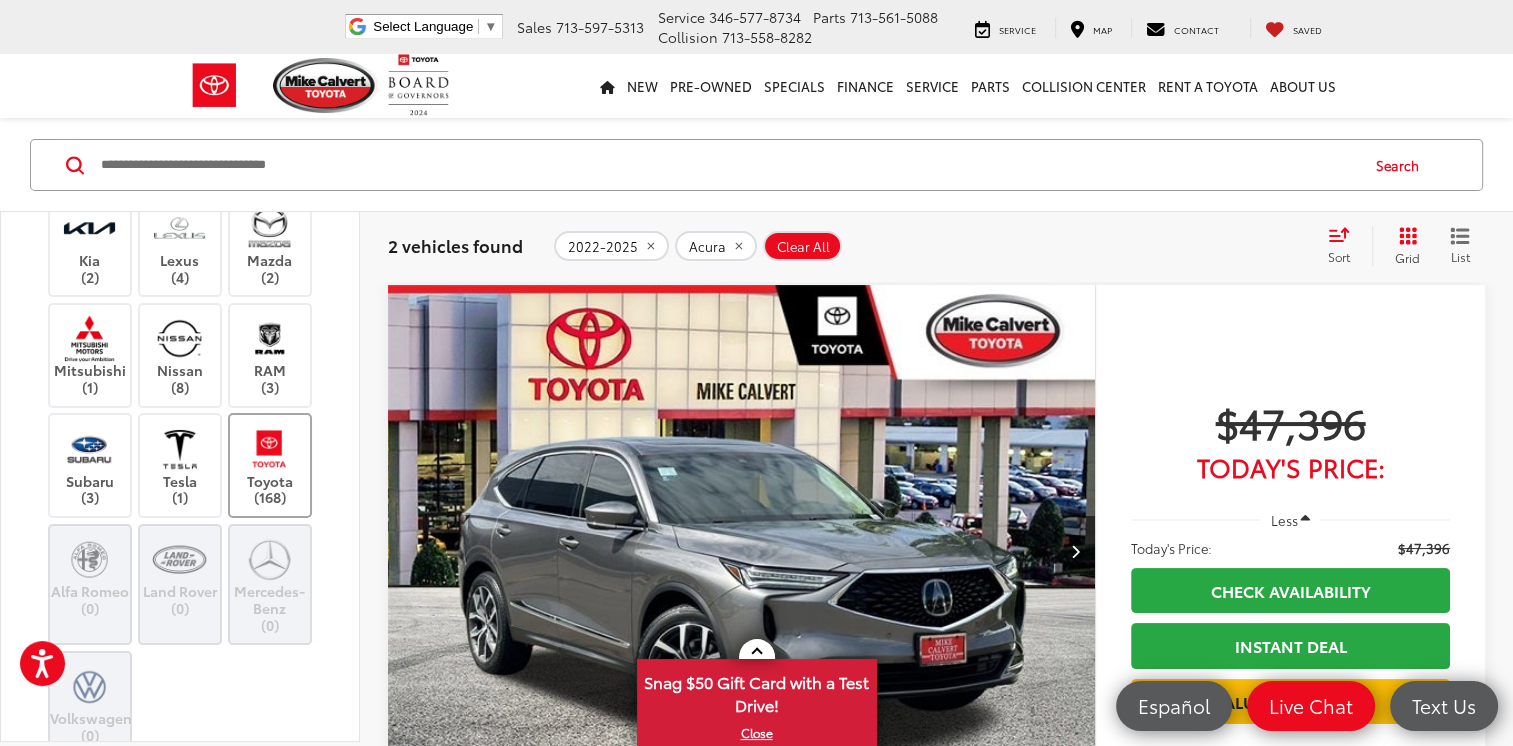 click on "Toyota   (168)" at bounding box center [270, 465] 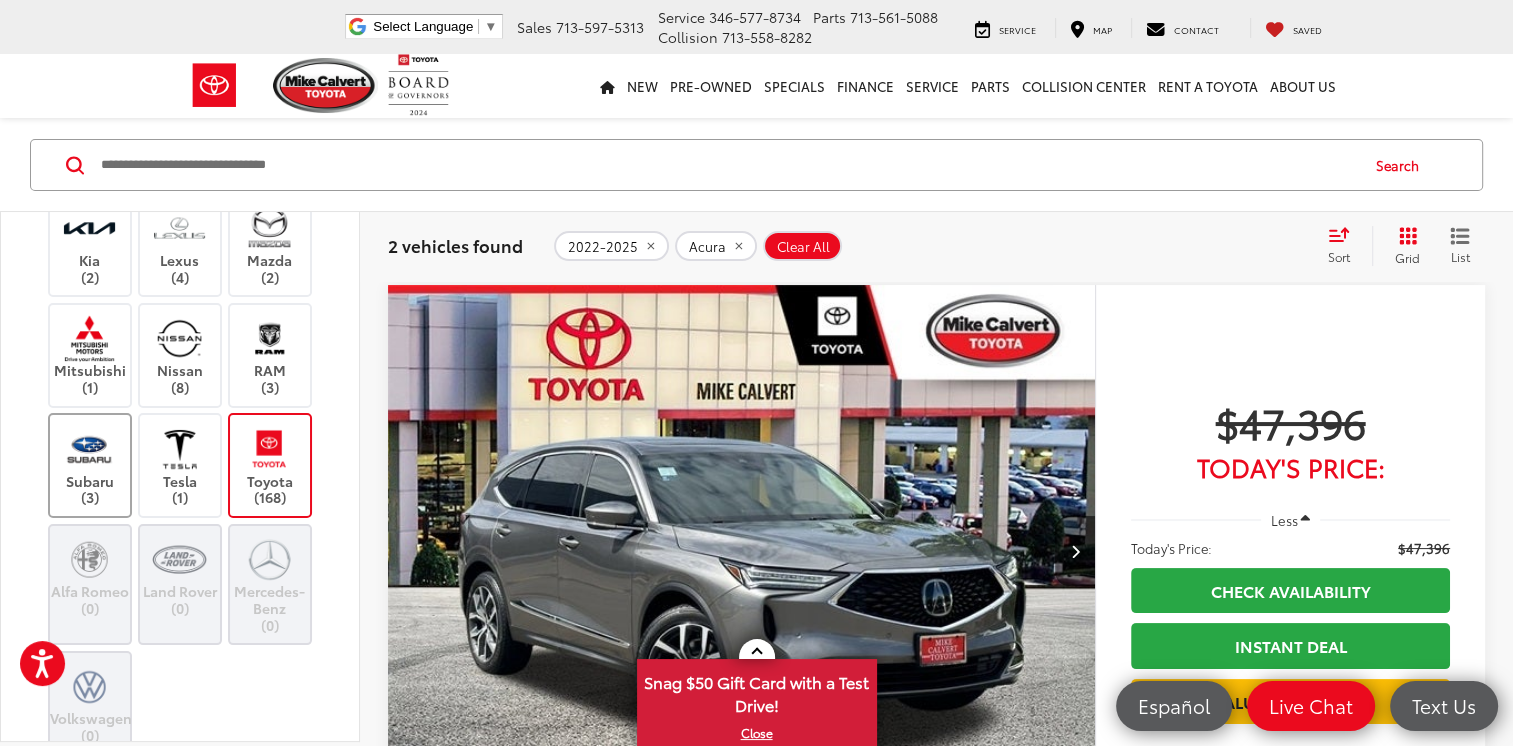 click at bounding box center [89, 448] 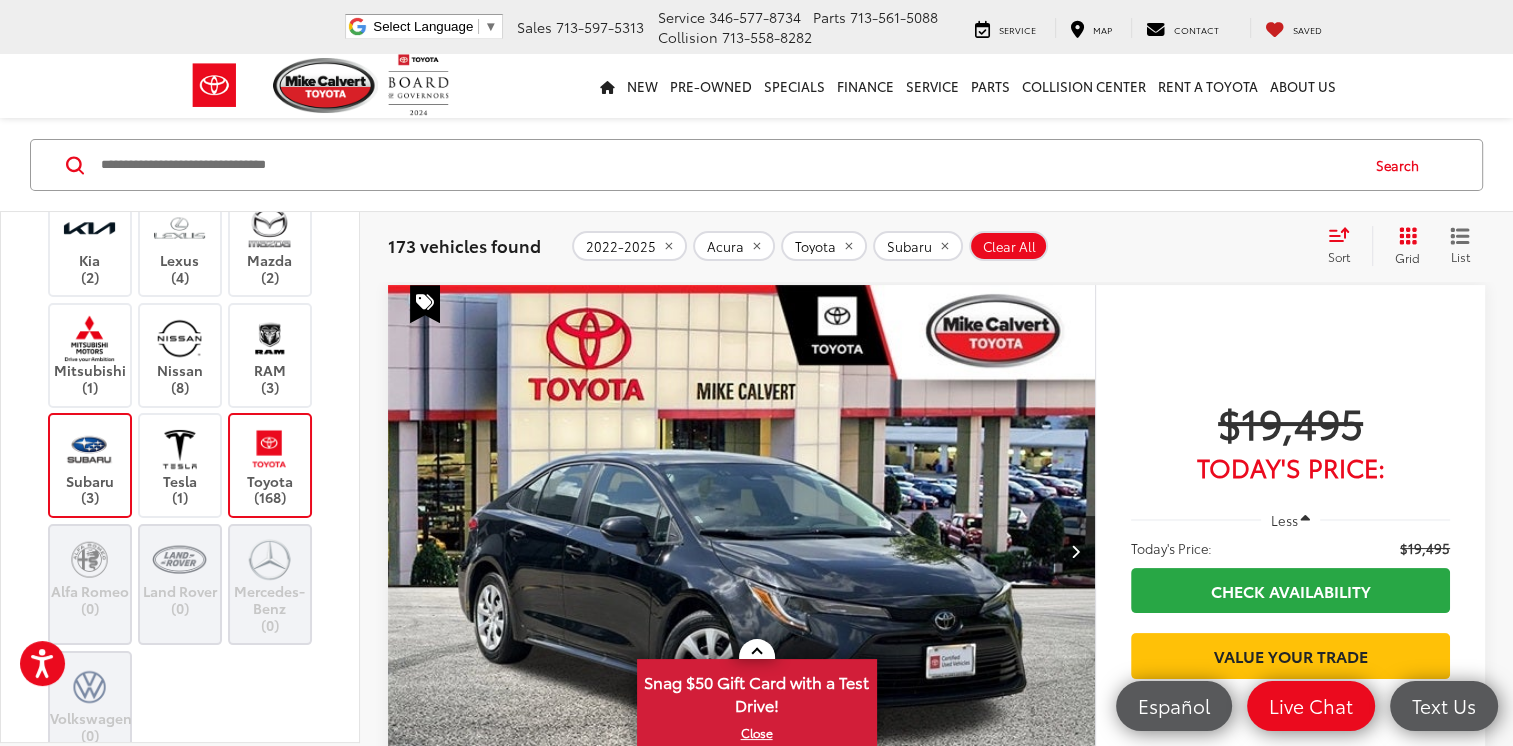 scroll, scrollTop: 168, scrollLeft: 0, axis: vertical 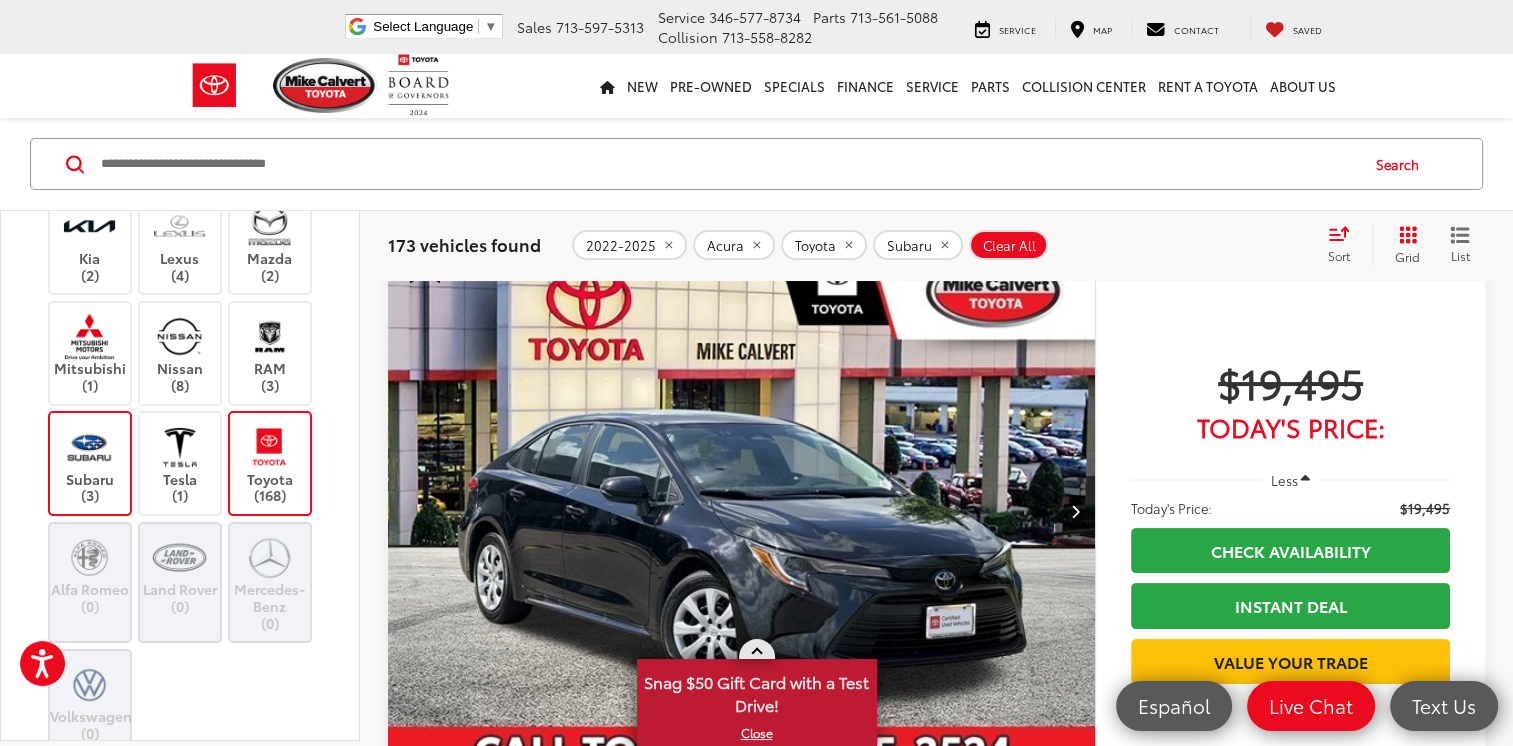 click on "Snag $50 Gift Card with a Test Drive!" at bounding box center (757, 691) 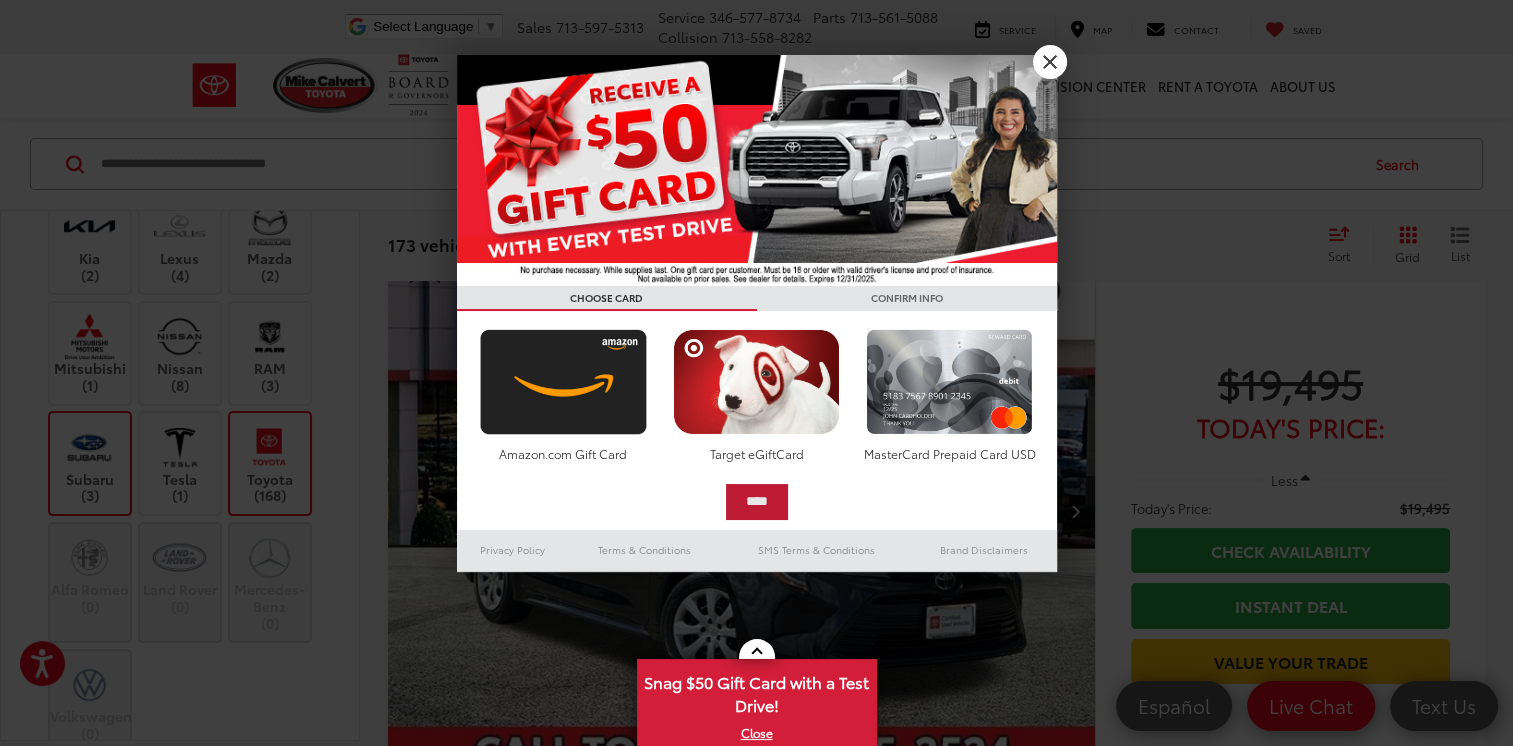 click on "****" at bounding box center [757, 502] 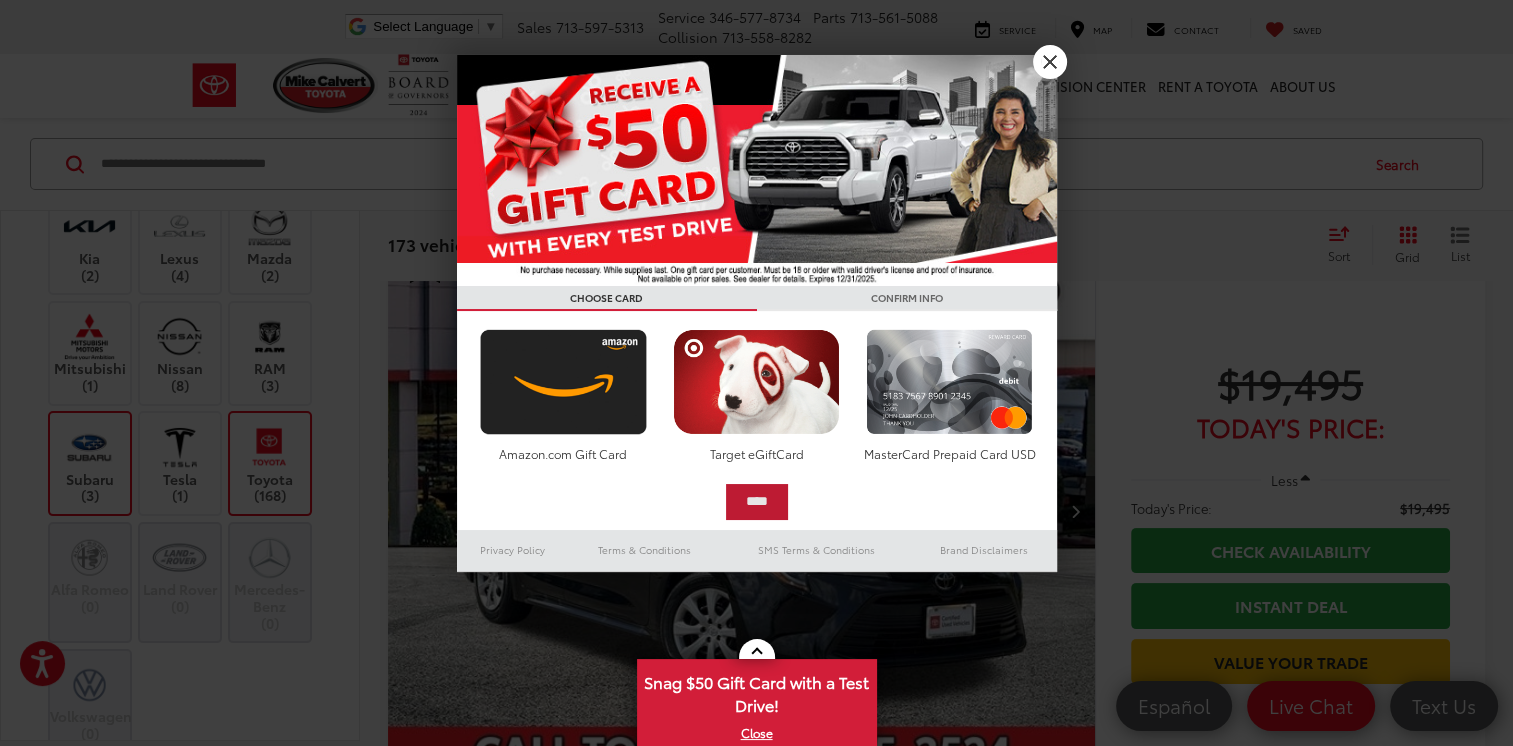 click on "****" at bounding box center (757, 502) 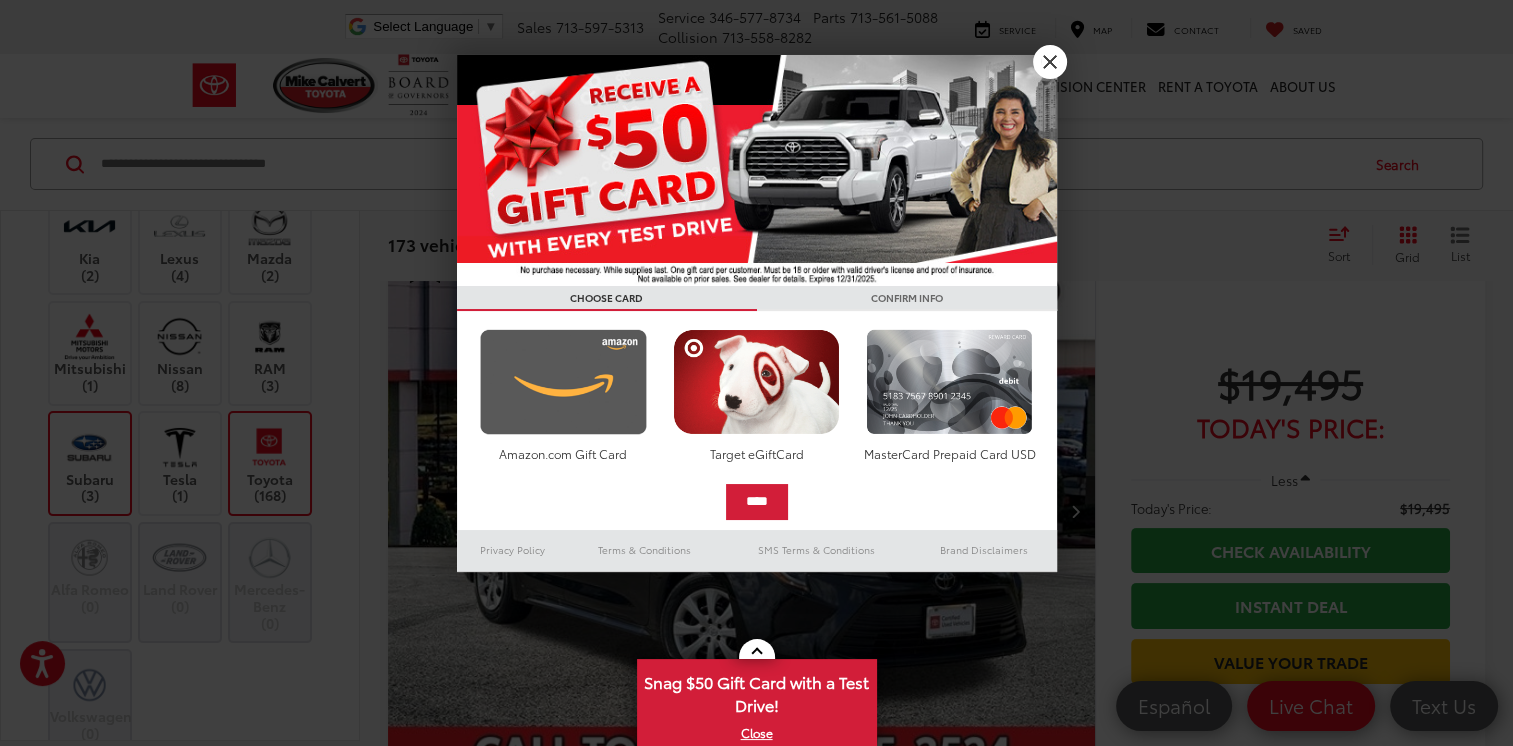 click at bounding box center [563, 382] 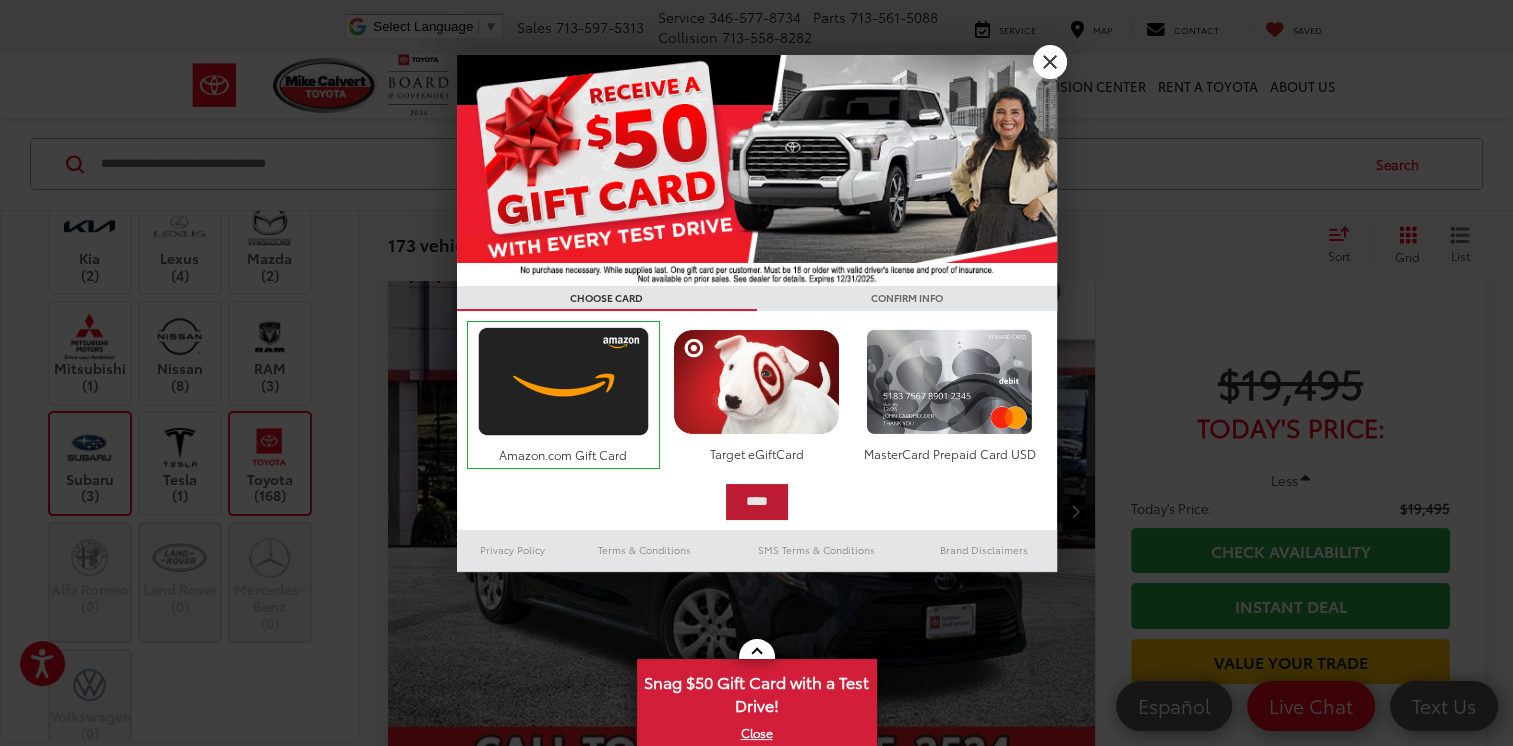 click on "****" at bounding box center (757, 502) 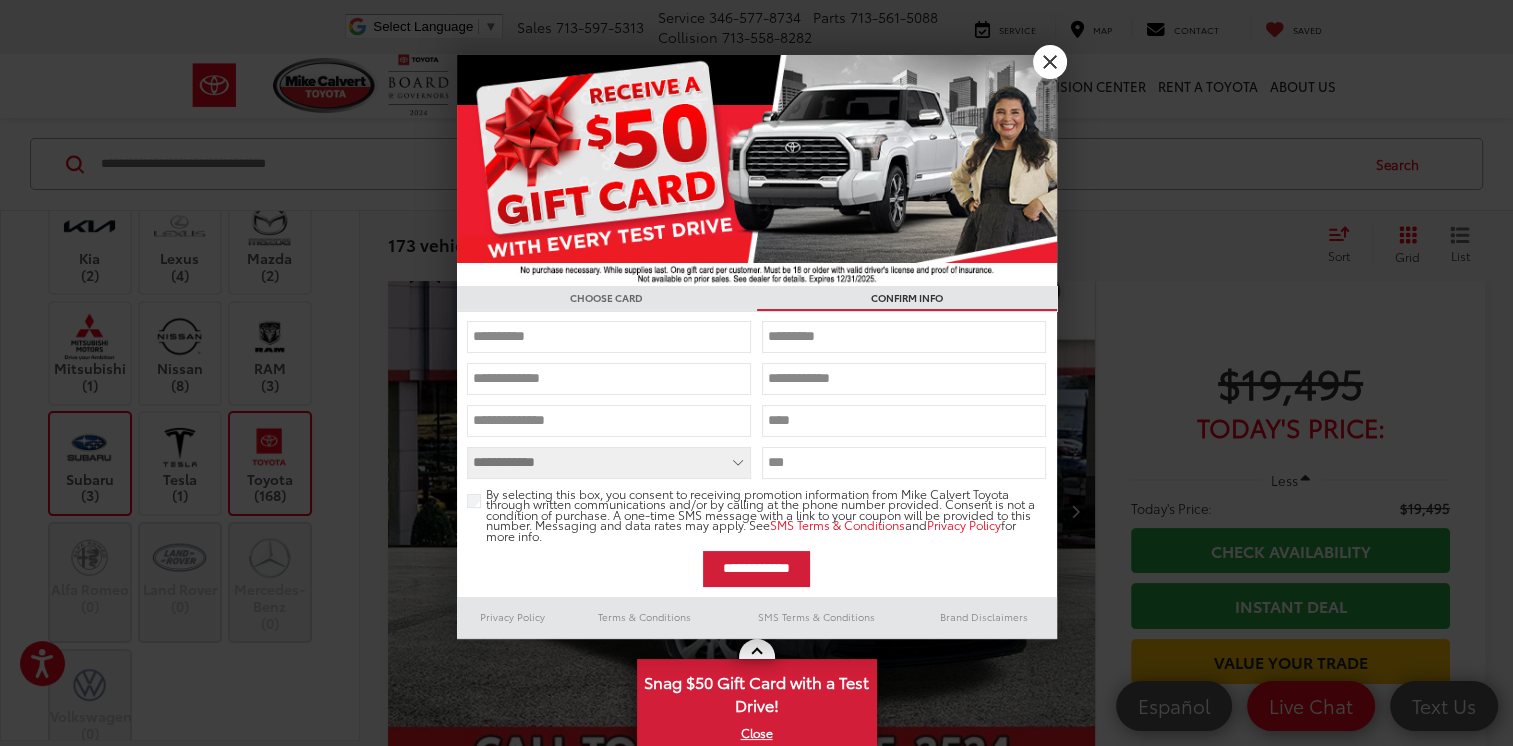 click at bounding box center [609, 337] 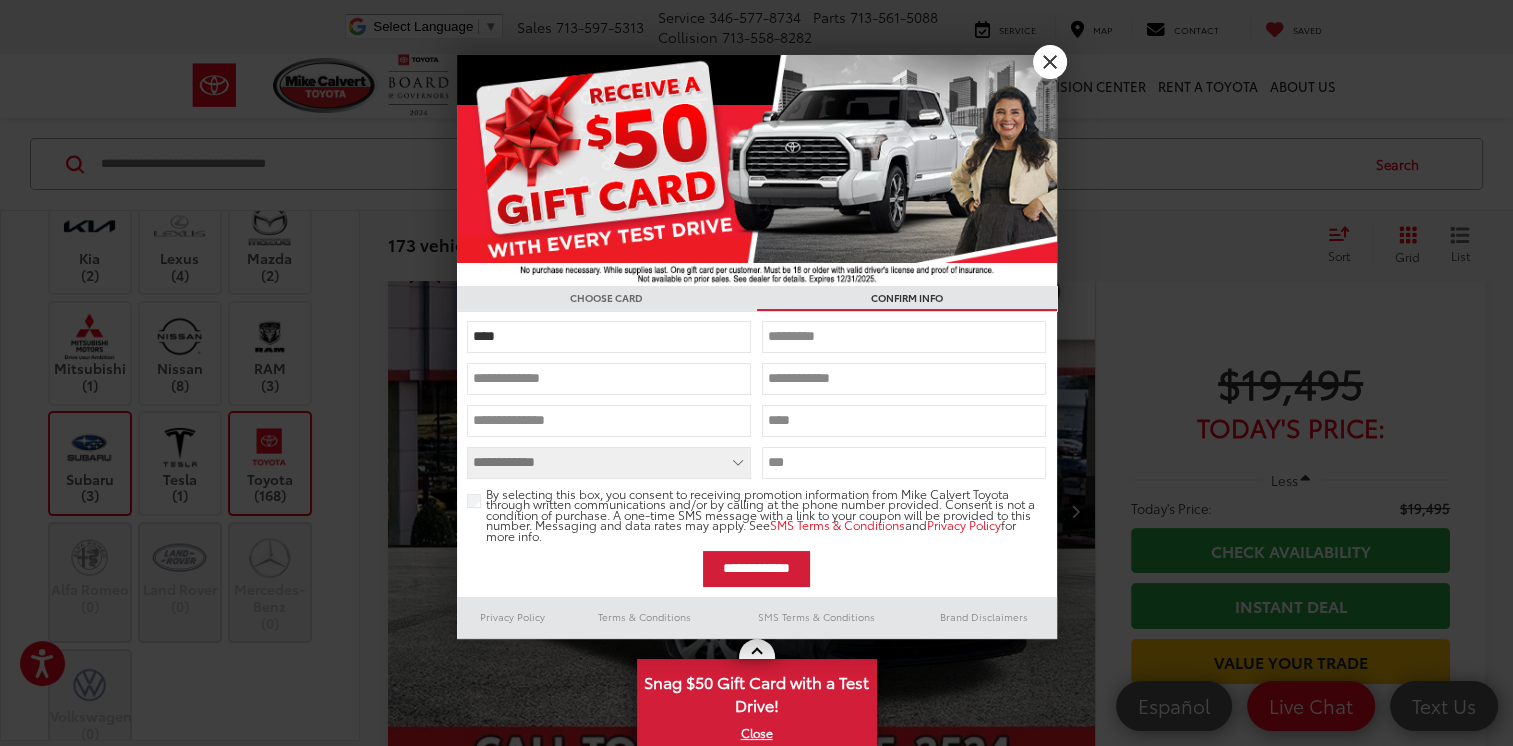 type on "****" 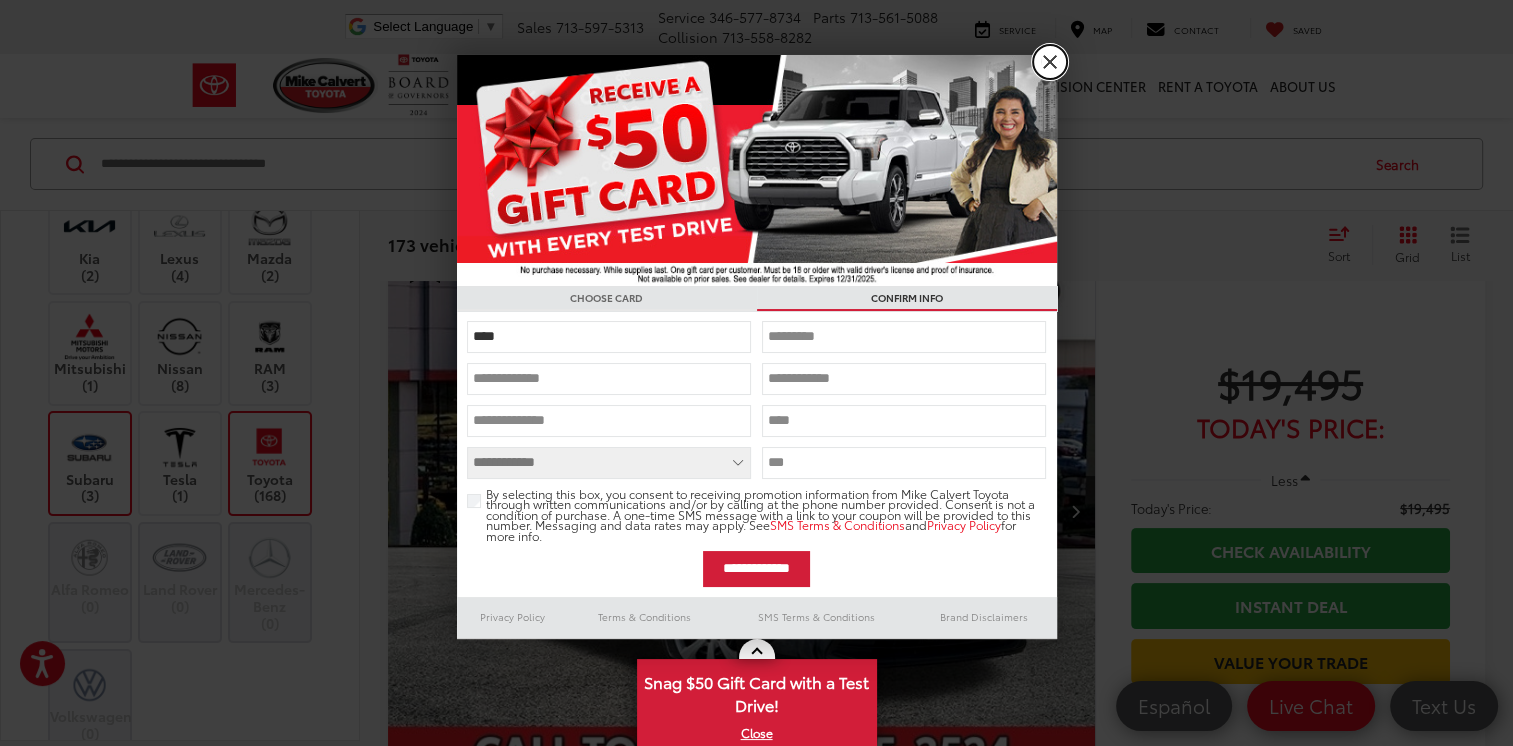 click on "X" at bounding box center [1050, 62] 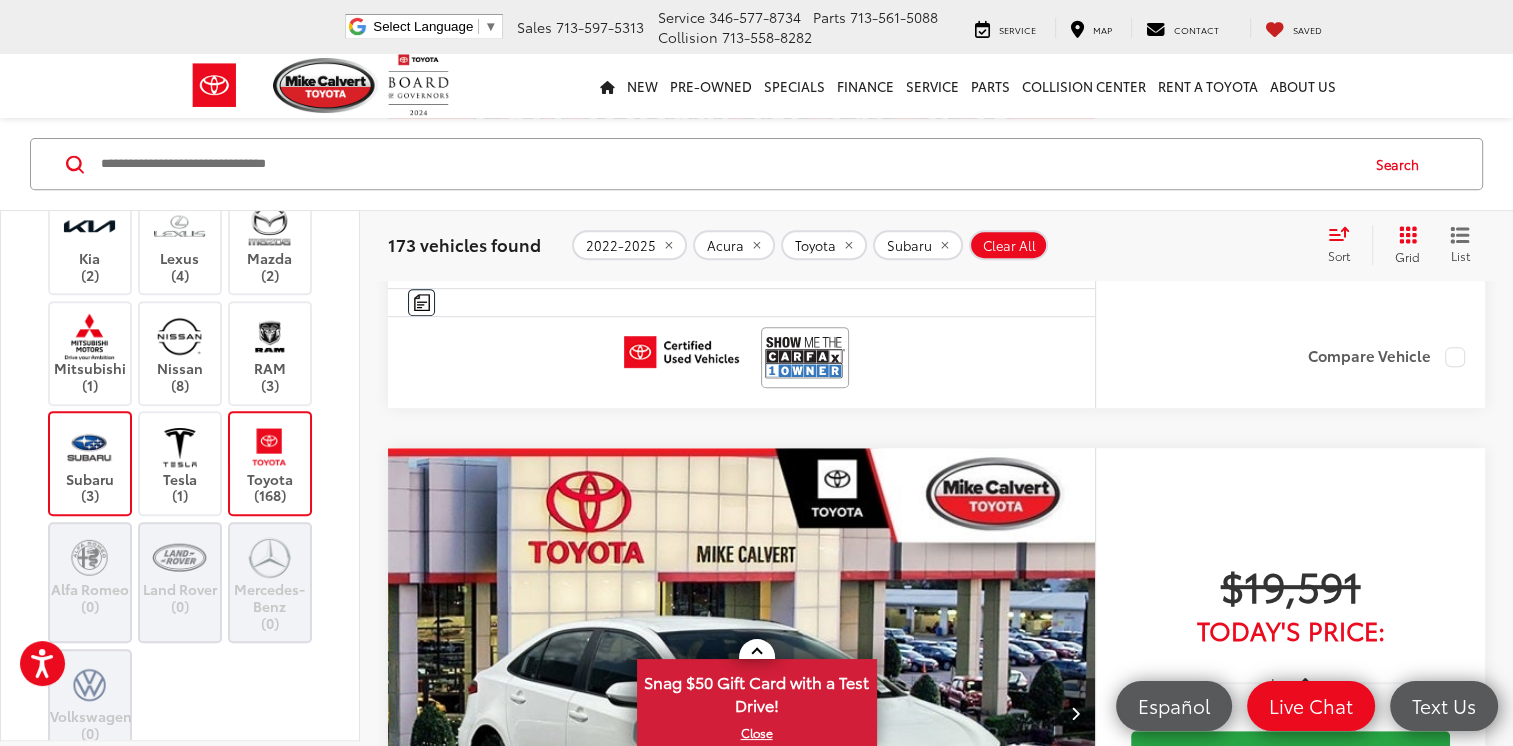 scroll, scrollTop: 808, scrollLeft: 0, axis: vertical 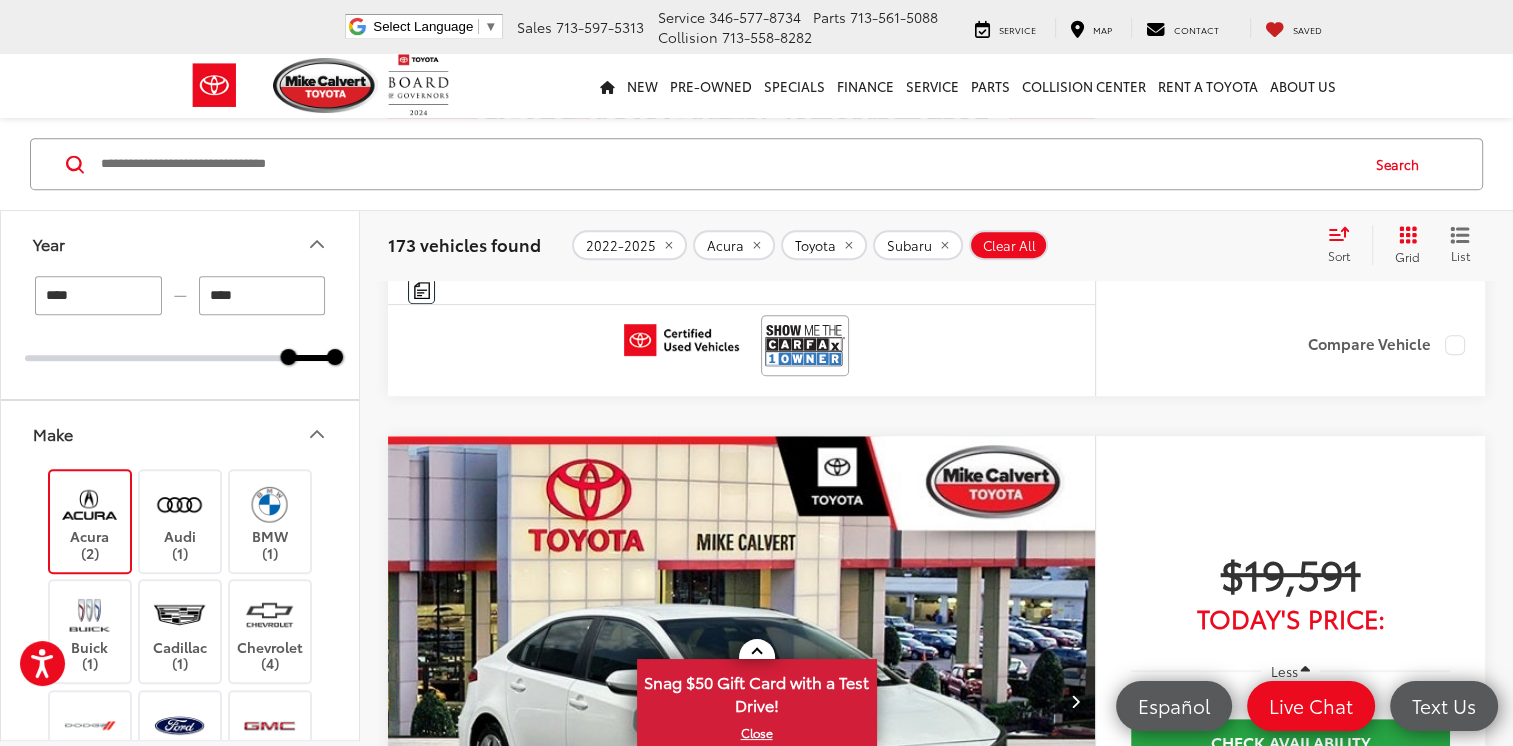 click 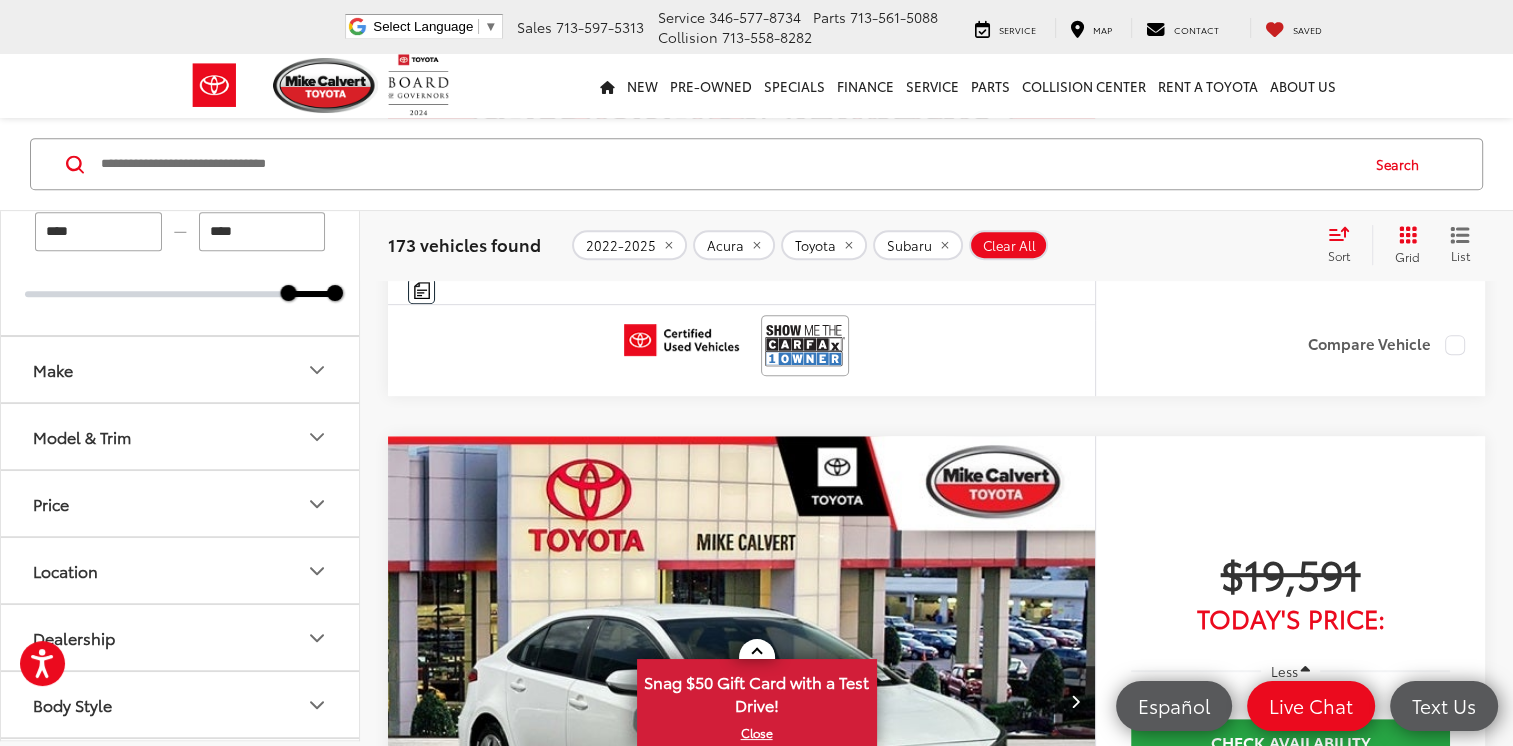 scroll, scrollTop: 0, scrollLeft: 0, axis: both 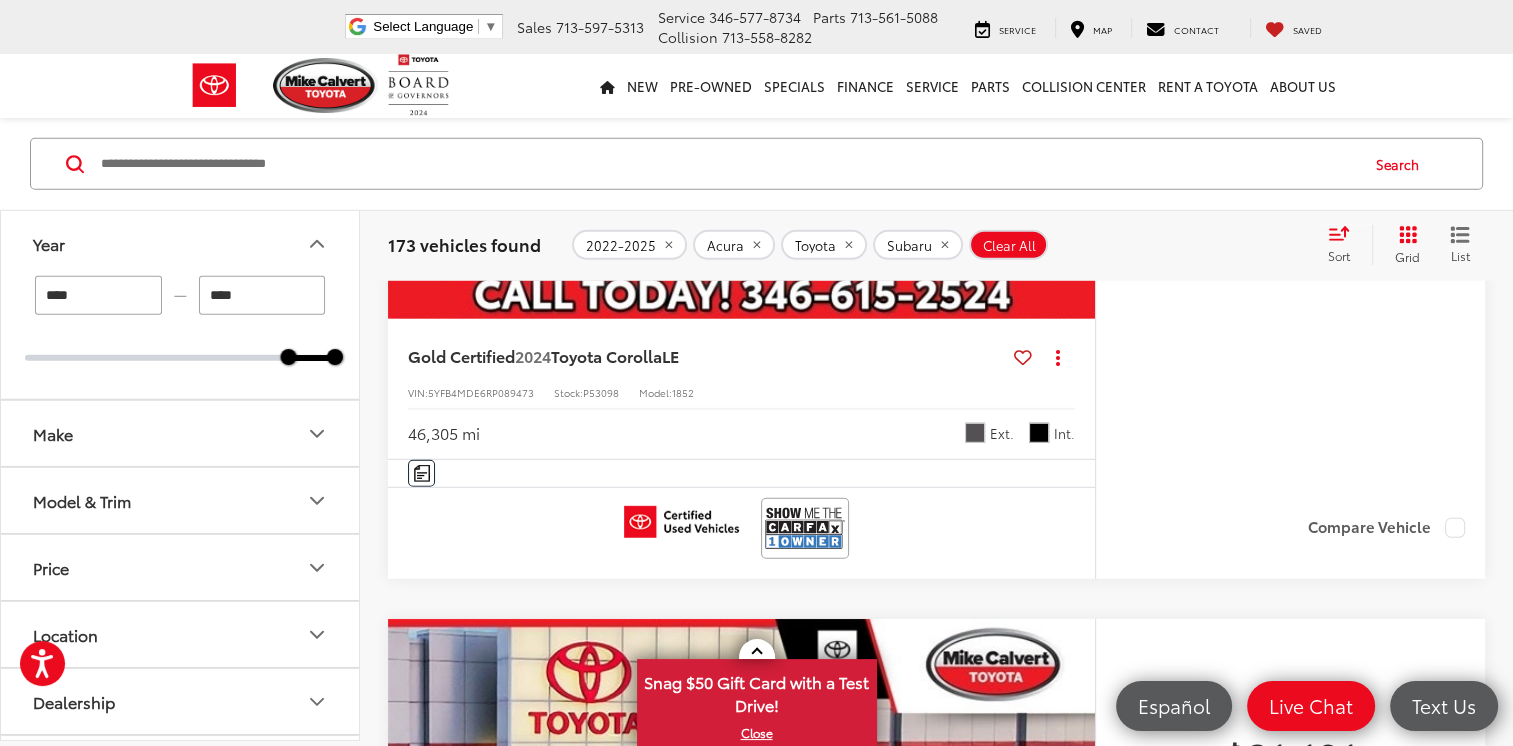 type on "****" 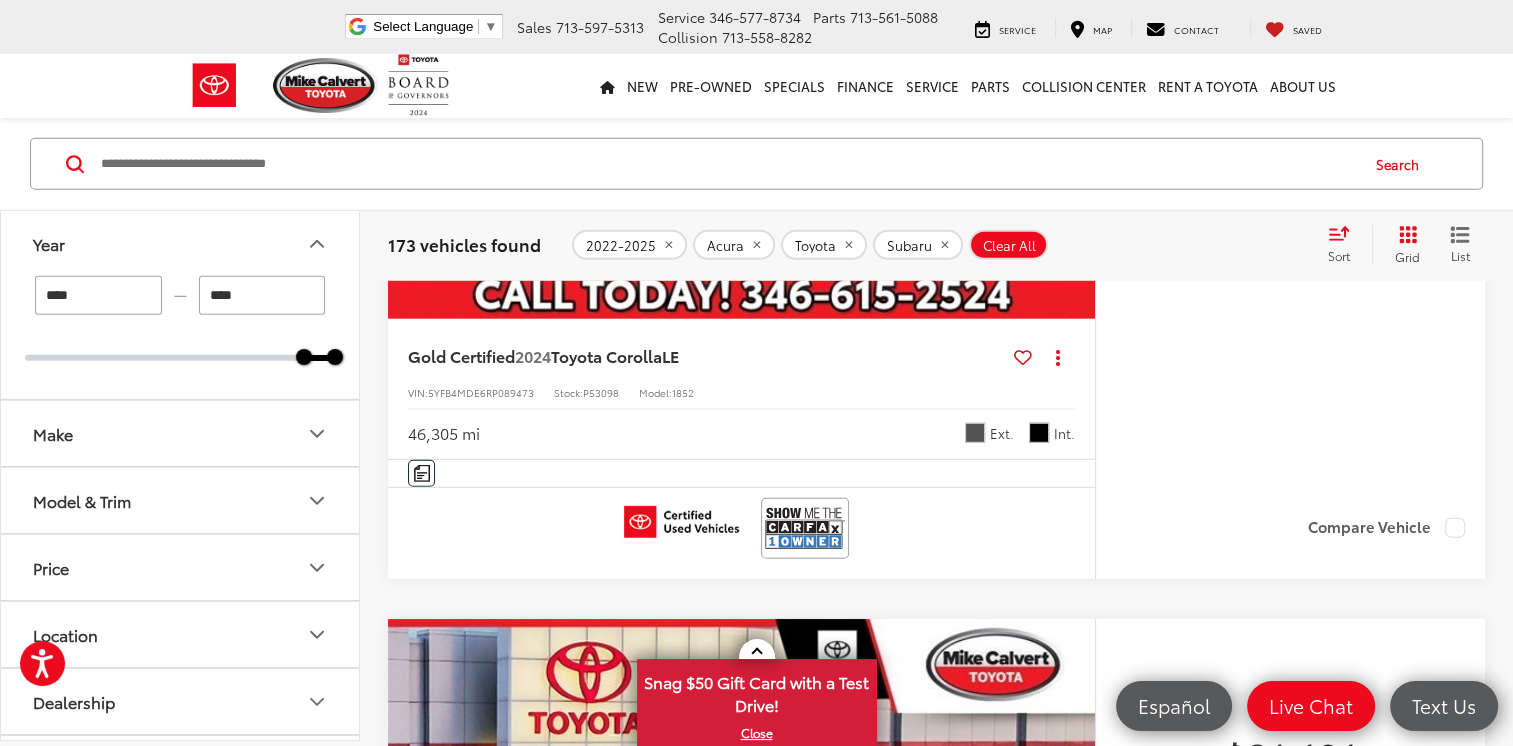 click on "2023 2025" at bounding box center [180, 358] 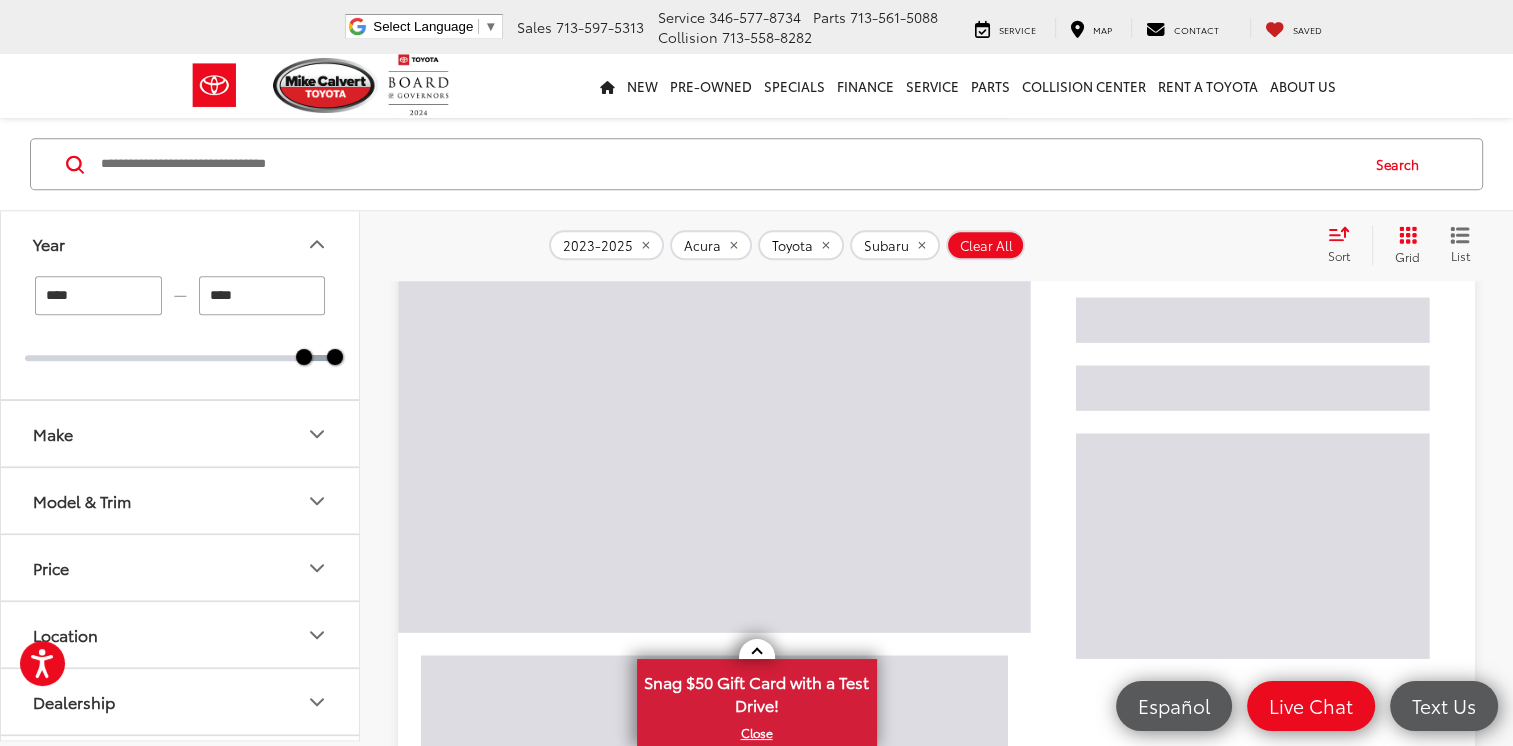 scroll, scrollTop: 128, scrollLeft: 0, axis: vertical 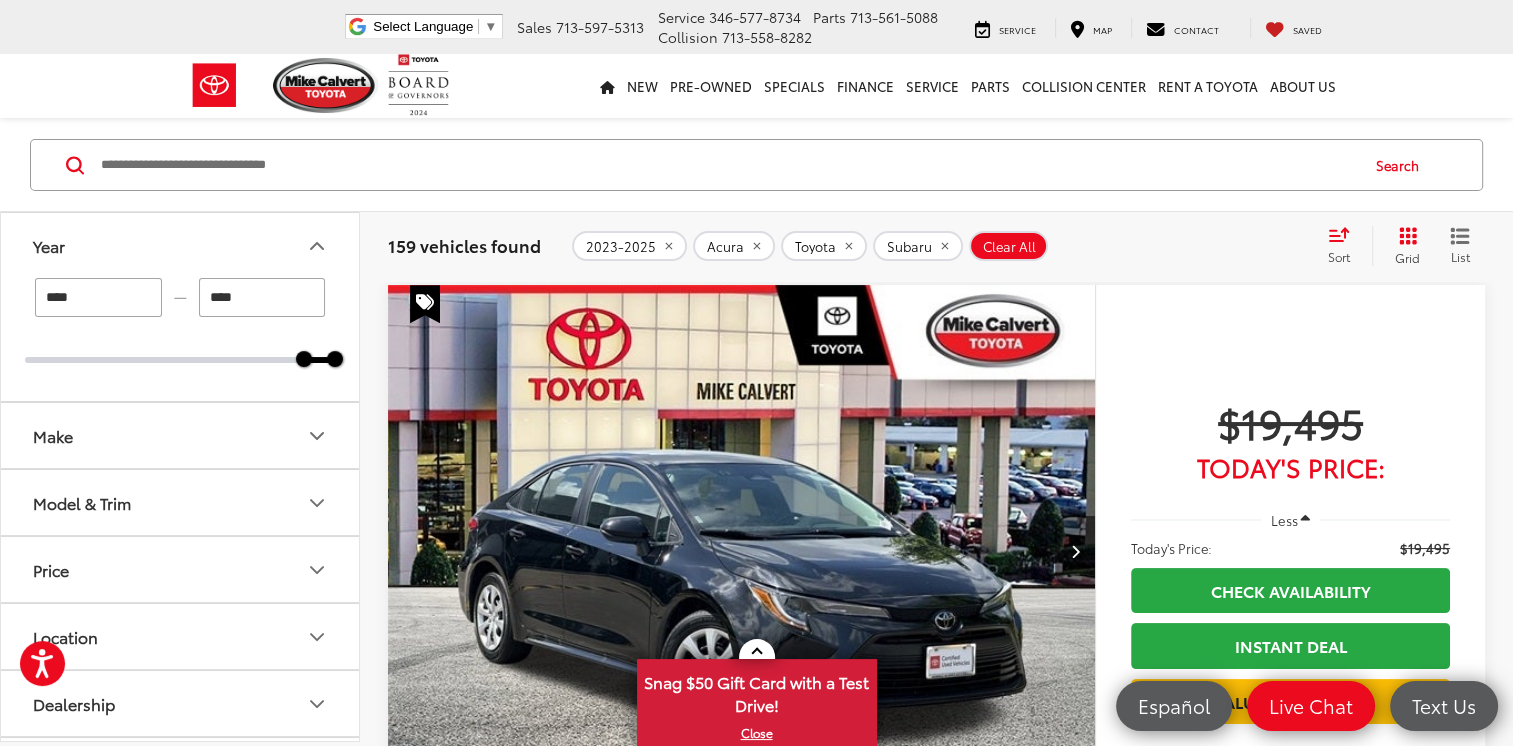 click 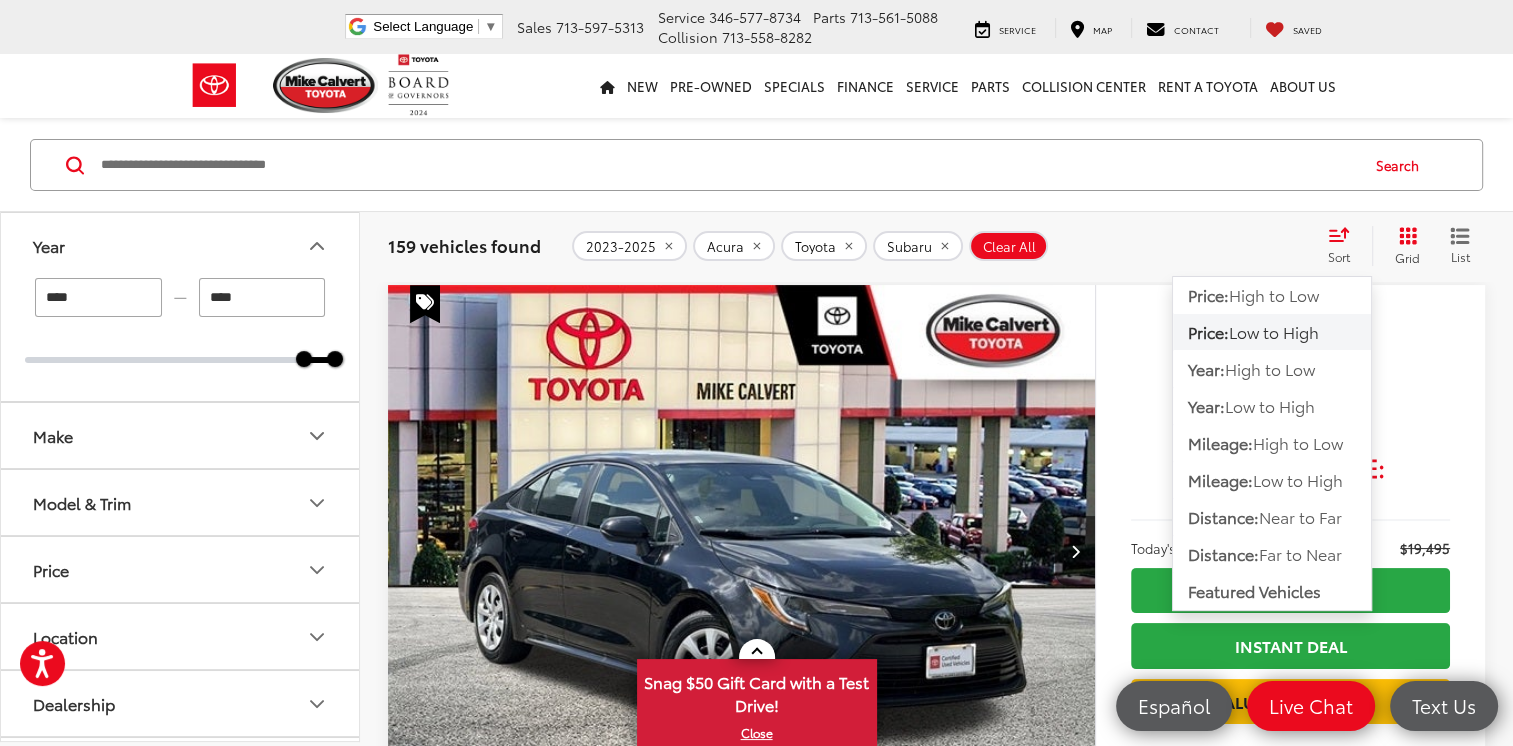 click 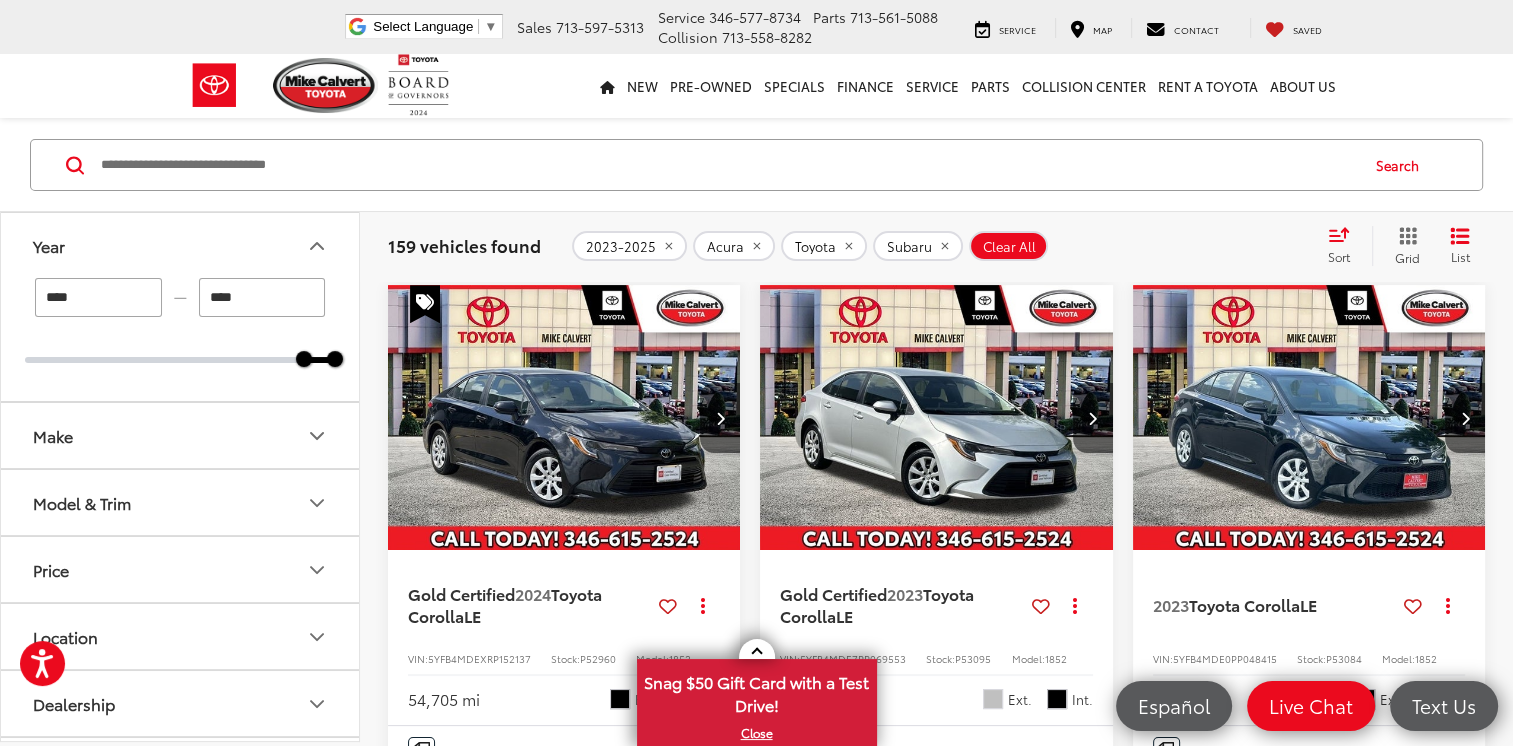 click on "Sort" at bounding box center (1339, 256) 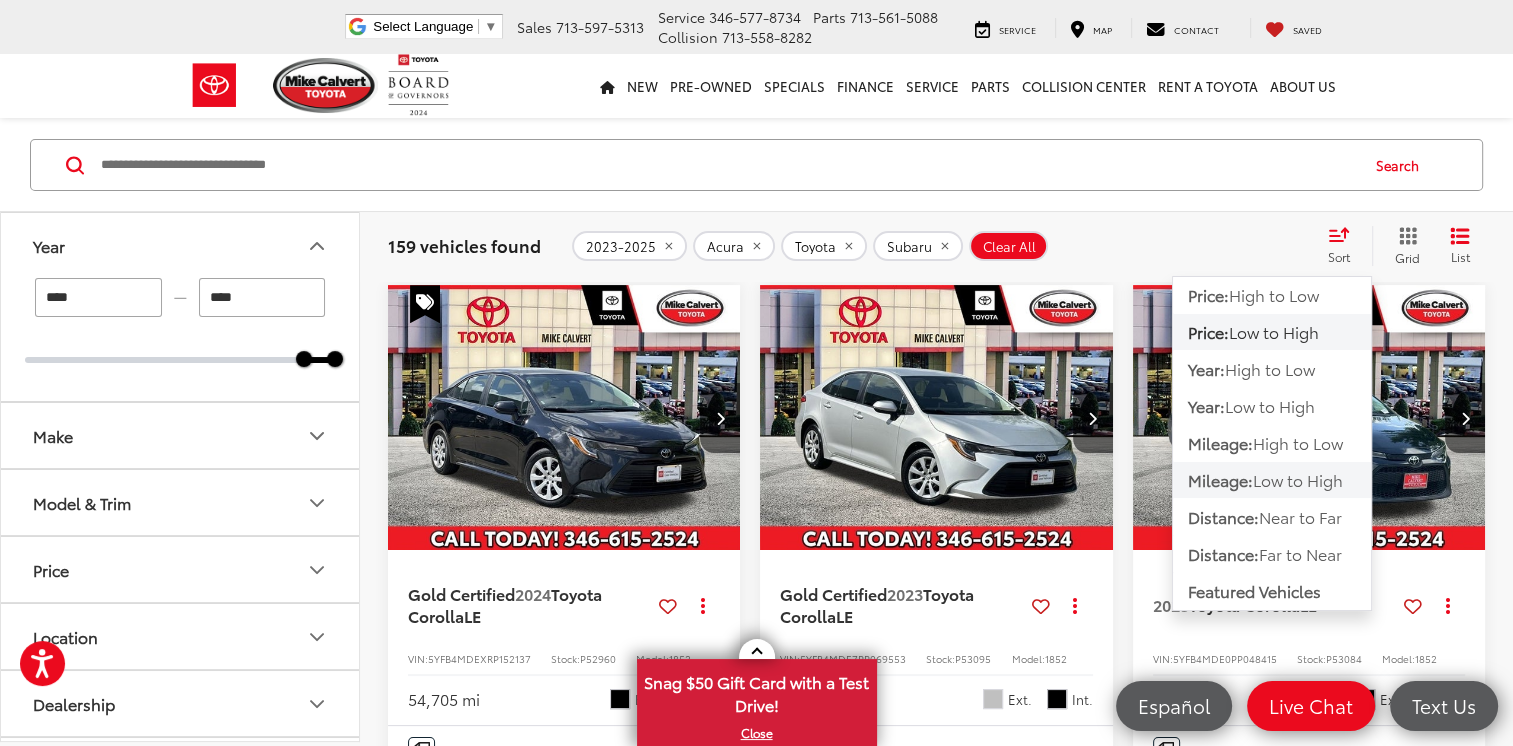 click on "Low to High" at bounding box center [1298, 479] 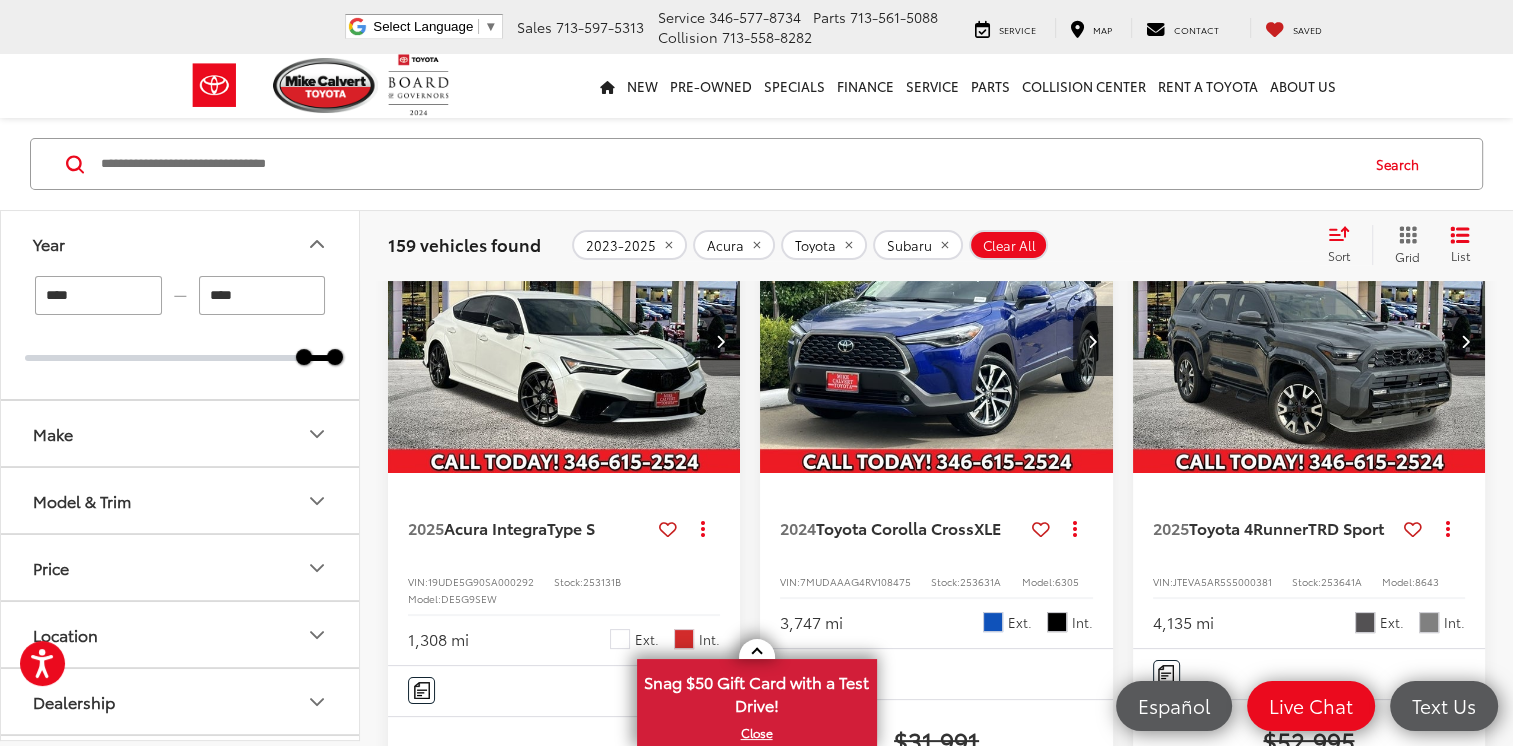 scroll, scrollTop: 208, scrollLeft: 0, axis: vertical 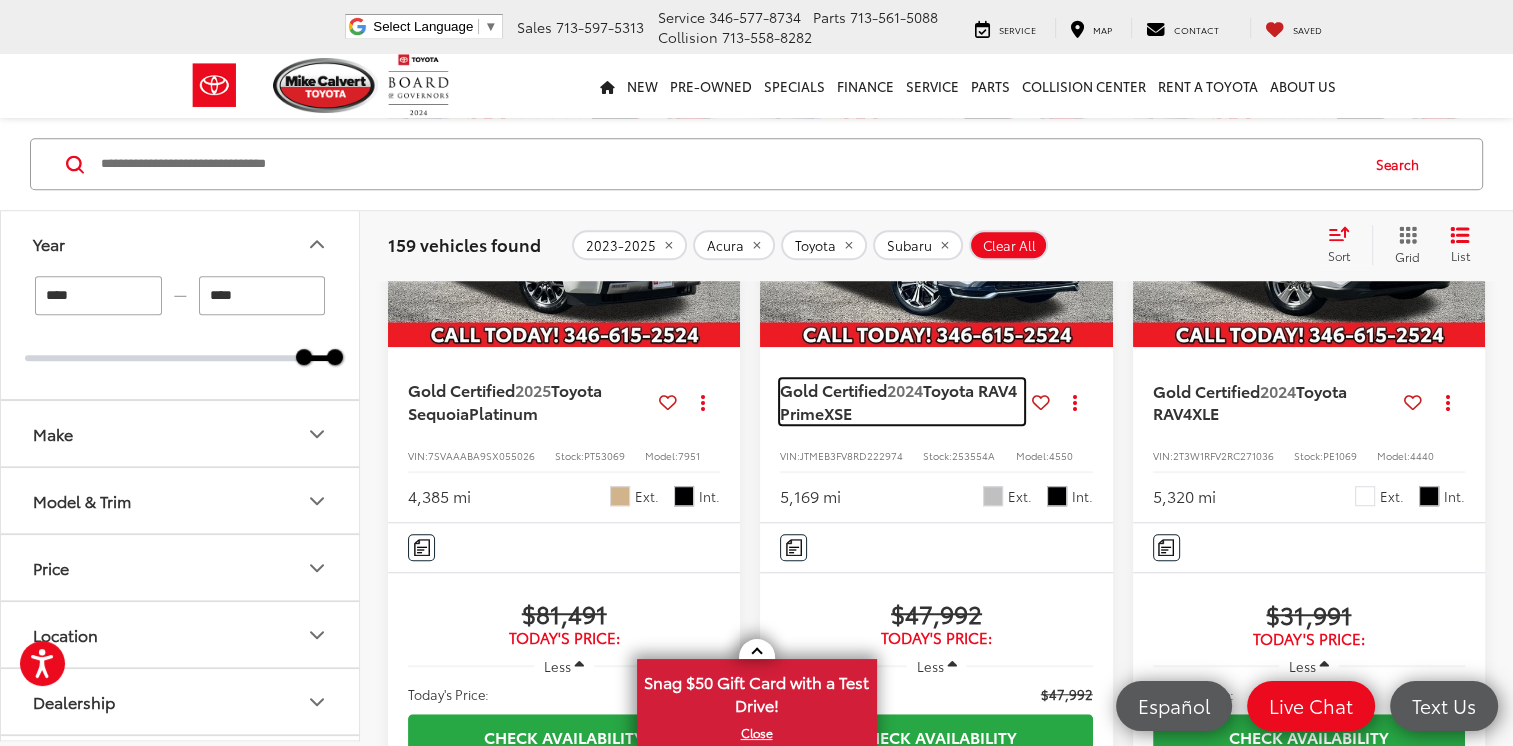 click on "Gold Certified 2024  Toyota RAV4 Prime  XSE" at bounding box center [901, 401] 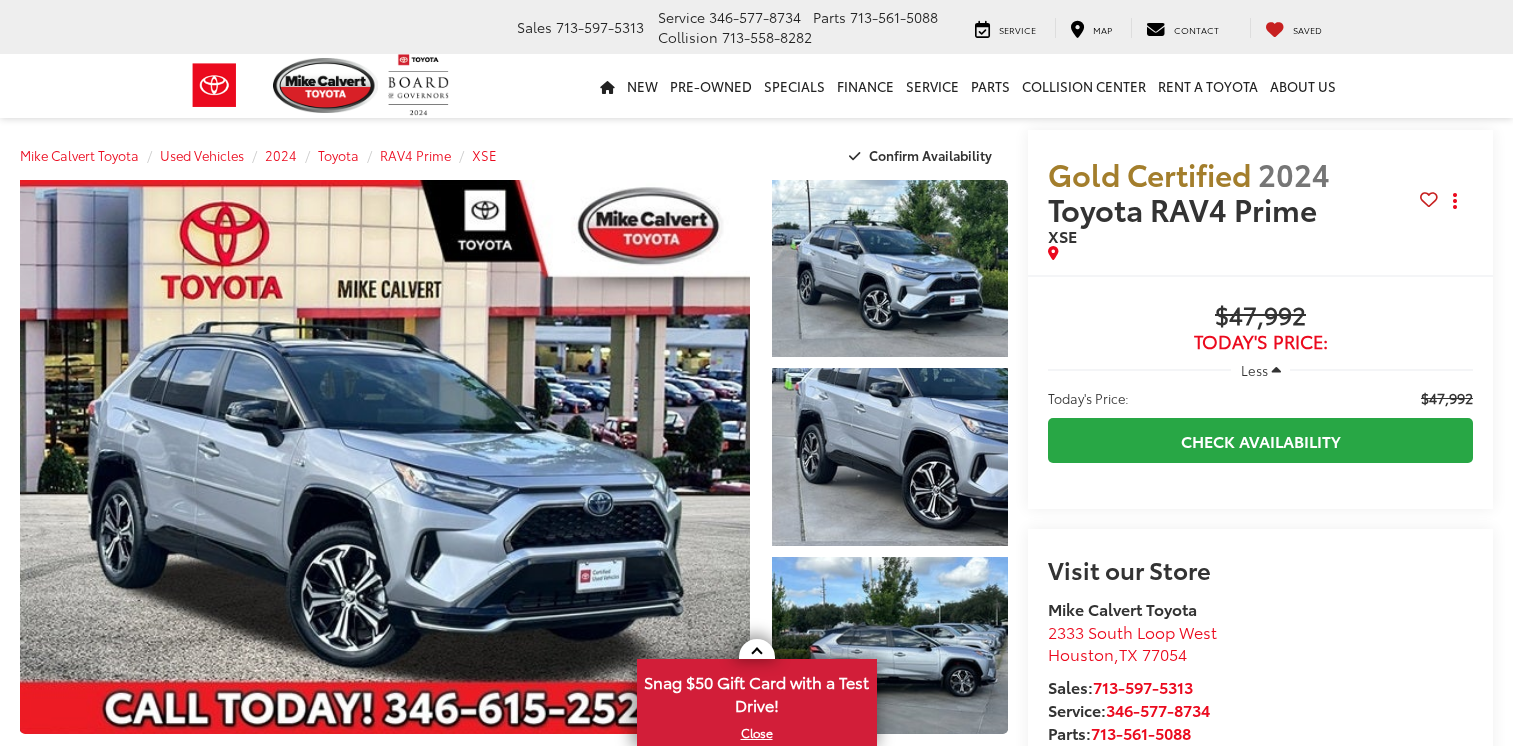scroll, scrollTop: 0, scrollLeft: 0, axis: both 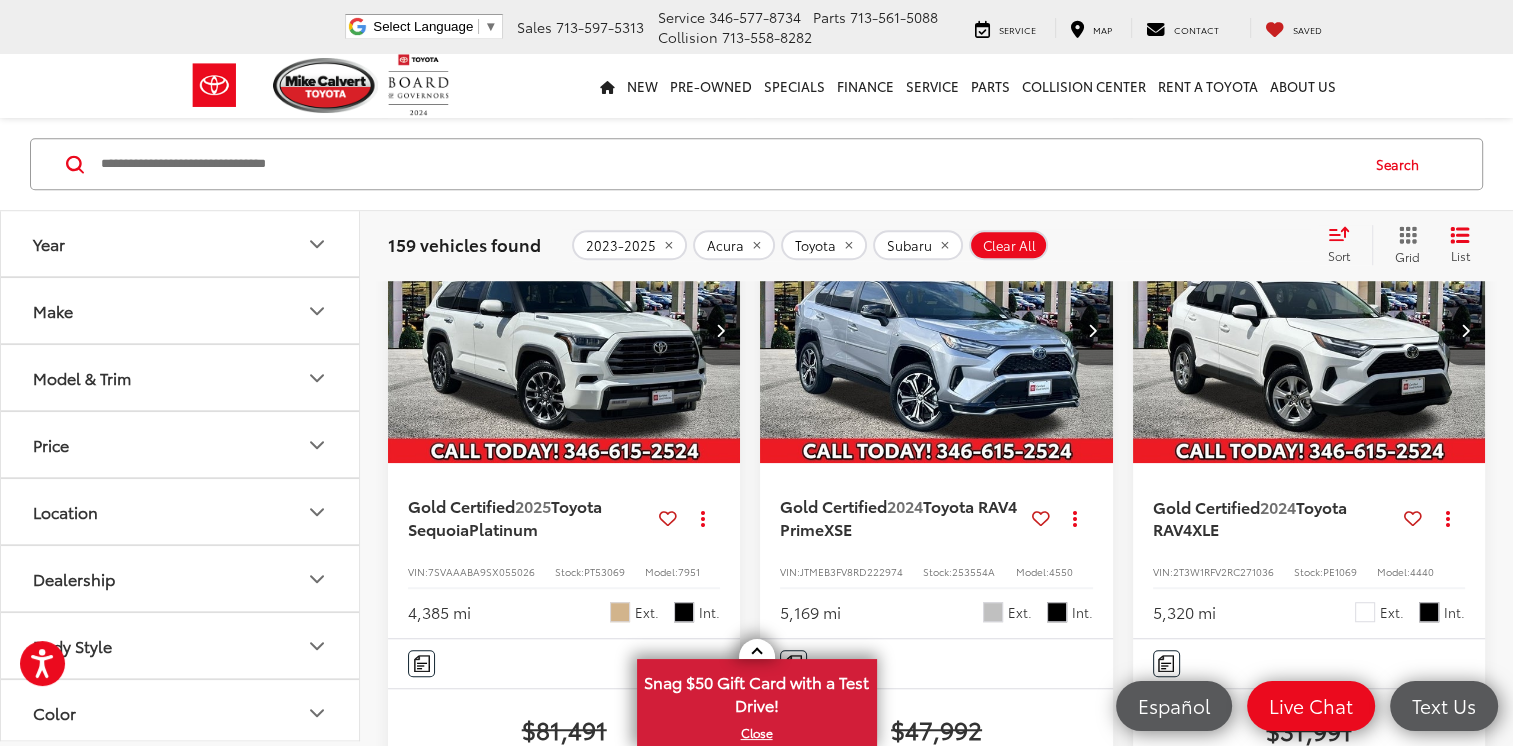 click at bounding box center (1309, 331) 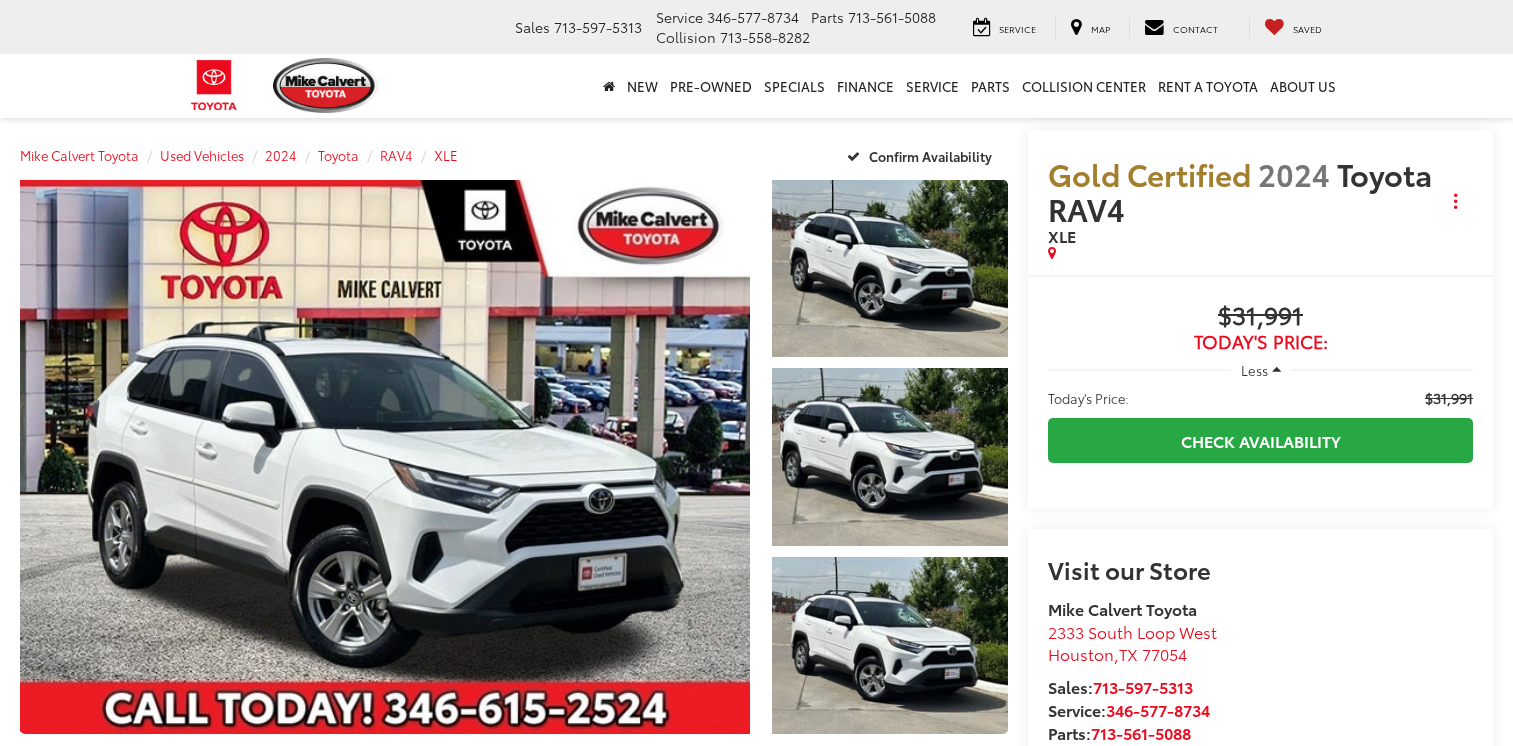 scroll, scrollTop: 0, scrollLeft: 0, axis: both 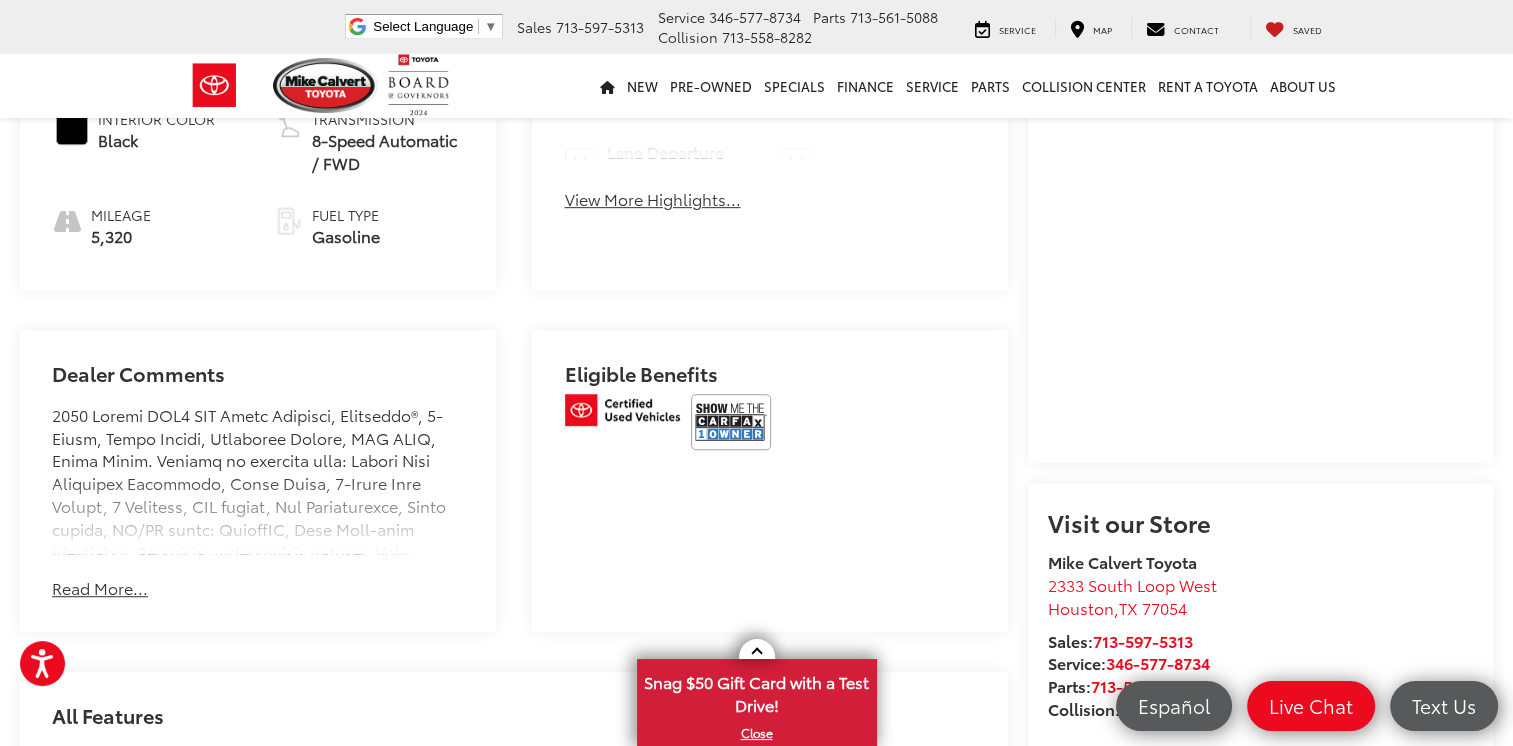 click on "Read More..." at bounding box center [100, 588] 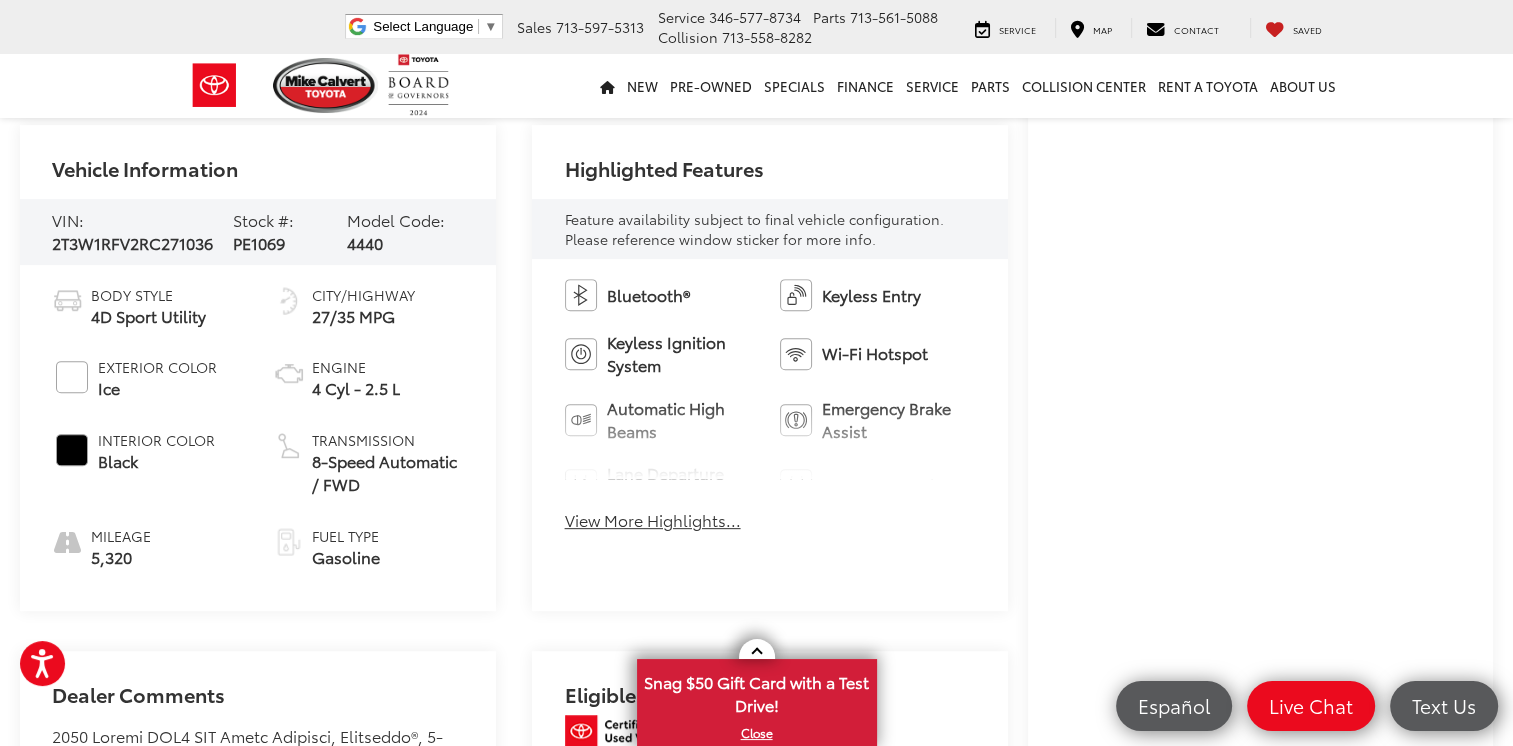 scroll, scrollTop: 765, scrollLeft: 0, axis: vertical 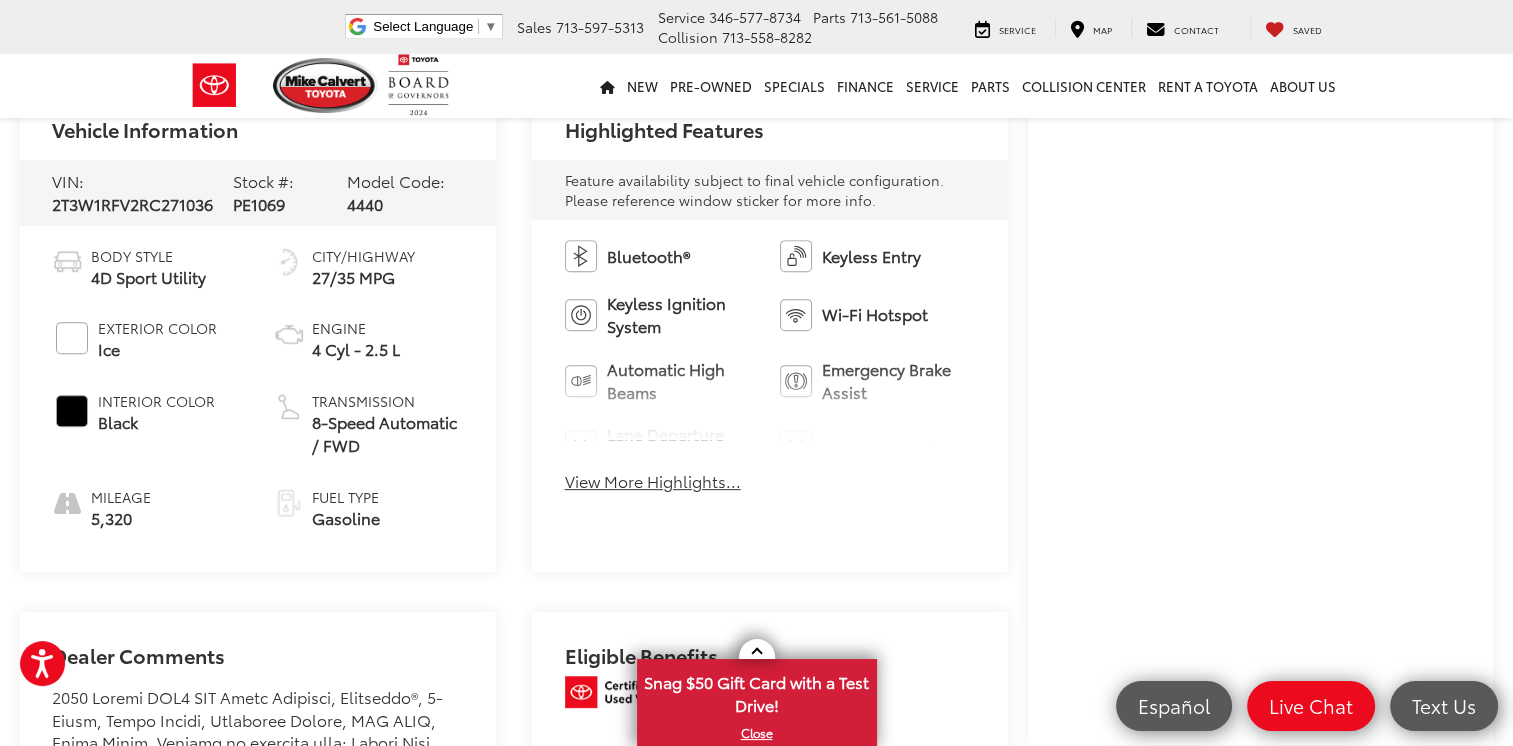 click on "View More Highlights..." at bounding box center (653, 481) 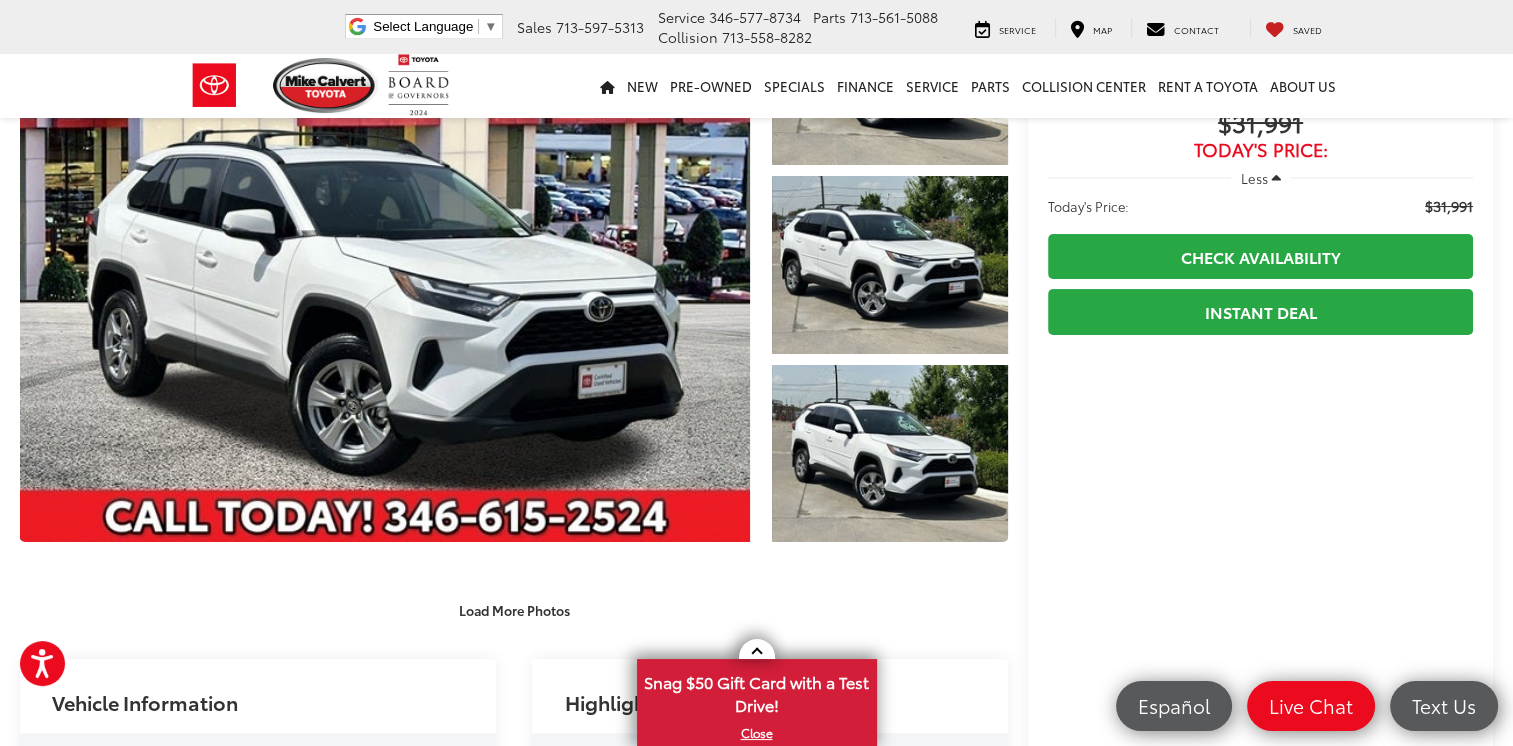 scroll, scrollTop: 58, scrollLeft: 0, axis: vertical 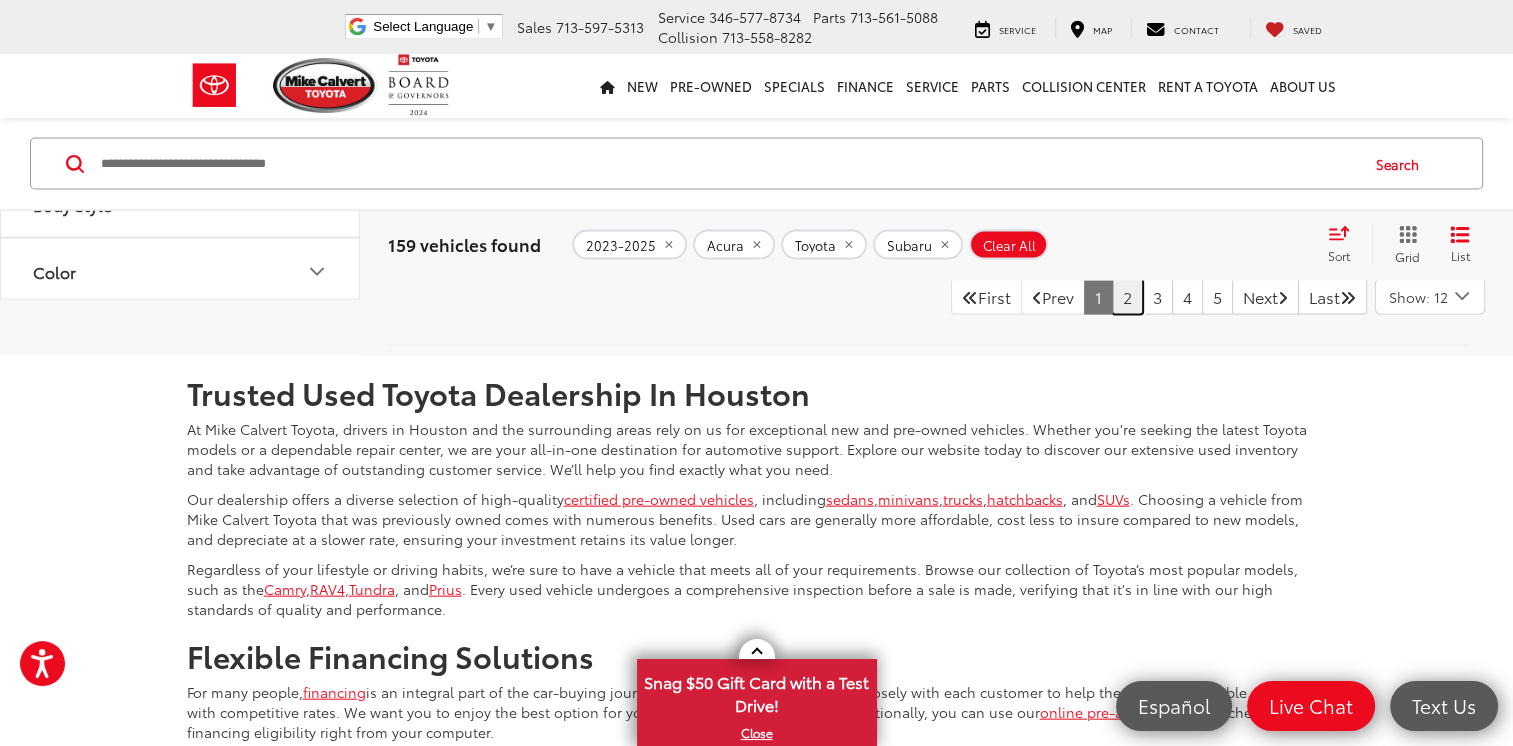 click on "2" at bounding box center (1127, 297) 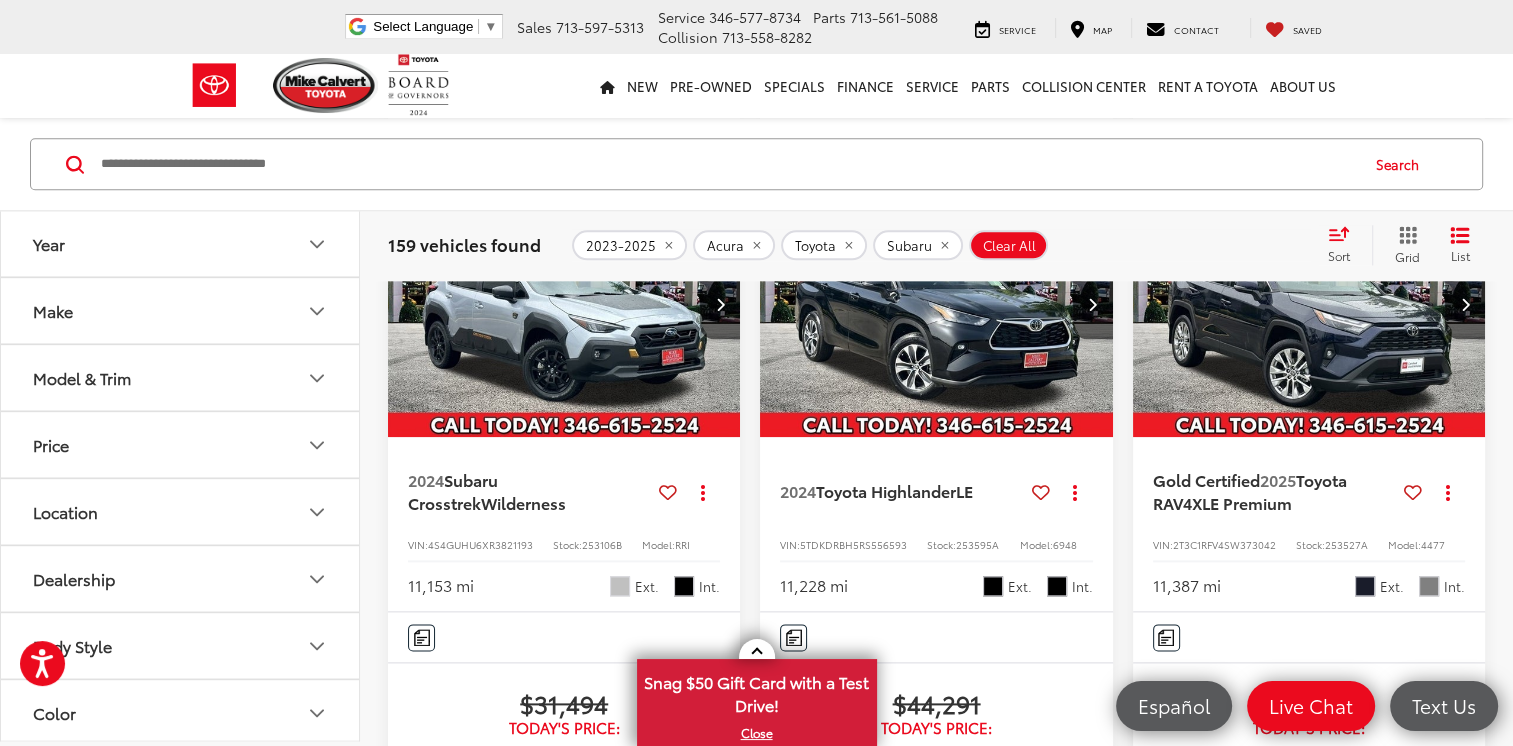 scroll, scrollTop: 2288, scrollLeft: 0, axis: vertical 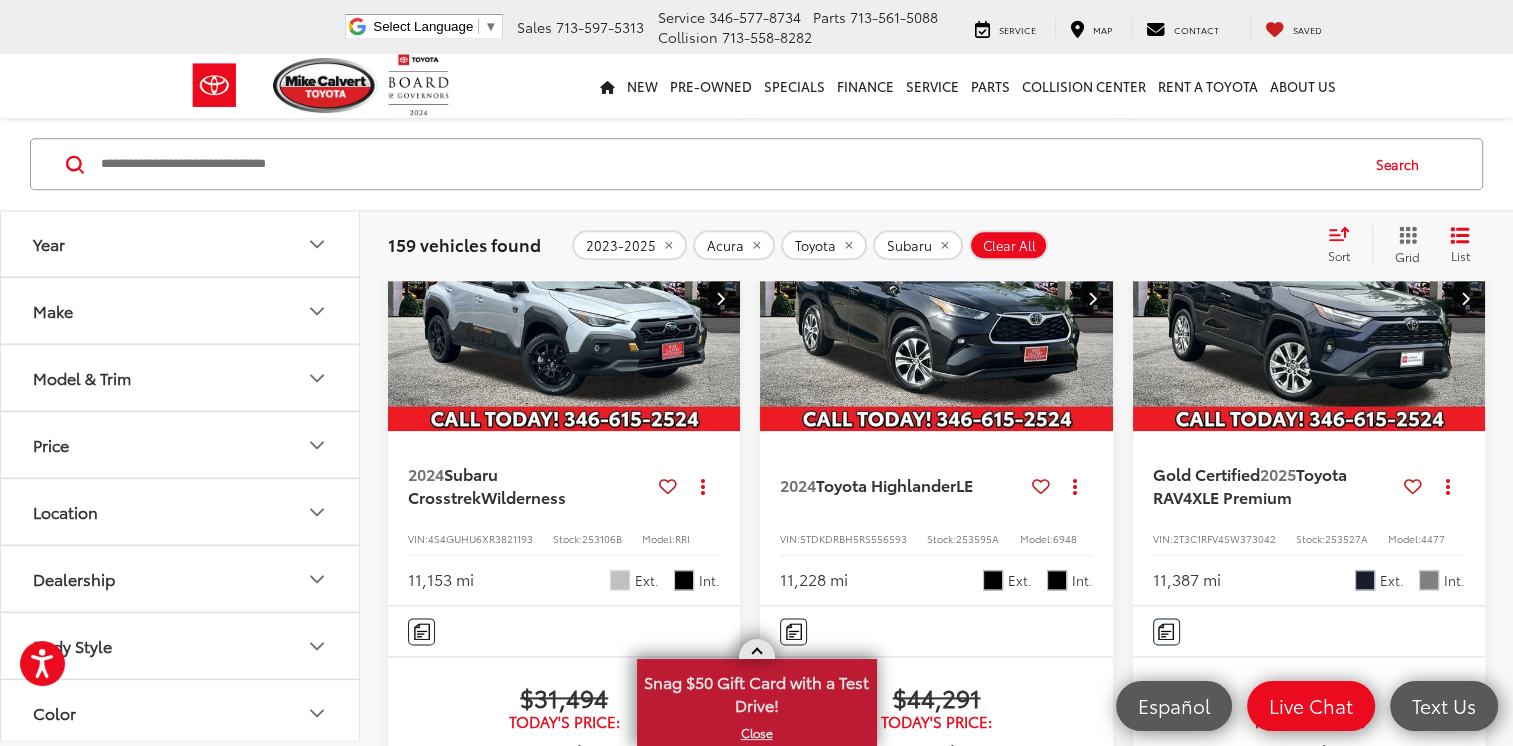 click at bounding box center [757, 649] 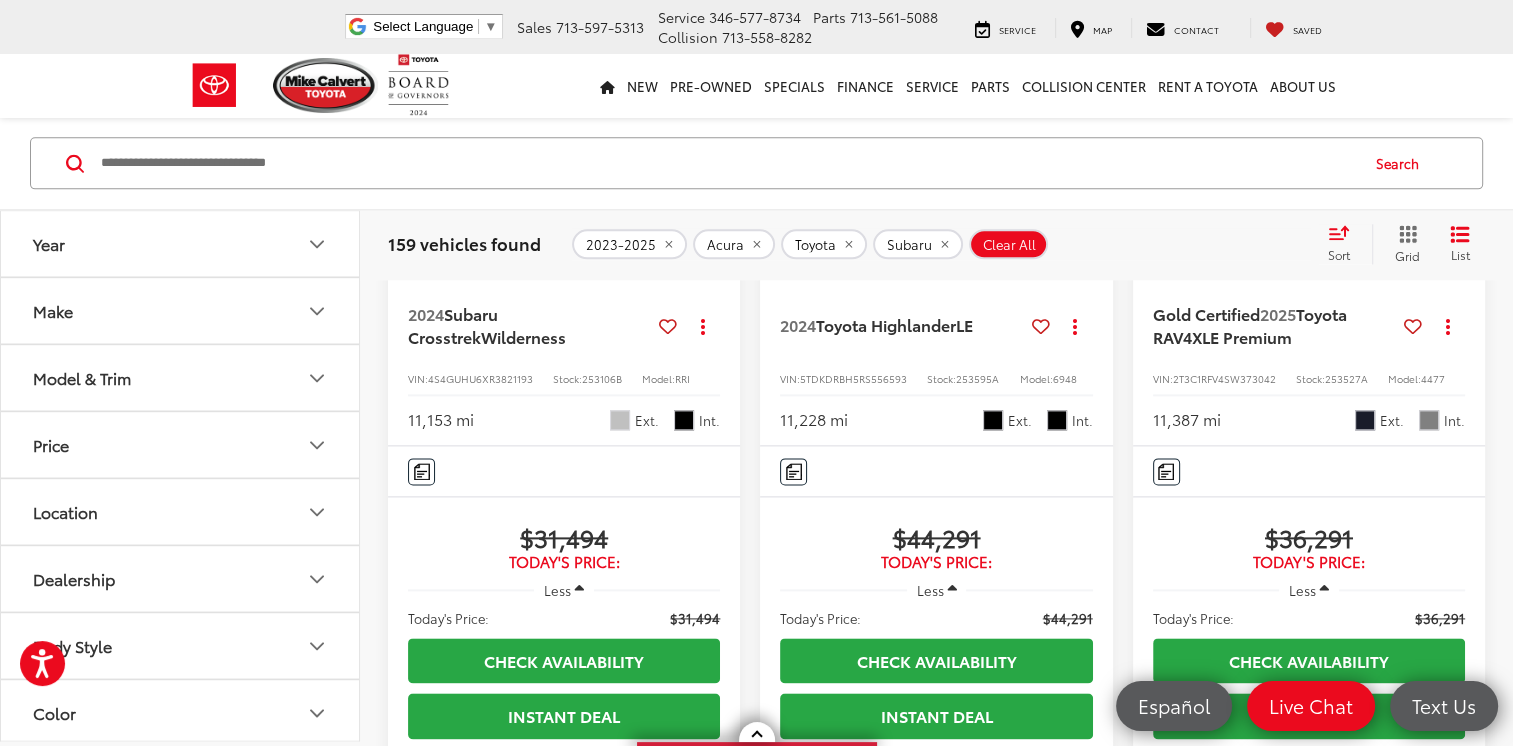 scroll, scrollTop: 2368, scrollLeft: 0, axis: vertical 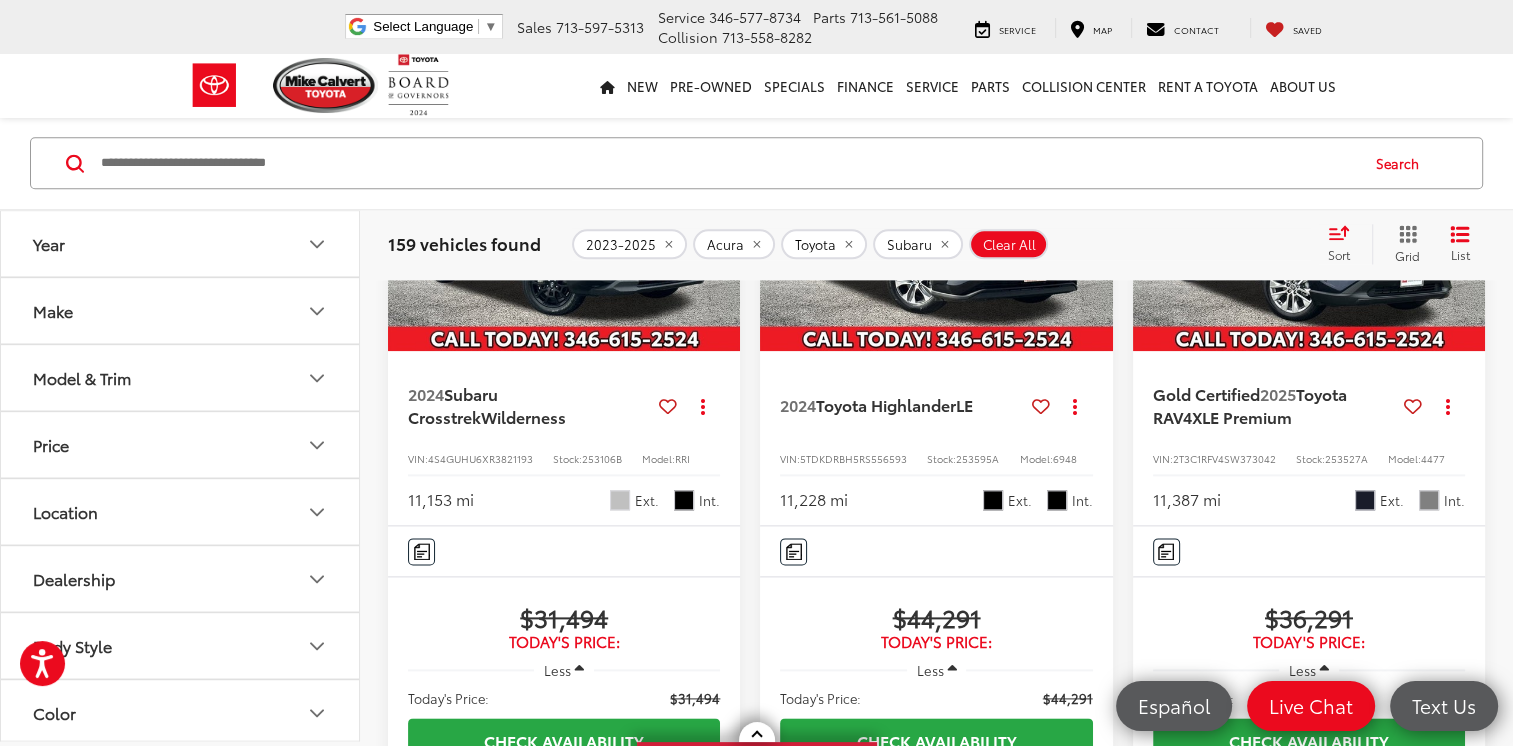click at bounding box center (1309, 219) 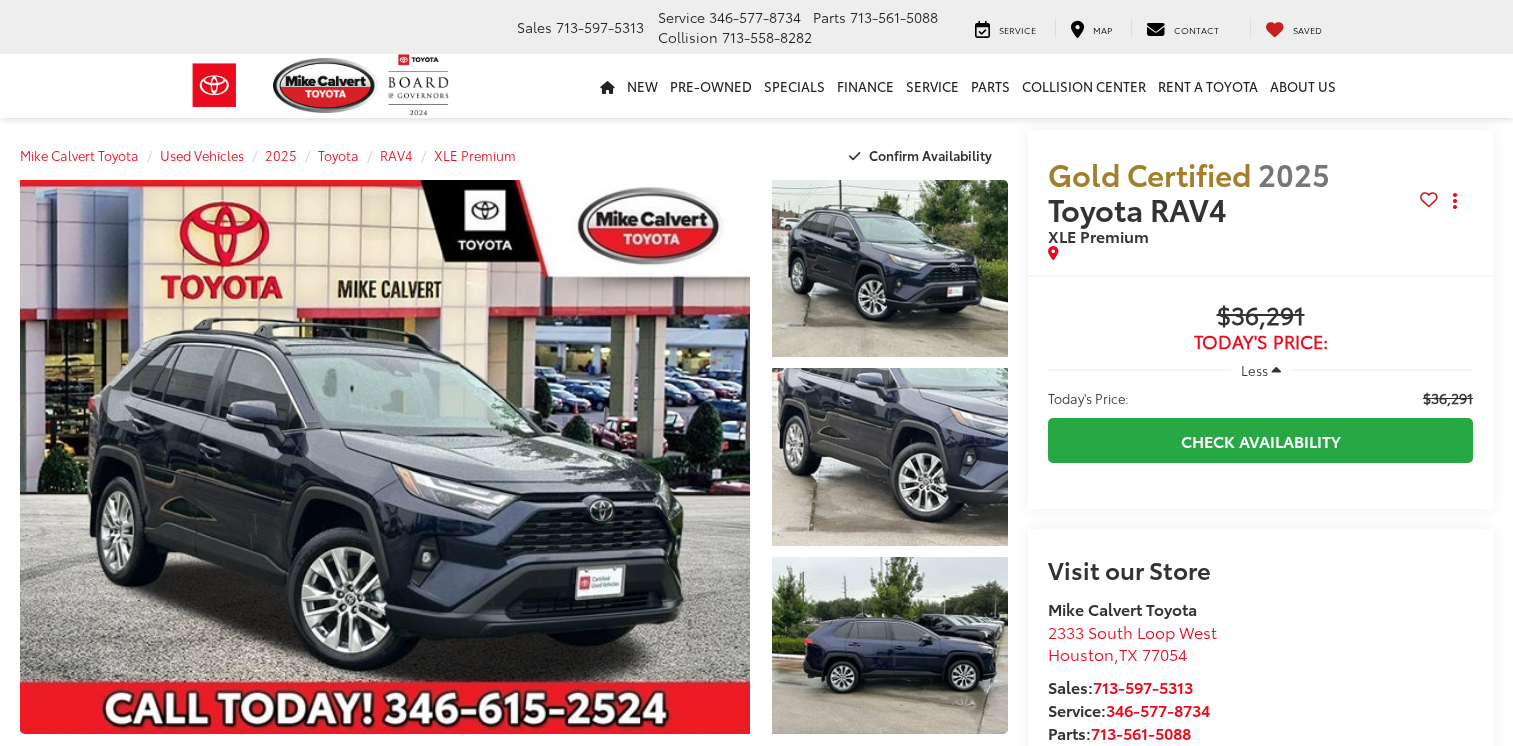 scroll, scrollTop: 0, scrollLeft: 0, axis: both 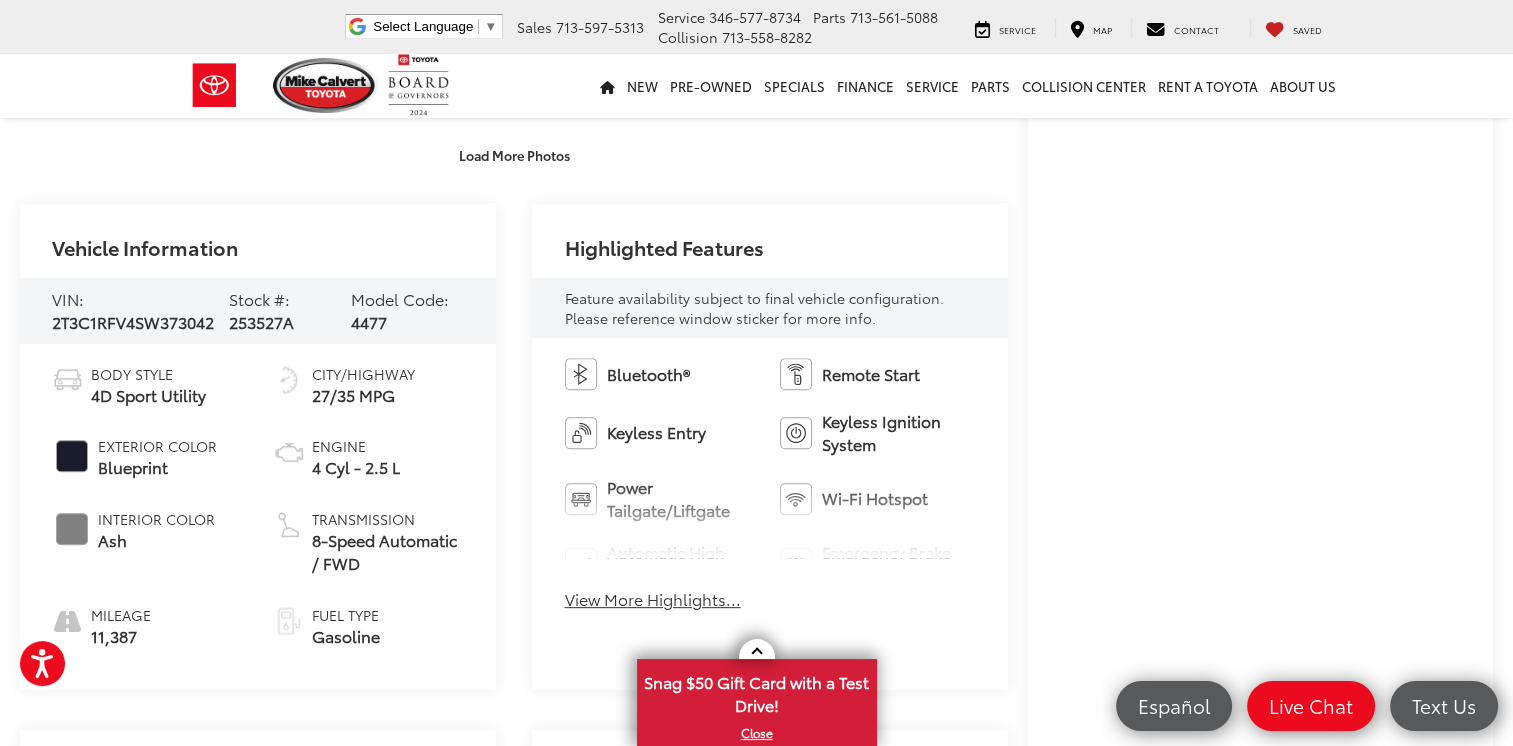 click on "Mike Calvert Toyota
Used Vehicles
2025
Toyota
RAV4
XLE Premium
Confirm Availability
Photos
1
/
38
Load More Photos" at bounding box center (756, 875) 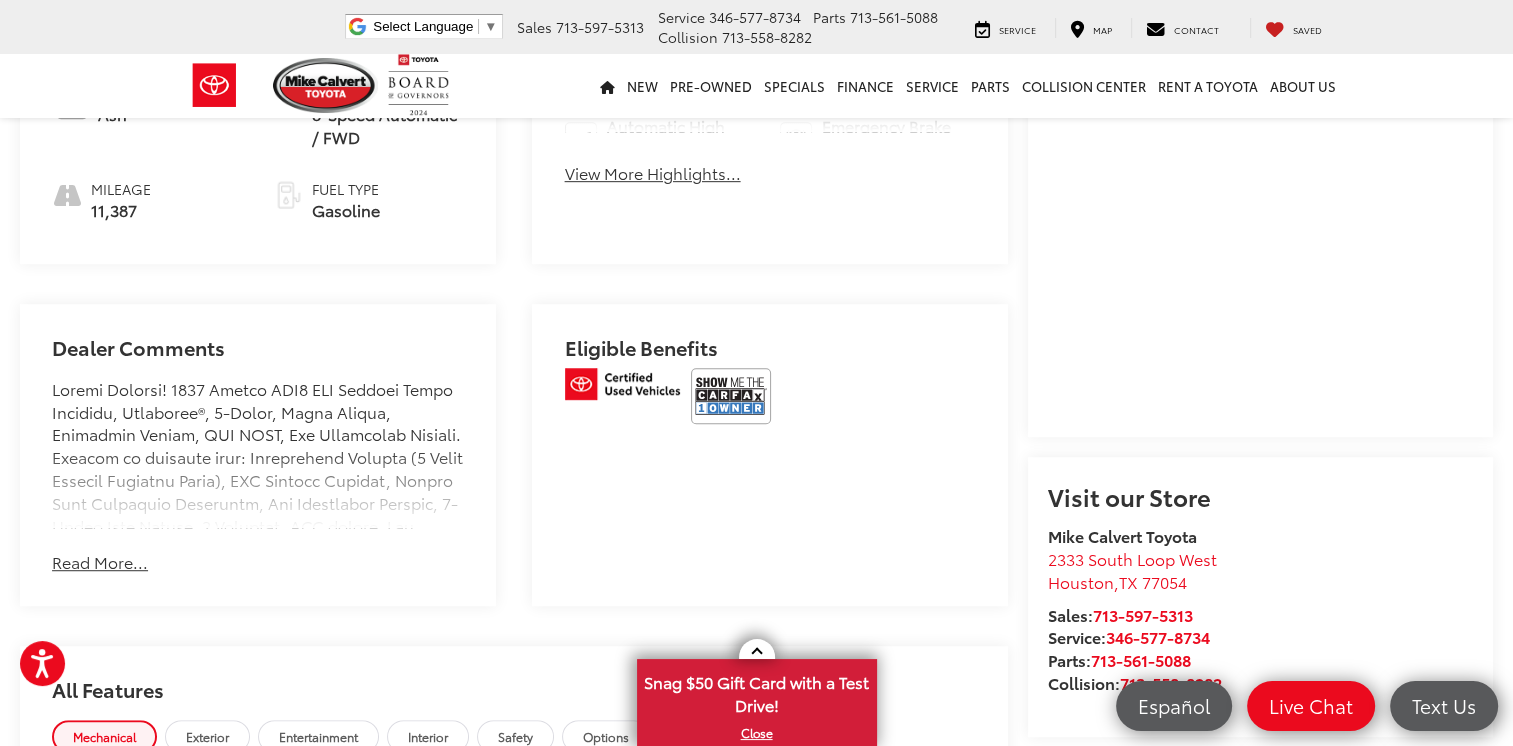 scroll, scrollTop: 1180, scrollLeft: 0, axis: vertical 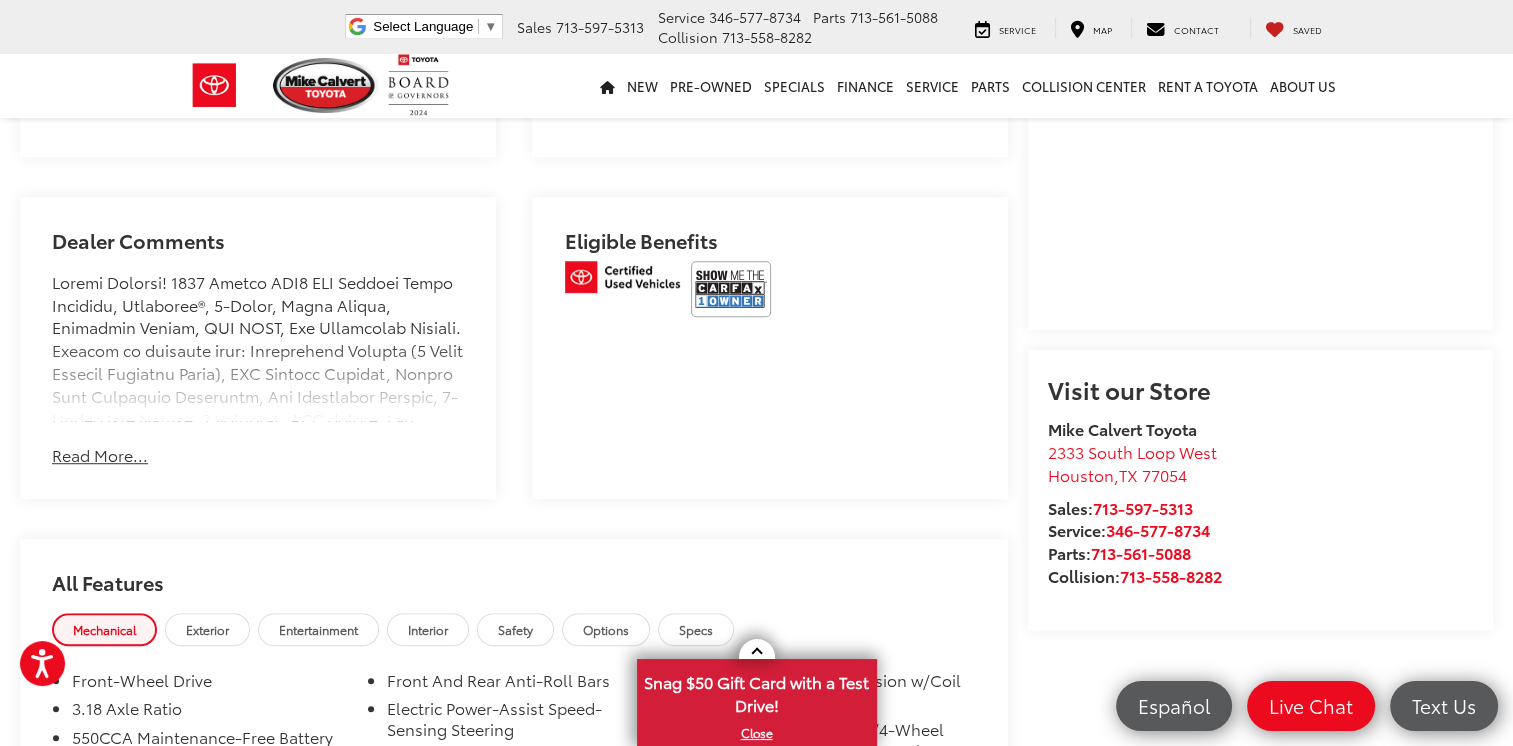 click on "Read More..." at bounding box center [100, 455] 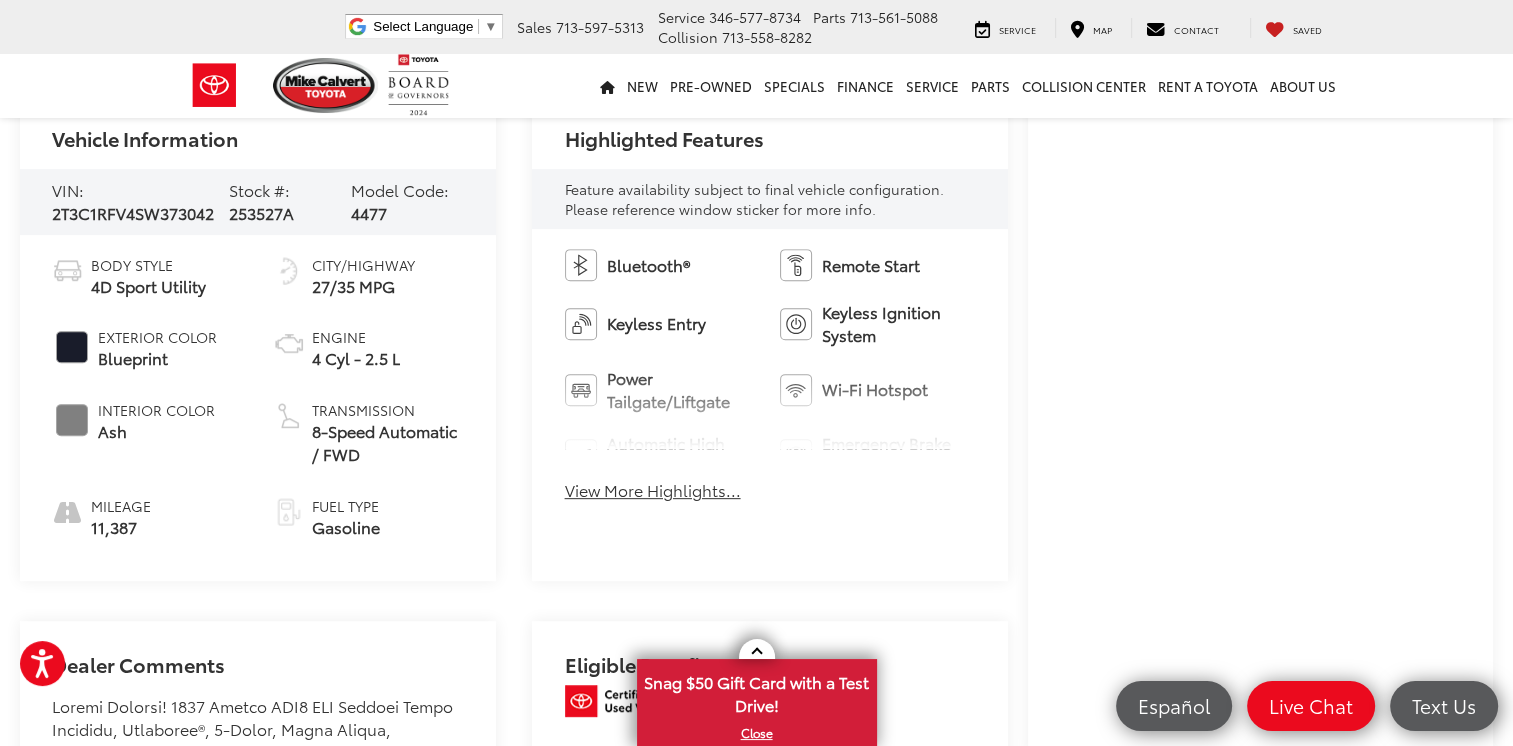 scroll, scrollTop: 752, scrollLeft: 0, axis: vertical 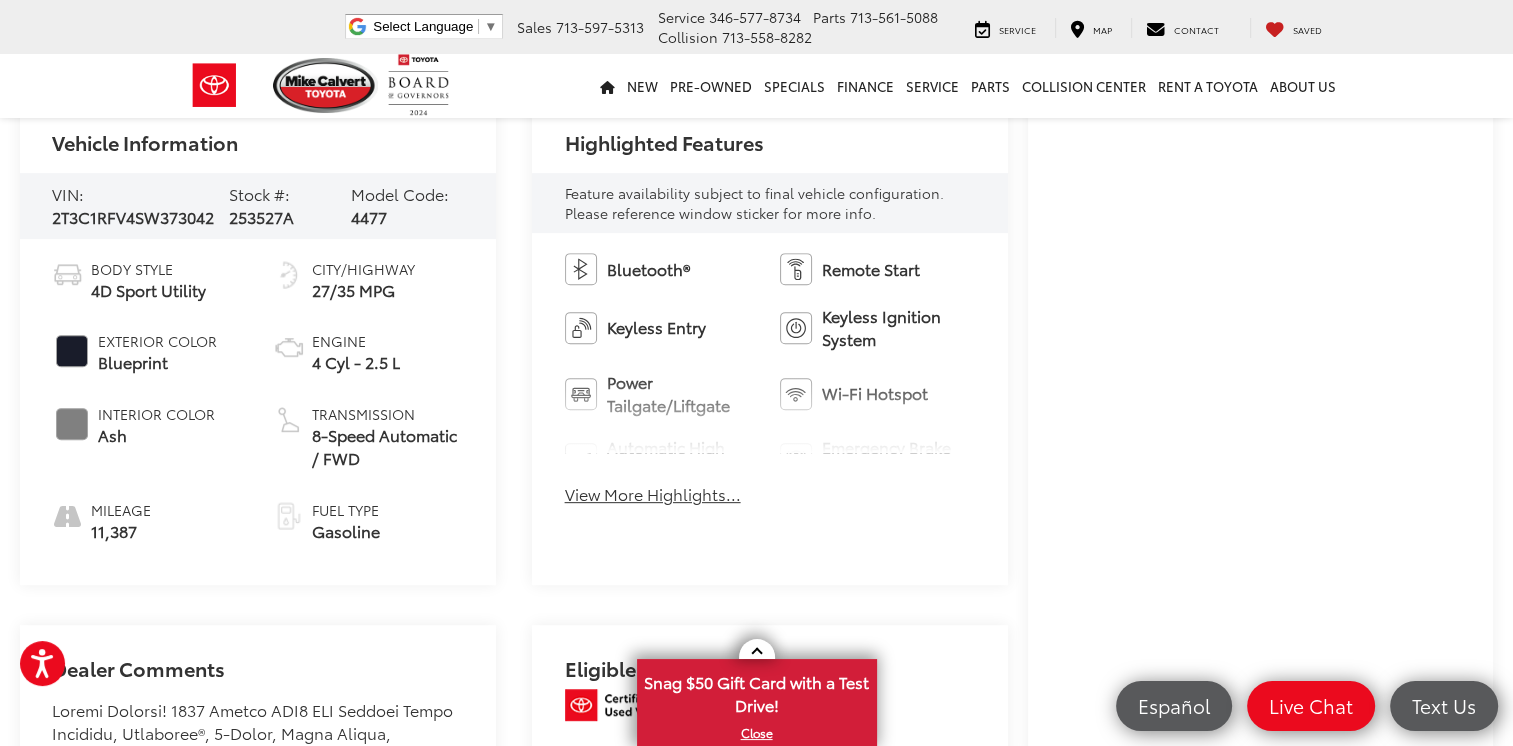 click on "View More Highlights..." at bounding box center (653, 494) 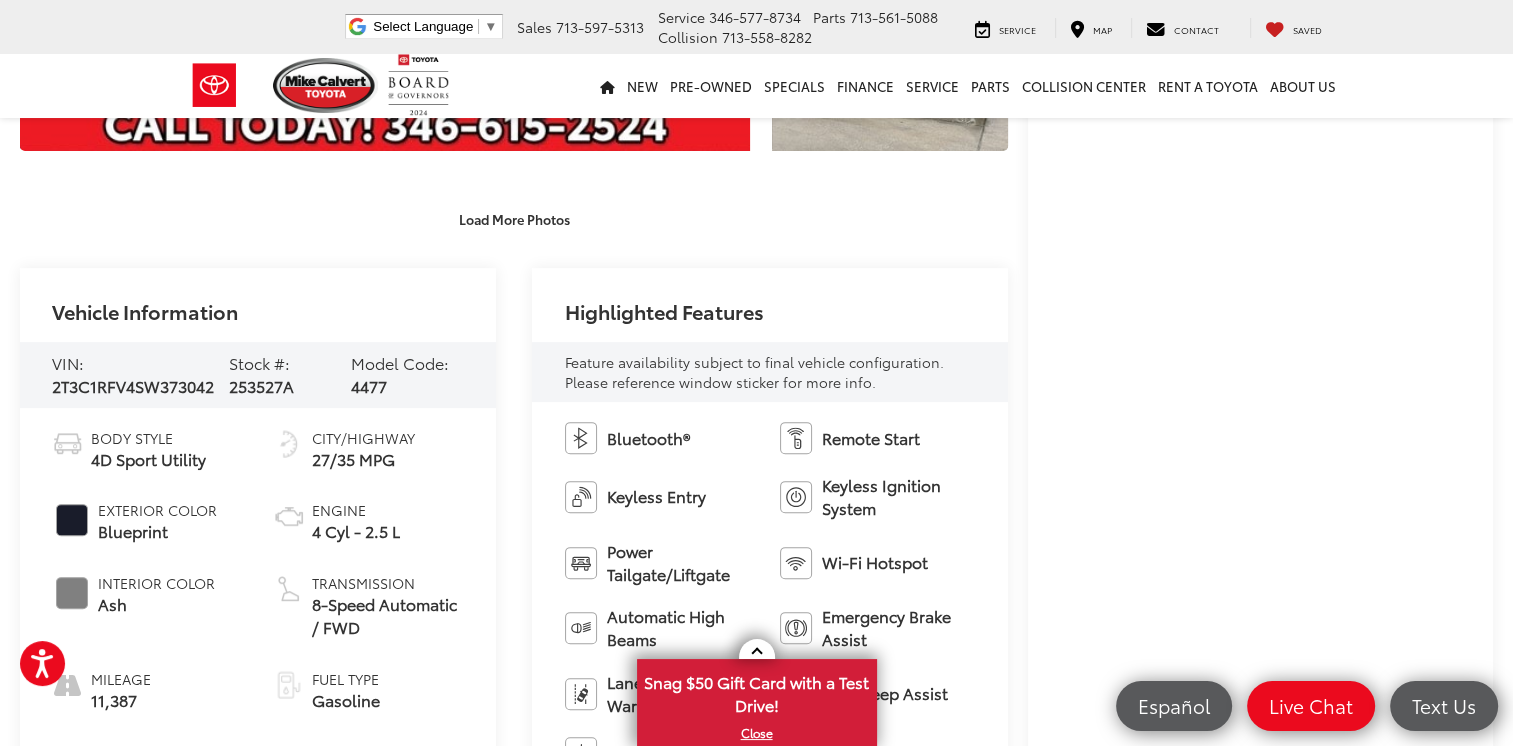 scroll, scrollTop: 568, scrollLeft: 0, axis: vertical 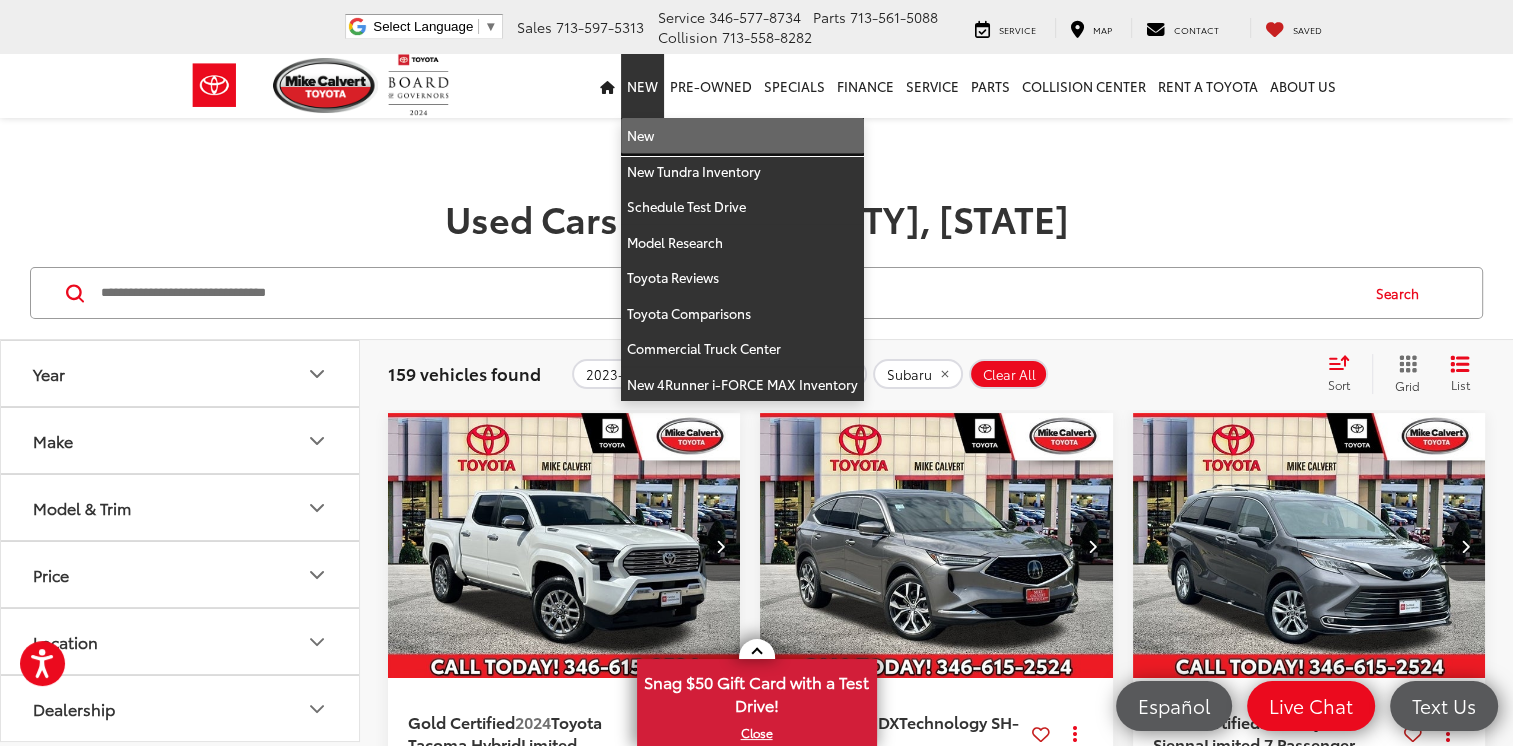 click on "New" at bounding box center (742, 136) 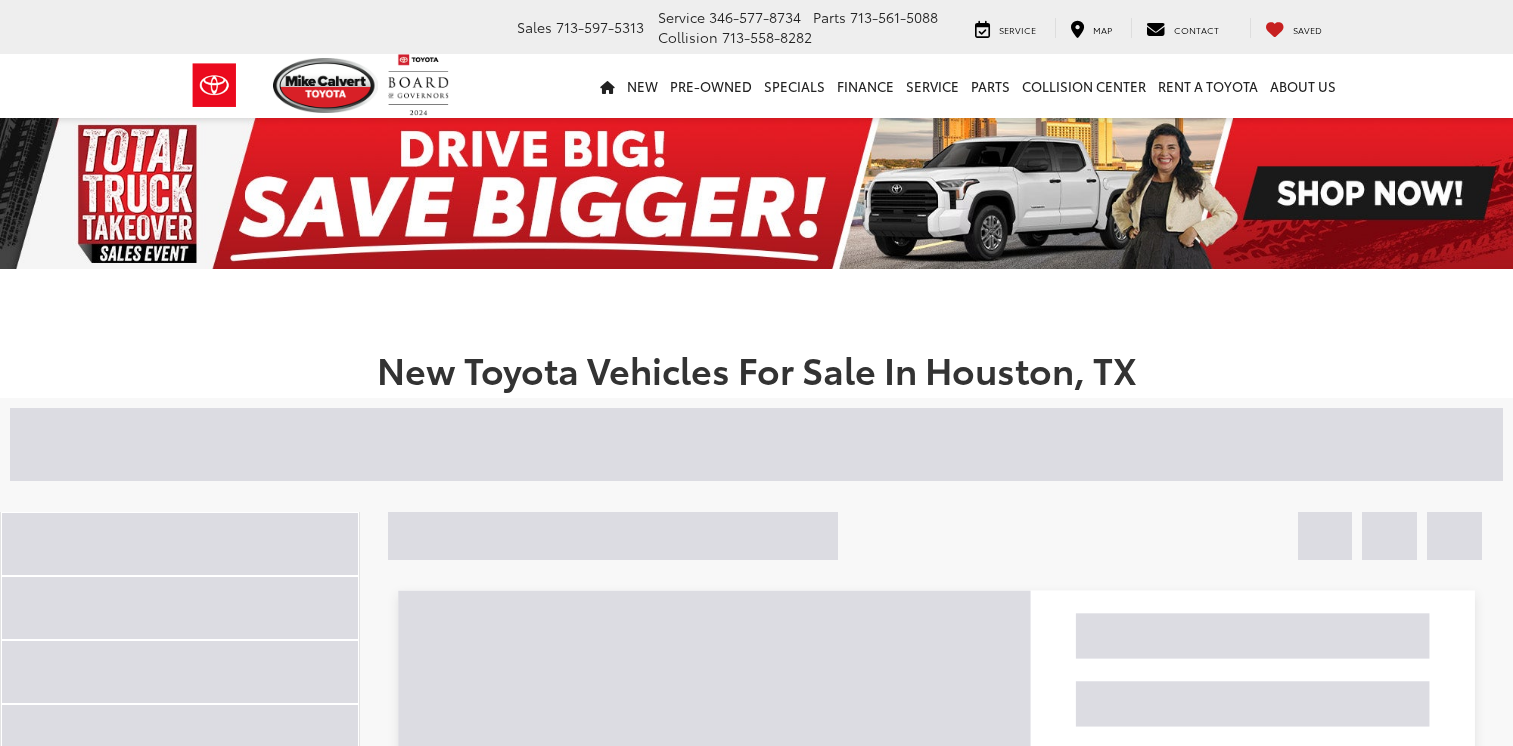 scroll, scrollTop: 0, scrollLeft: 0, axis: both 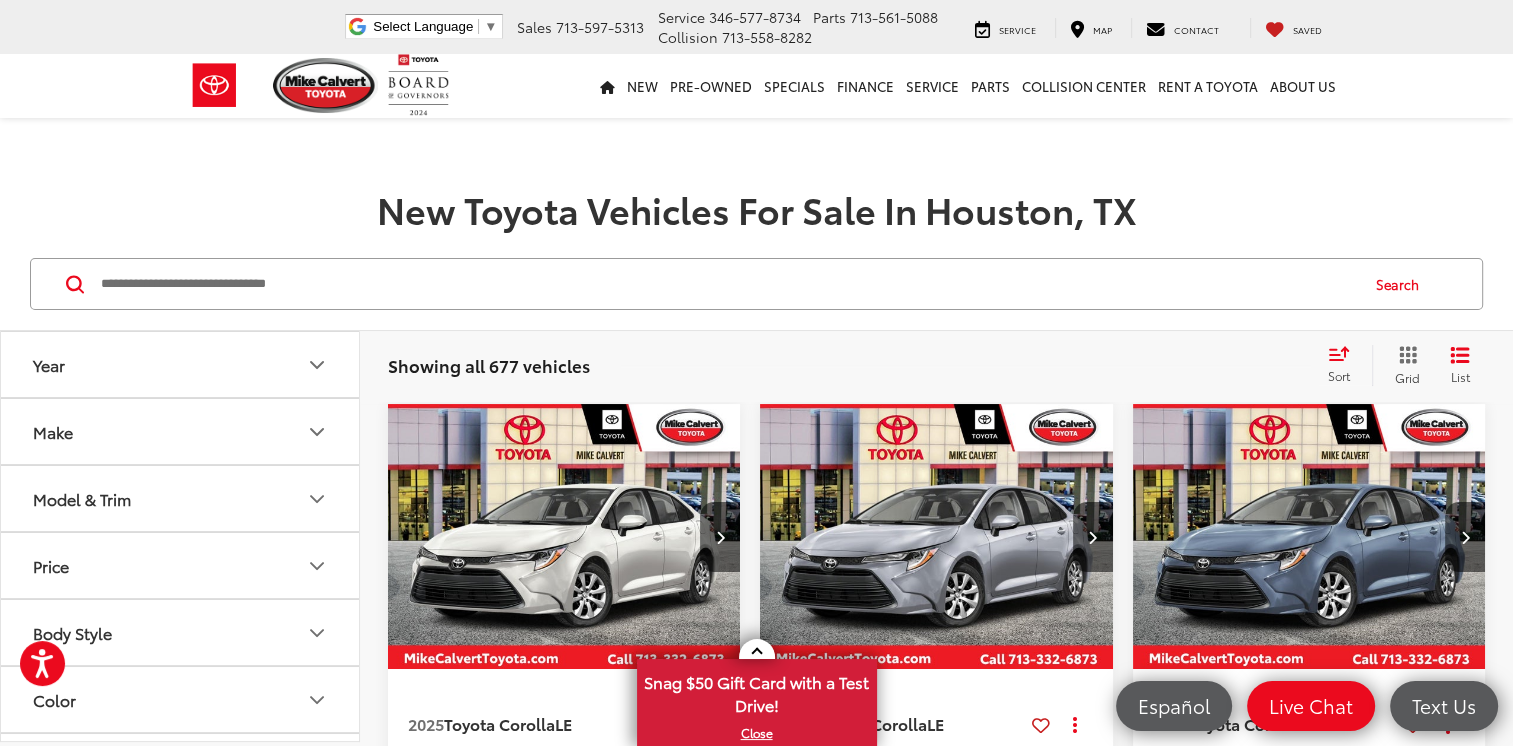 click 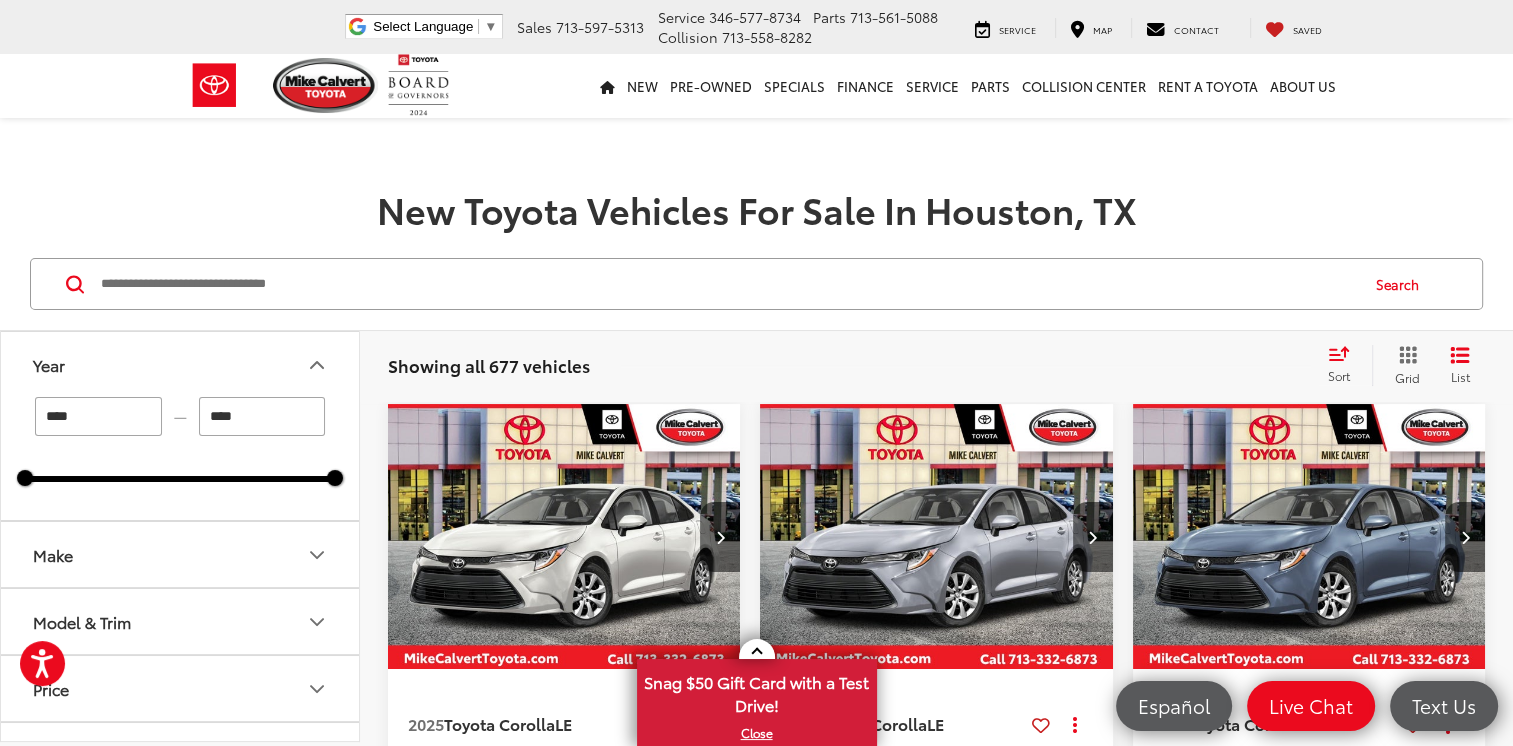 click on "**** — **** 2022 2026" at bounding box center (180, 458) 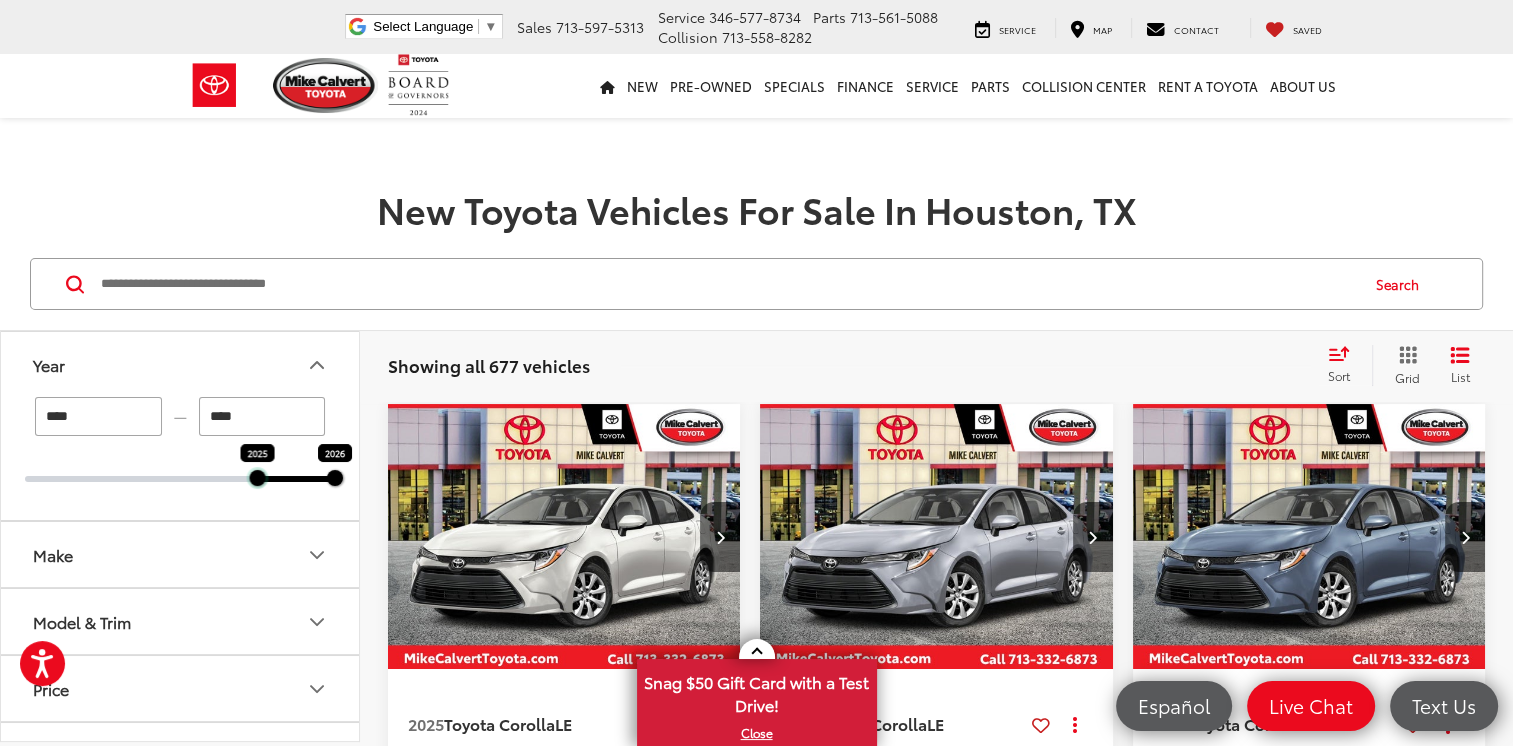 drag, startPoint x: 25, startPoint y: 479, endPoint x: 293, endPoint y: 482, distance: 268.01678 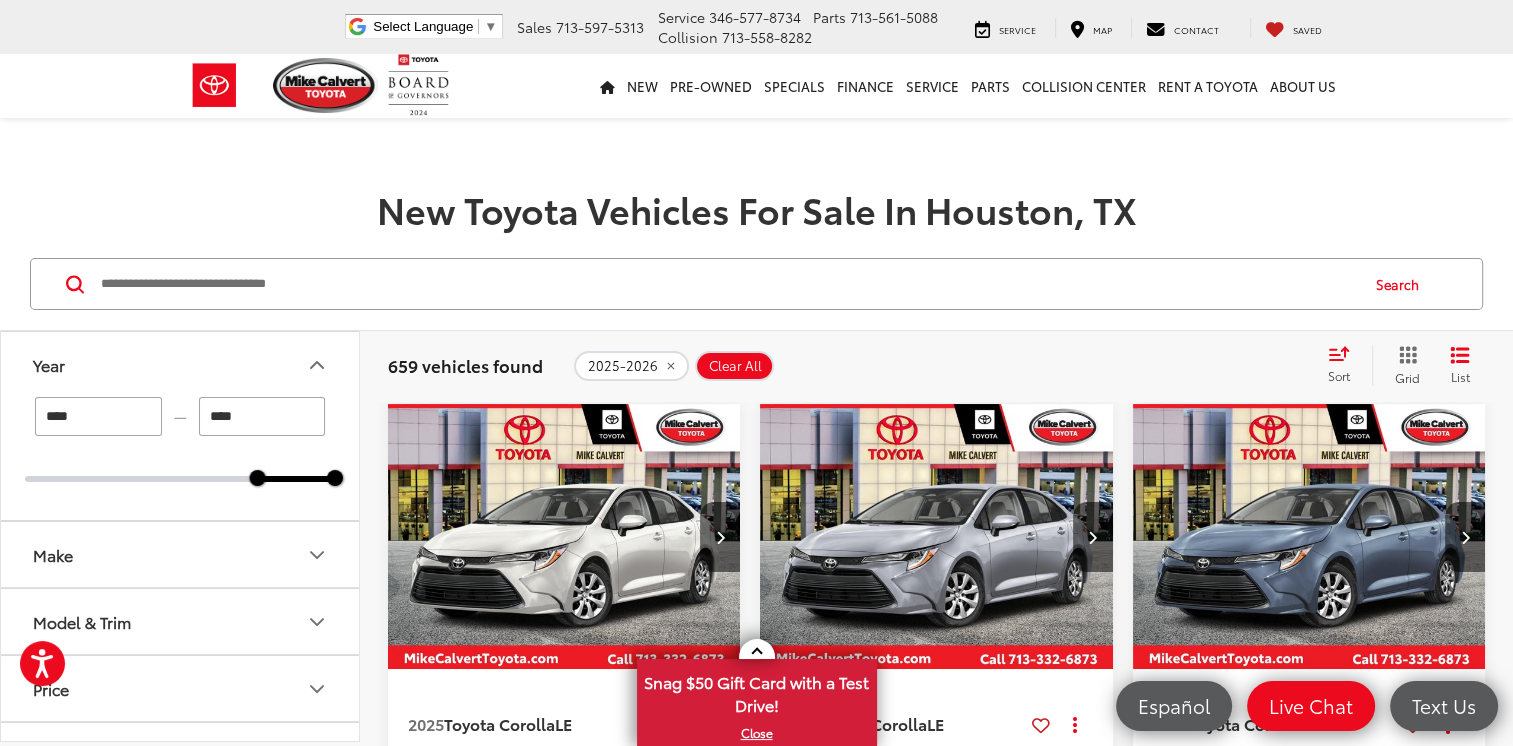 click 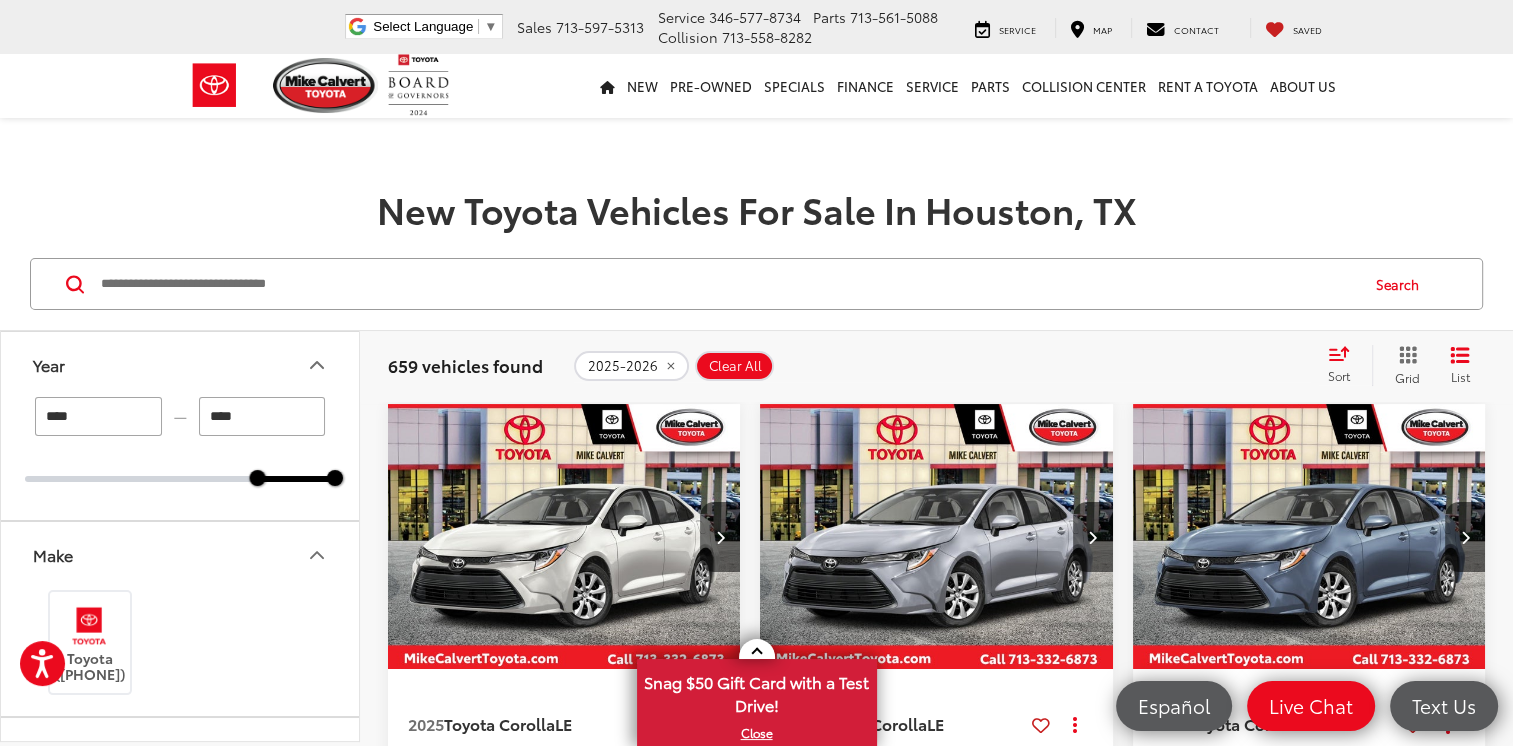 click 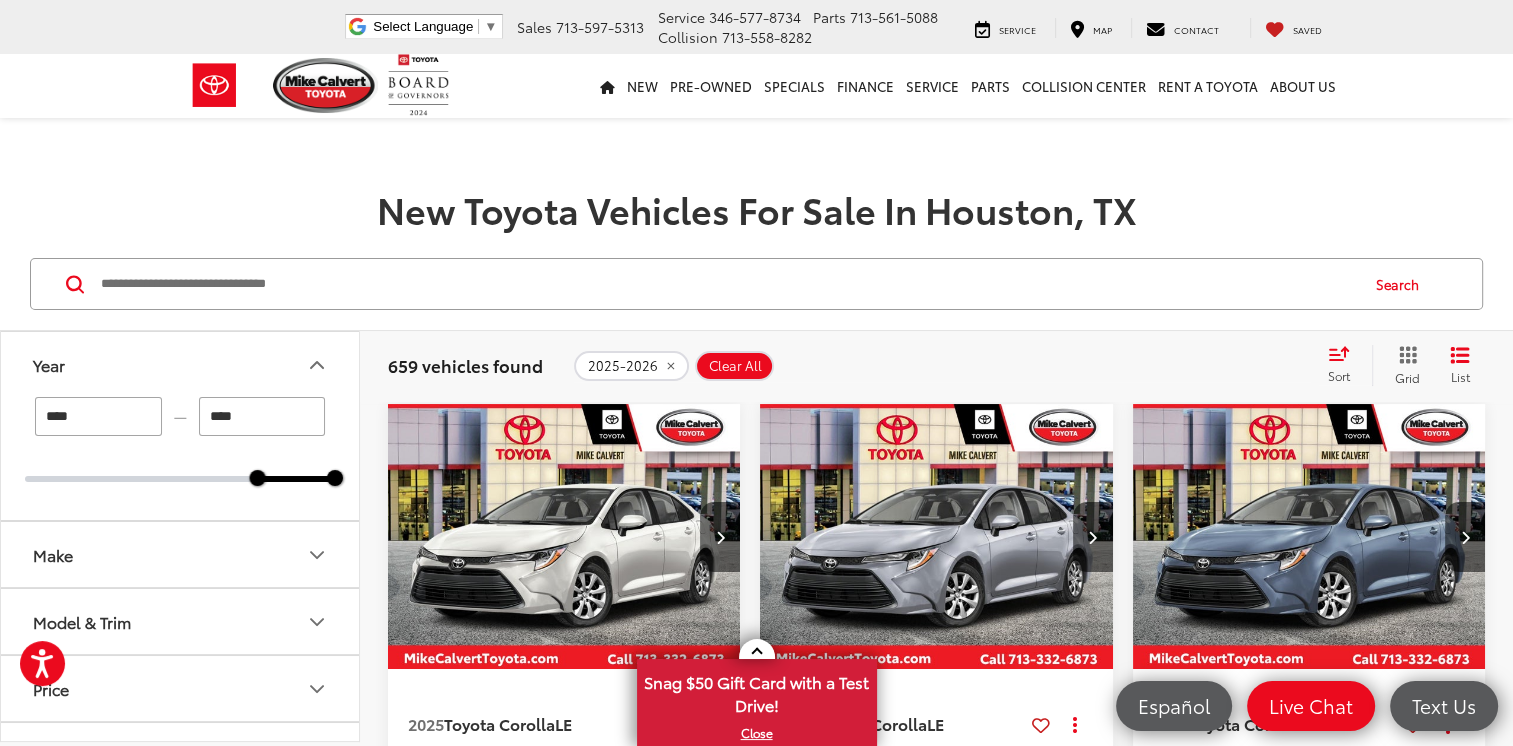 click 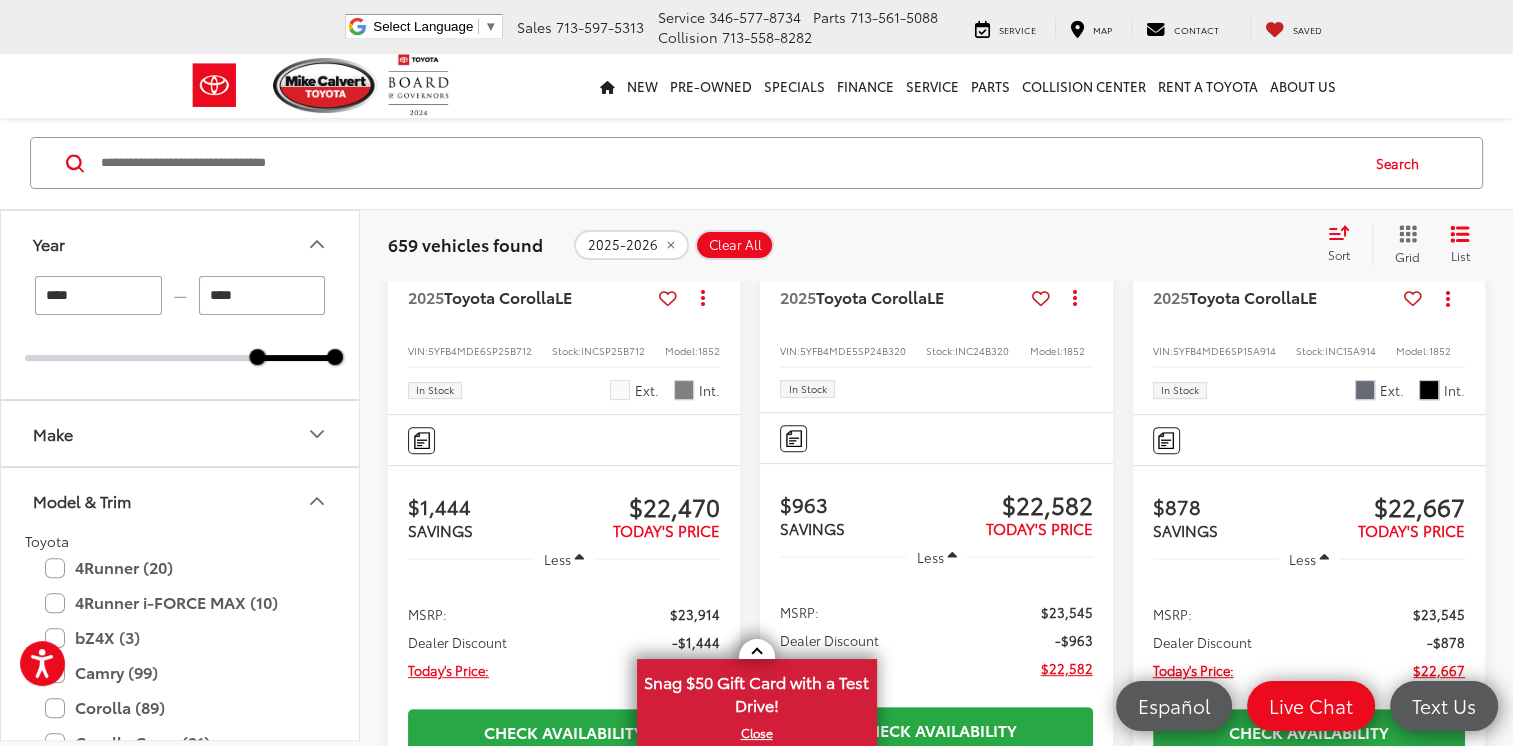 scroll, scrollTop: 667, scrollLeft: 0, axis: vertical 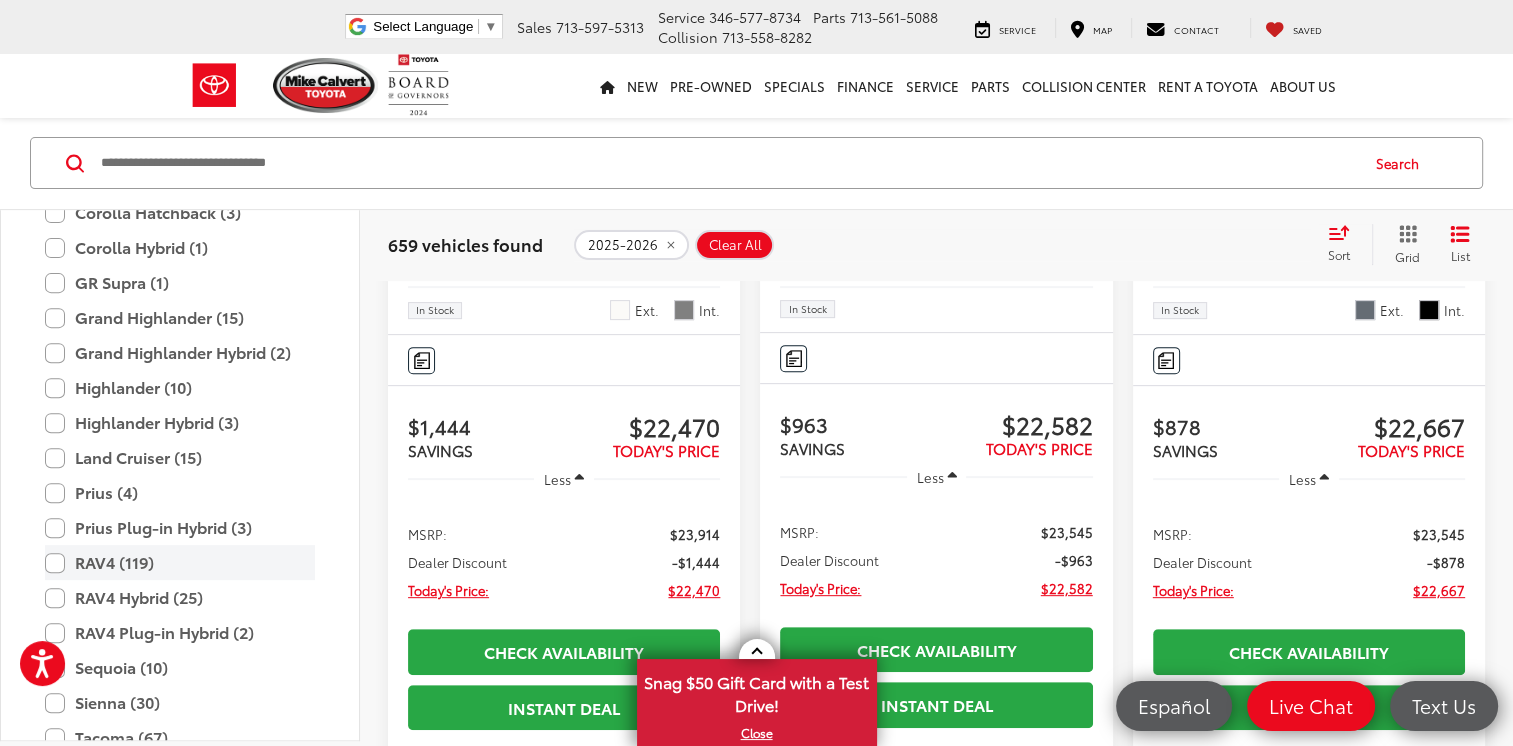 click on "RAV4 (119)" at bounding box center [180, 562] 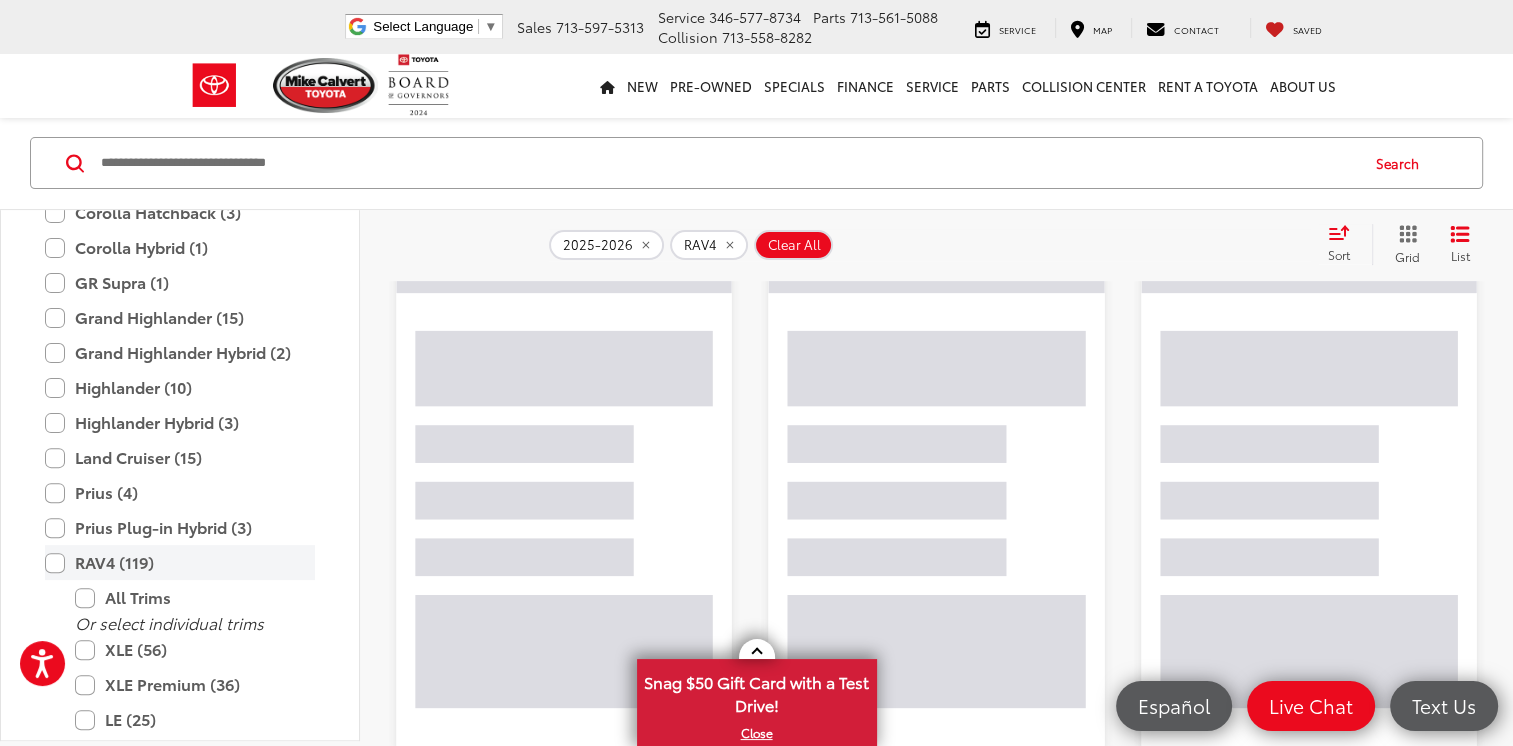 scroll, scrollTop: 280, scrollLeft: 0, axis: vertical 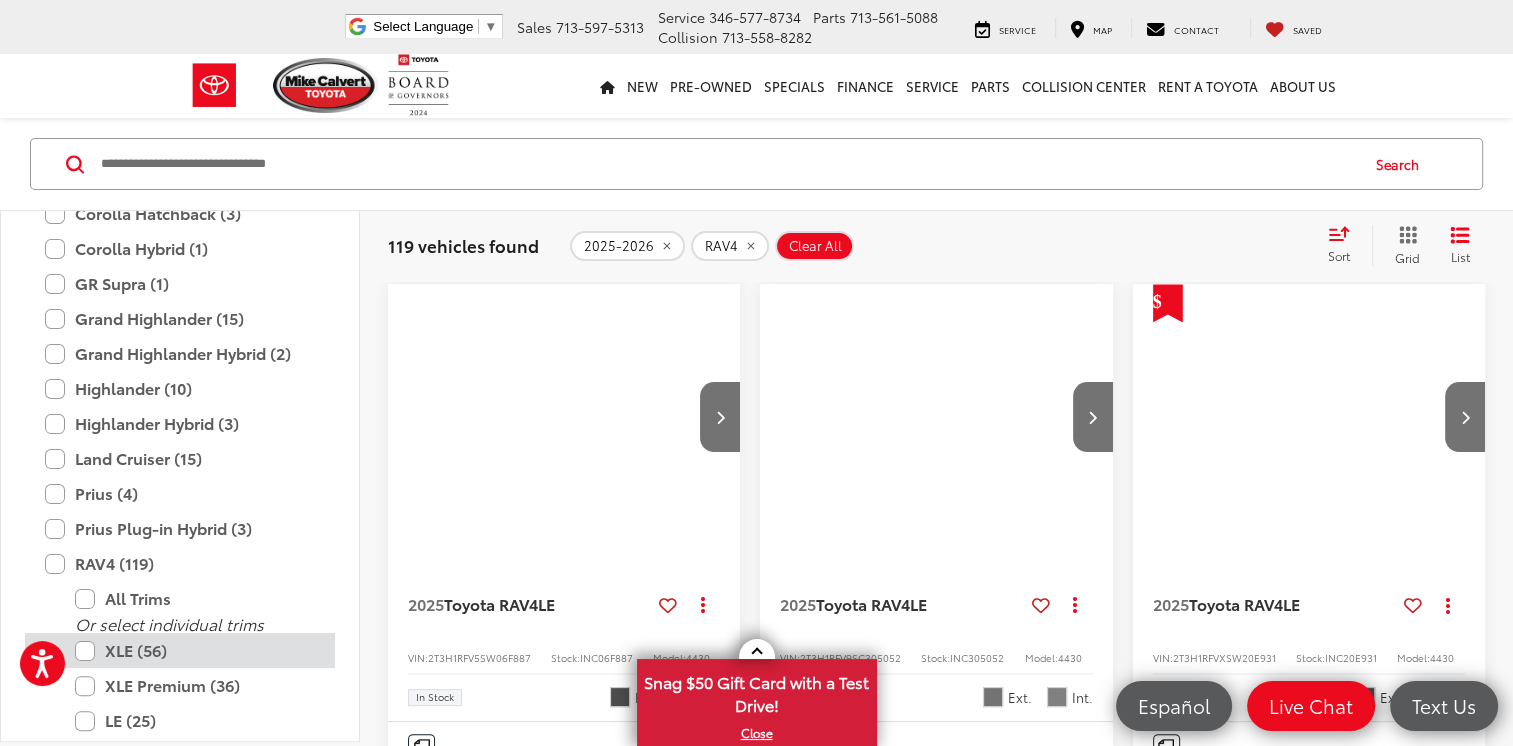 click on "XLE (56)" at bounding box center [195, 650] 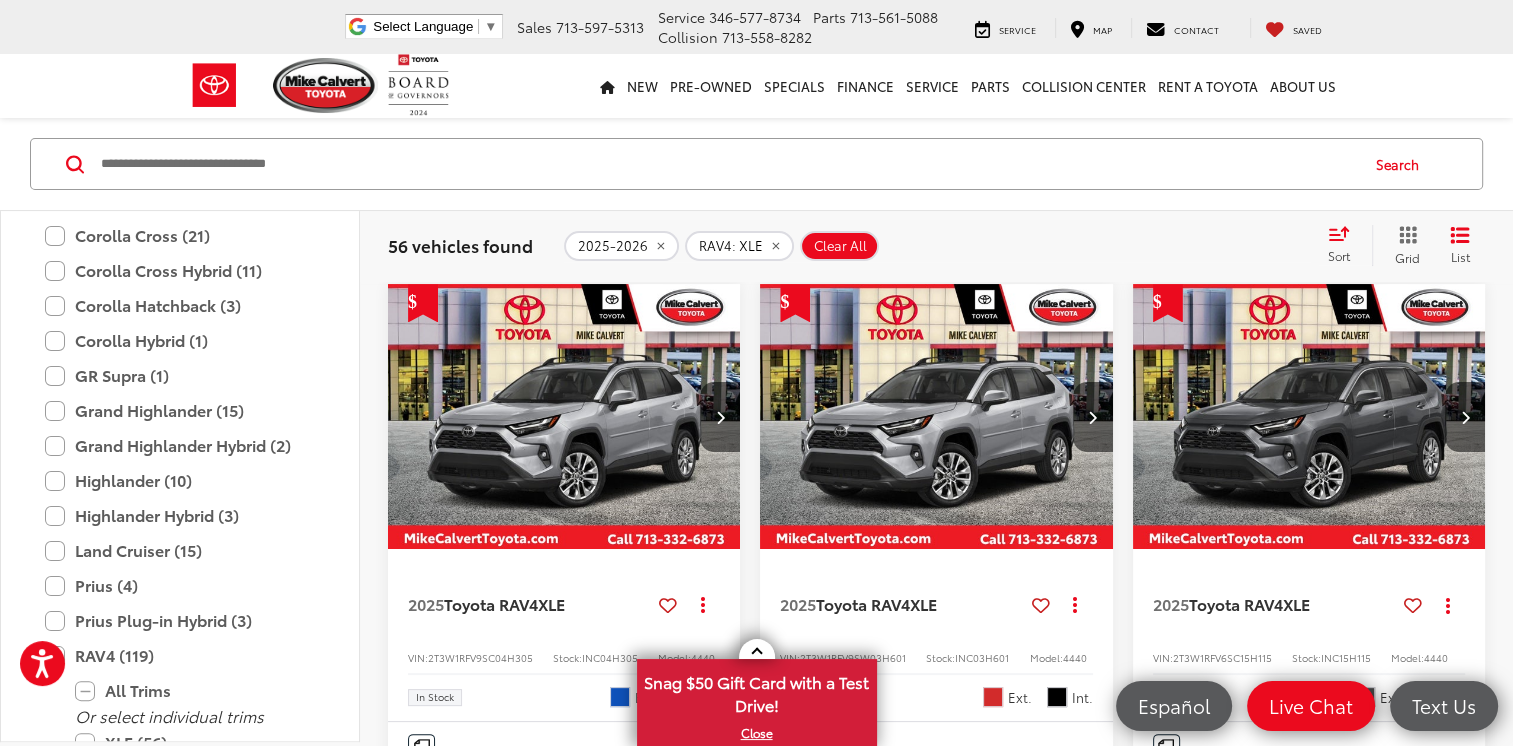 scroll, scrollTop: 480, scrollLeft: 0, axis: vertical 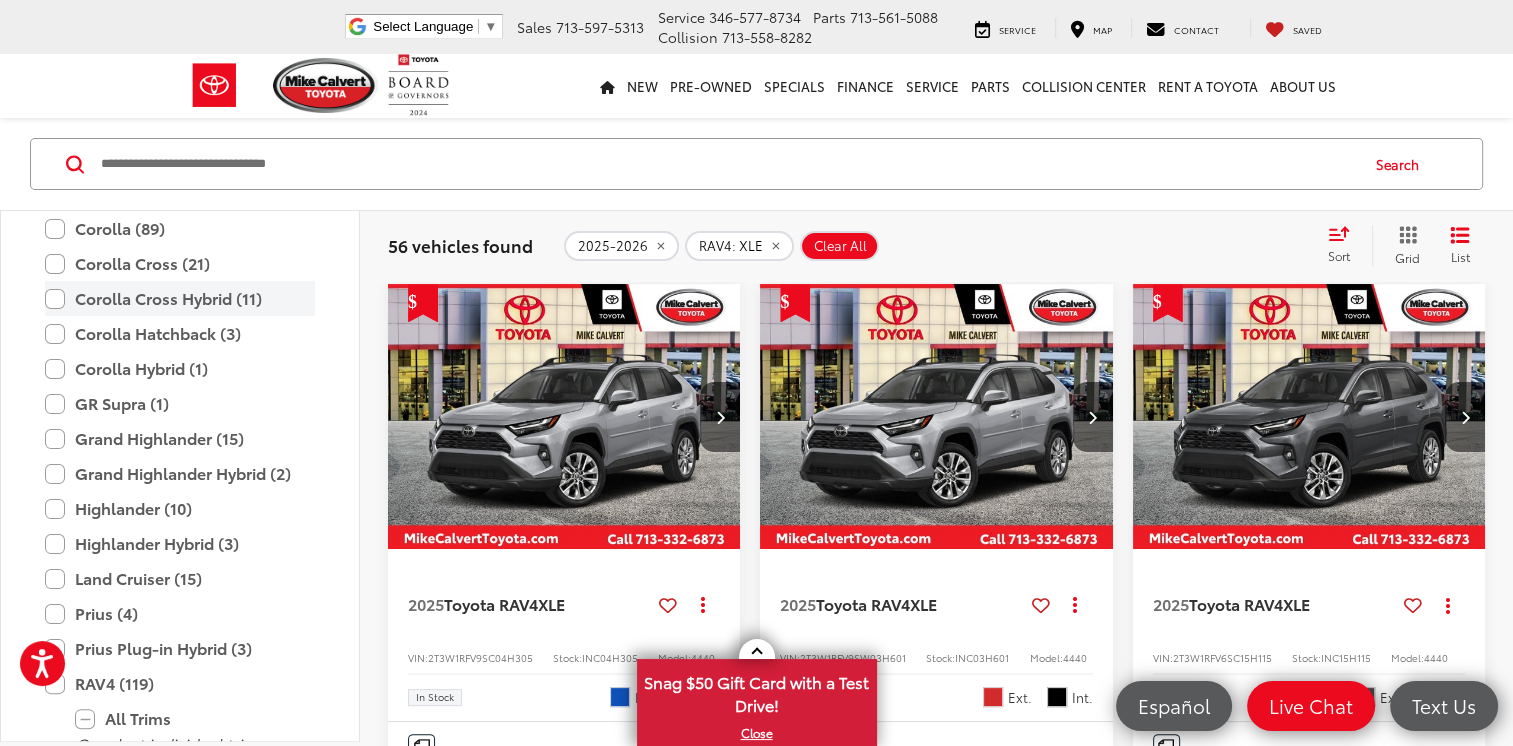 click on "Corolla Cross Hybrid (11)" at bounding box center [180, 298] 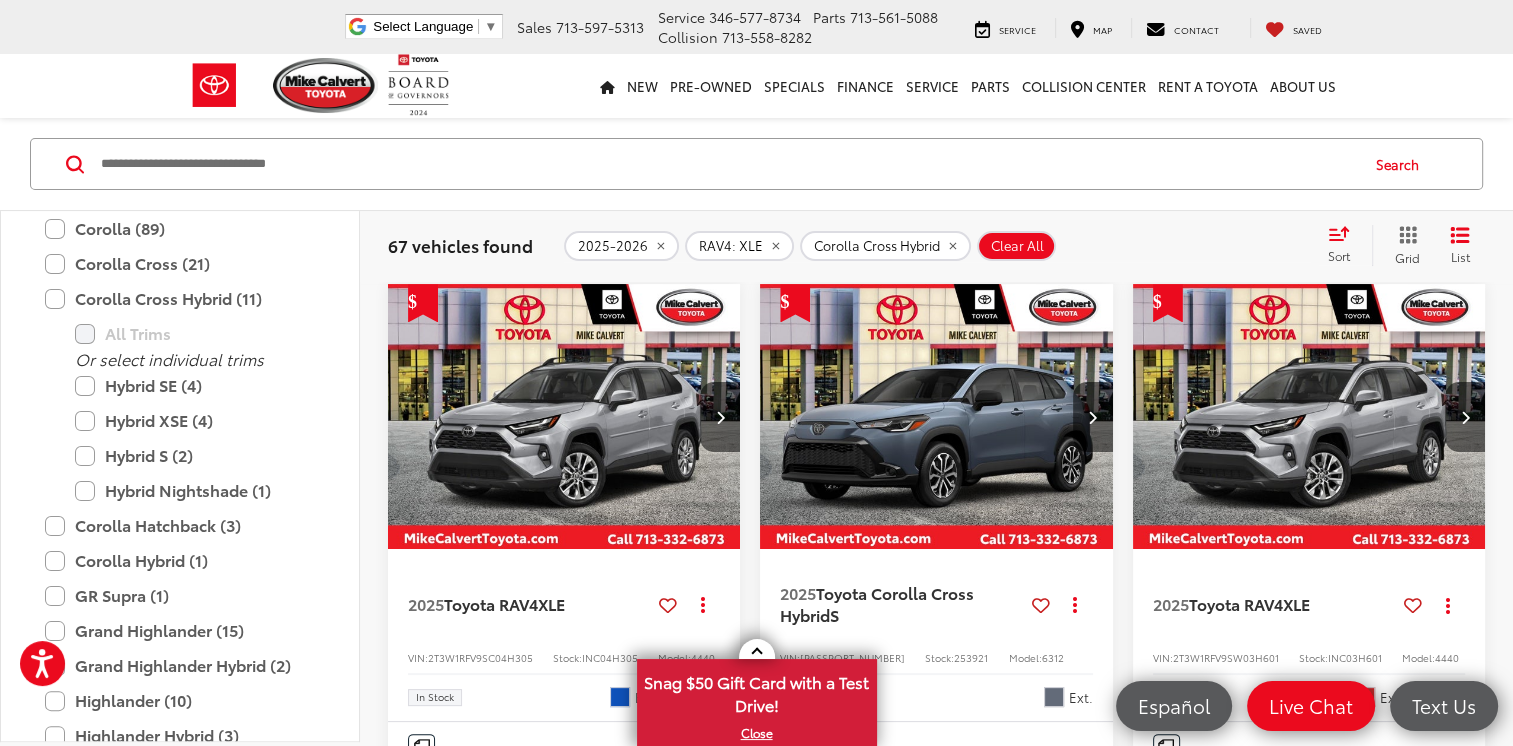click on "Sort" at bounding box center [1339, 255] 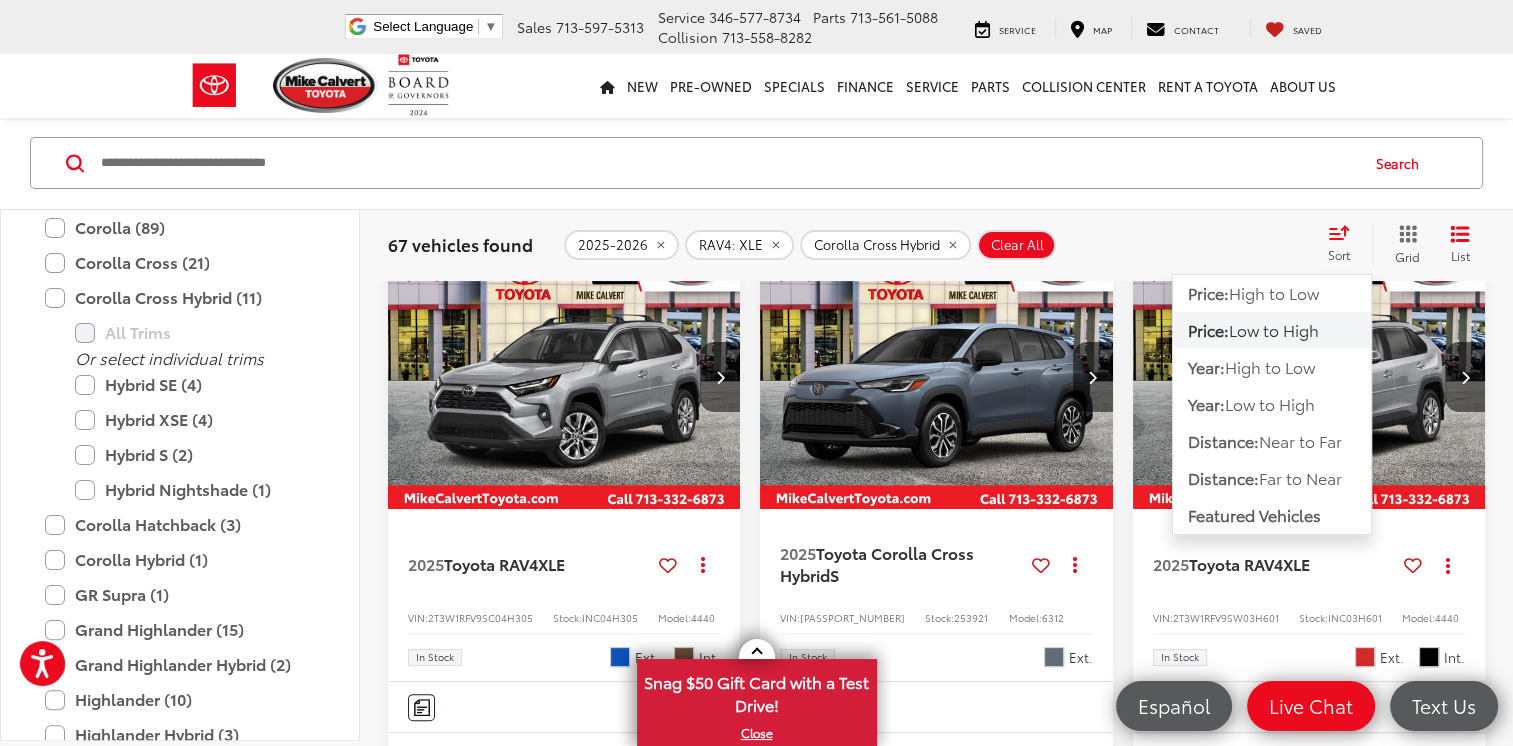 scroll, scrollTop: 360, scrollLeft: 0, axis: vertical 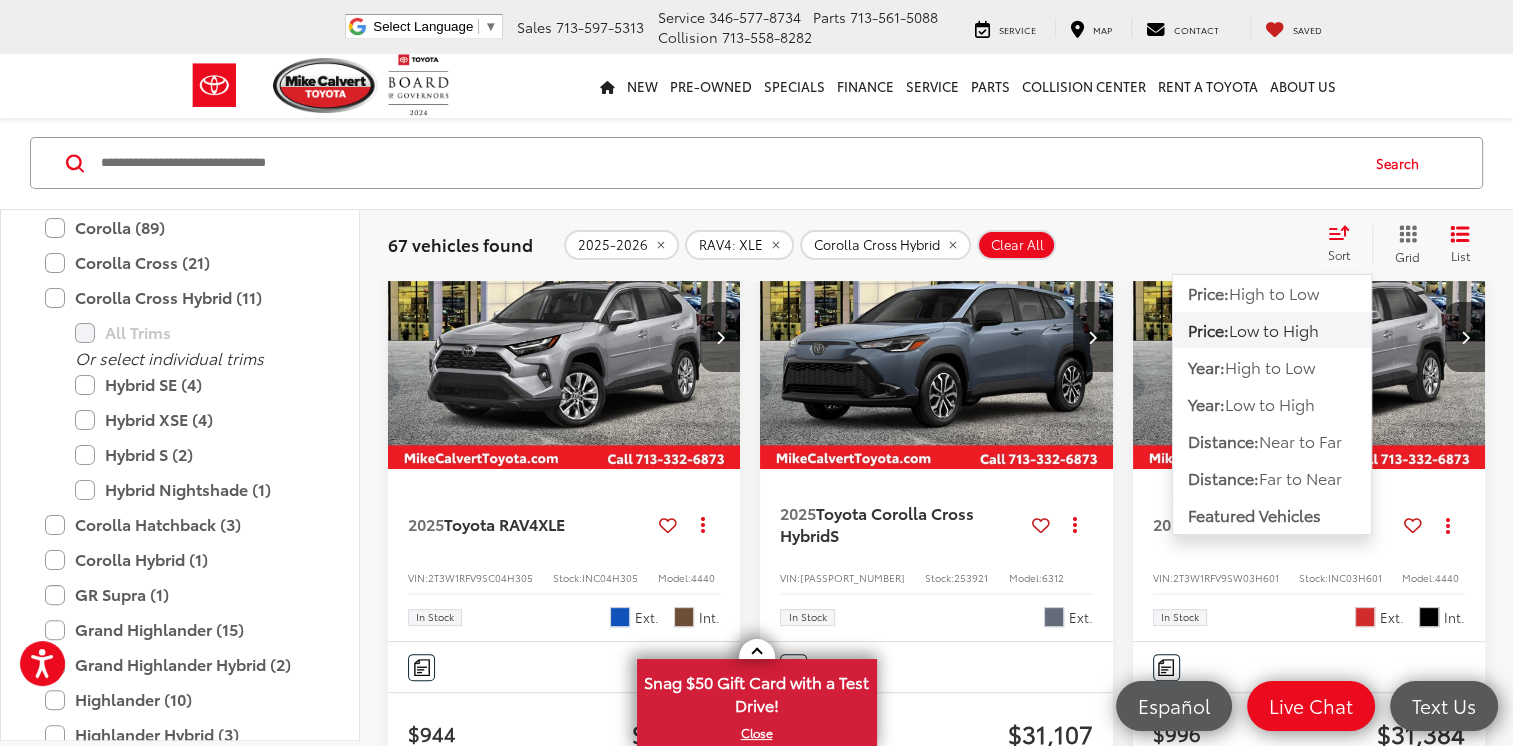 click on "Sort" at bounding box center (1339, 255) 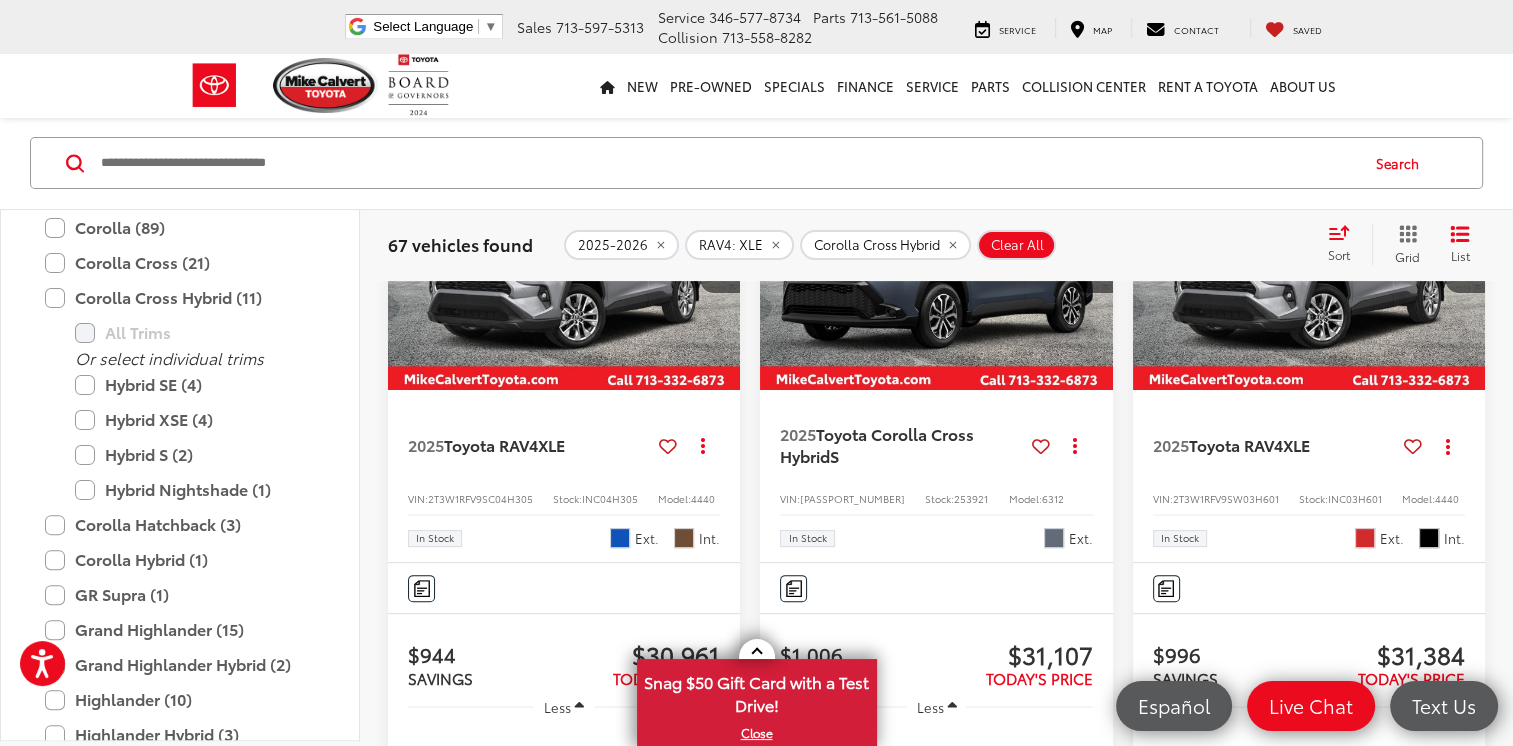 scroll, scrollTop: 440, scrollLeft: 0, axis: vertical 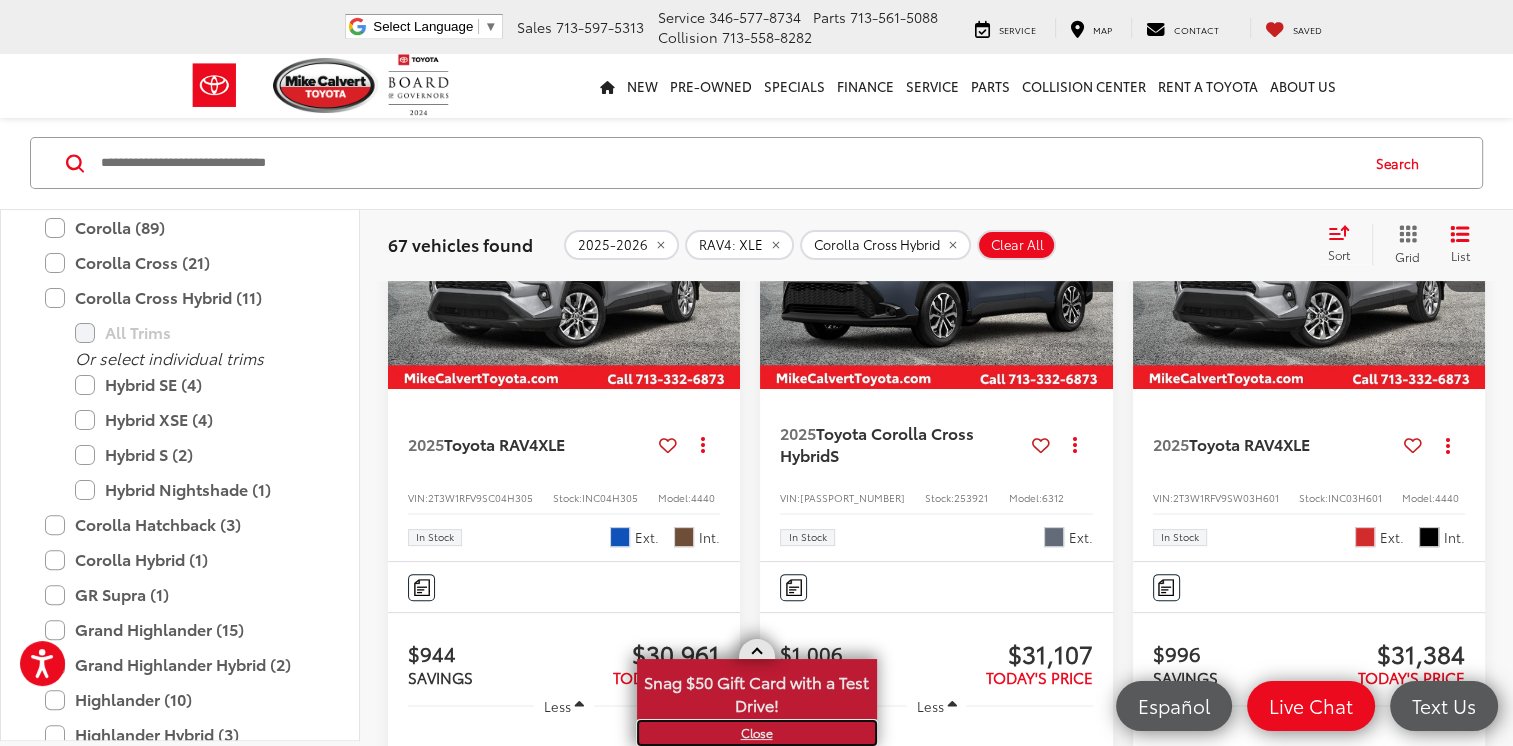 click on "X" at bounding box center (757, 733) 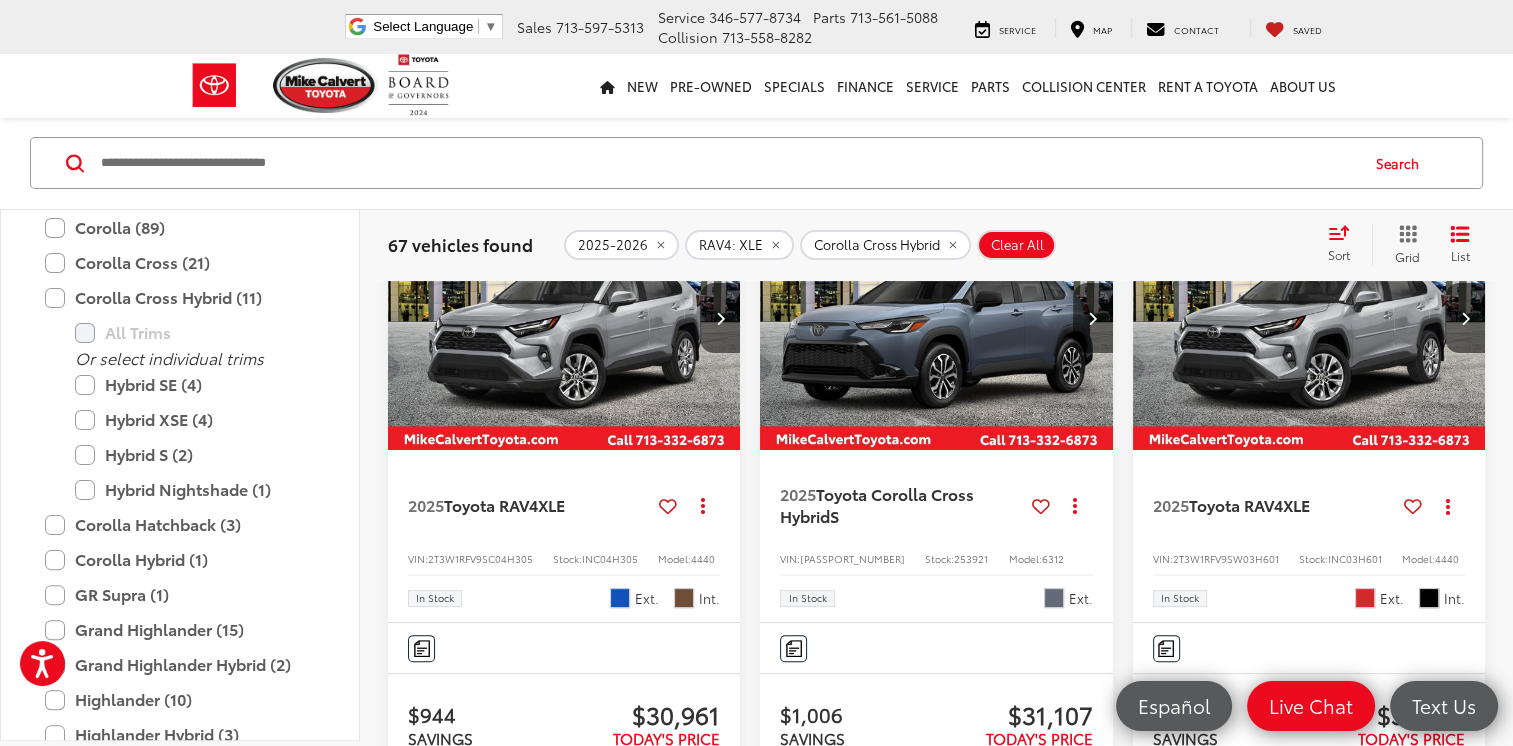 scroll, scrollTop: 360, scrollLeft: 0, axis: vertical 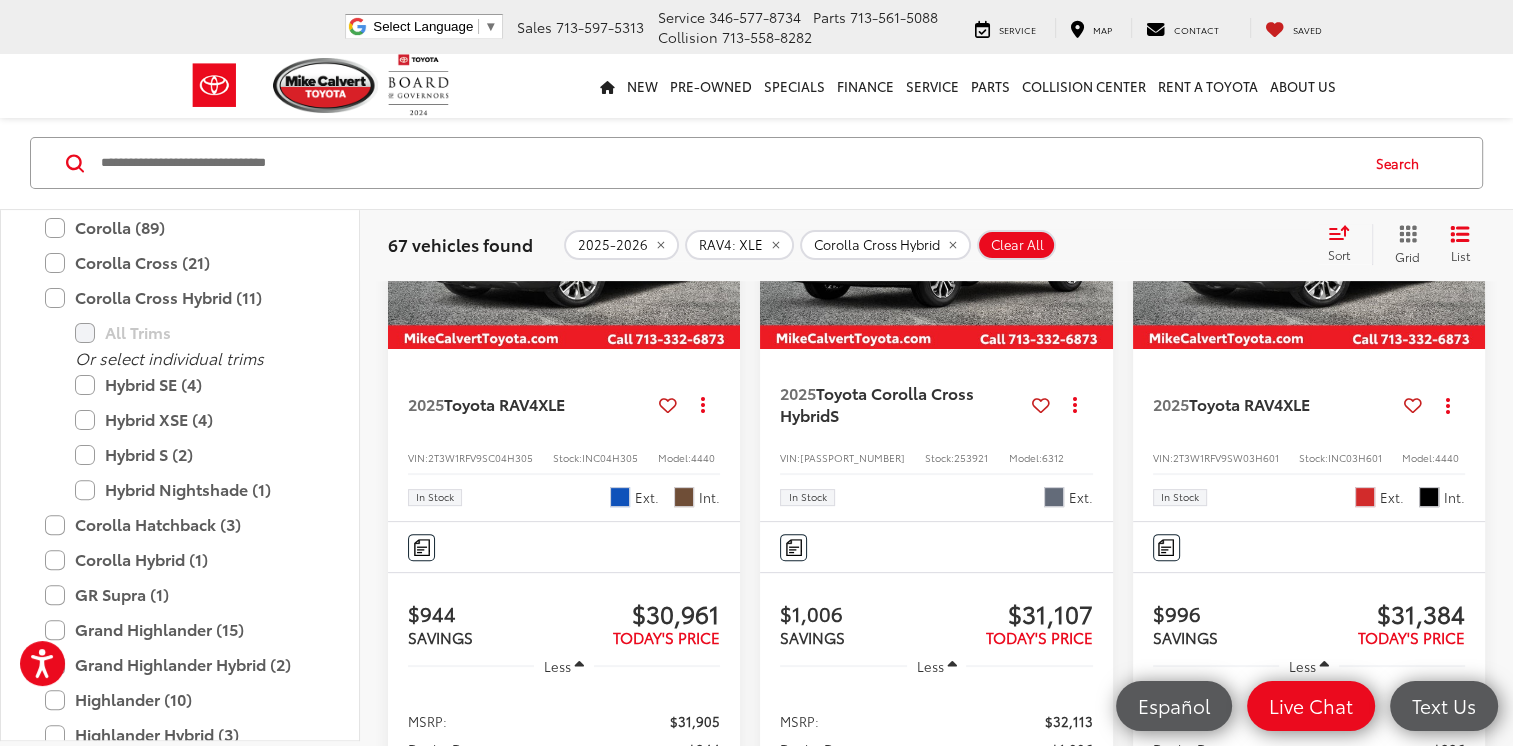 click at bounding box center [564, 217] 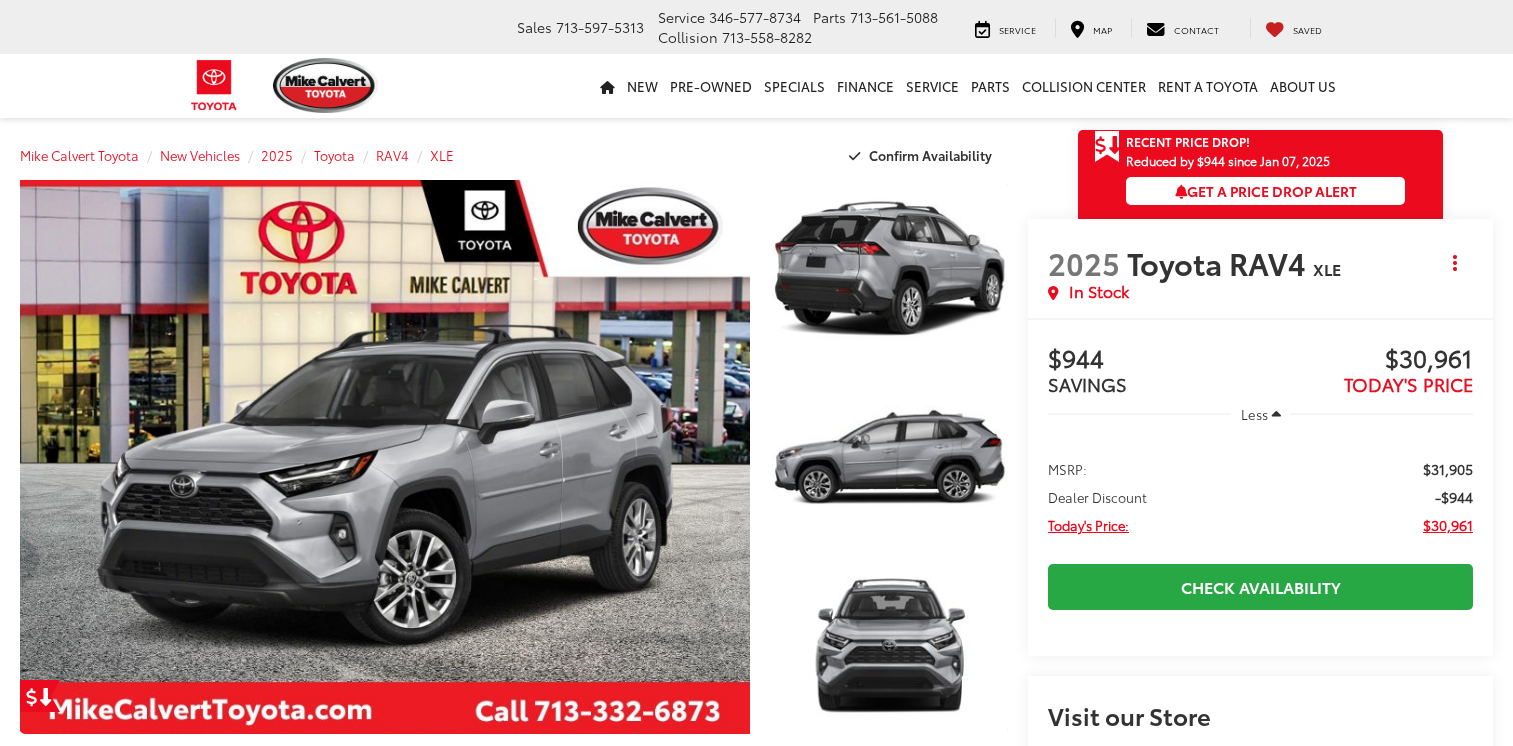 scroll, scrollTop: 0, scrollLeft: 0, axis: both 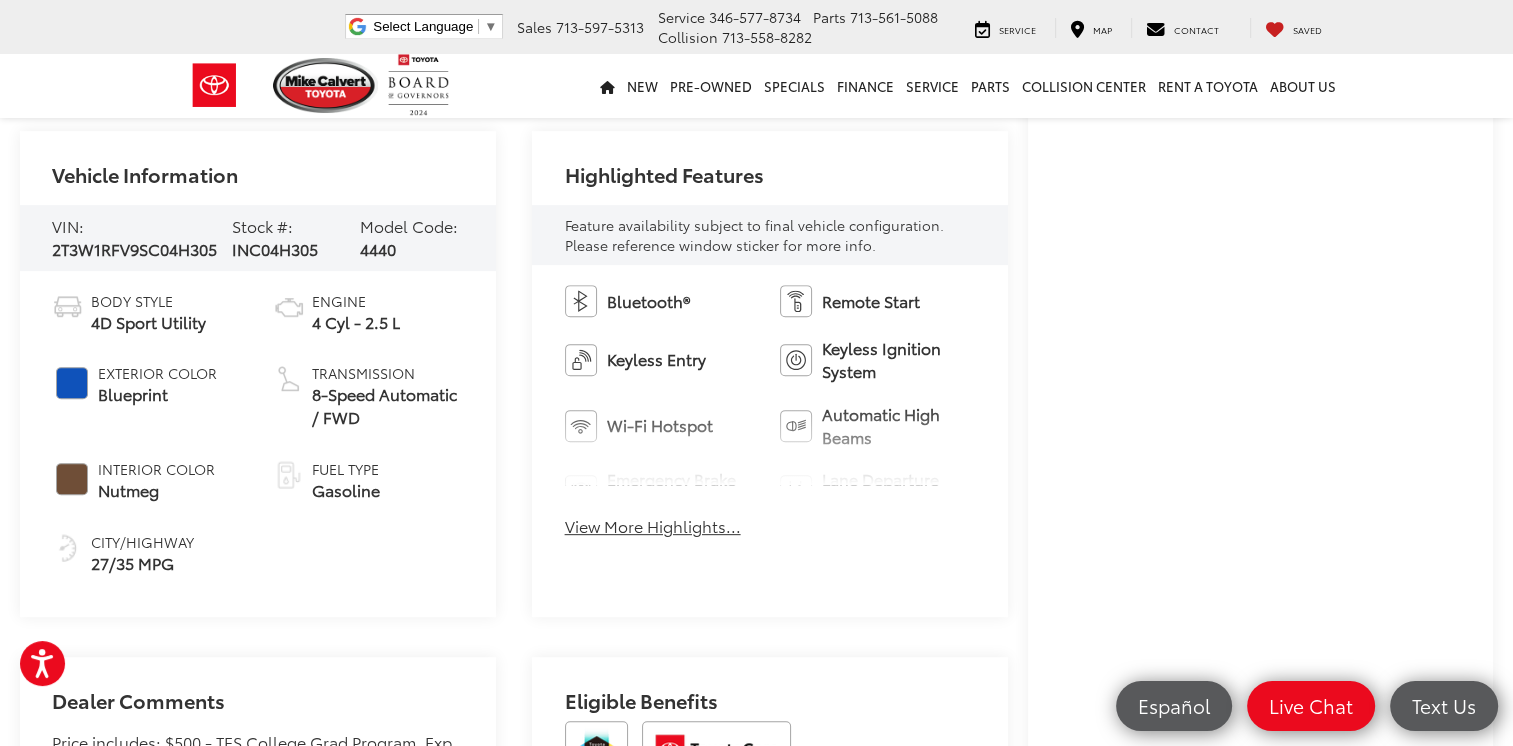 click on "View More Highlights..." at bounding box center [653, 526] 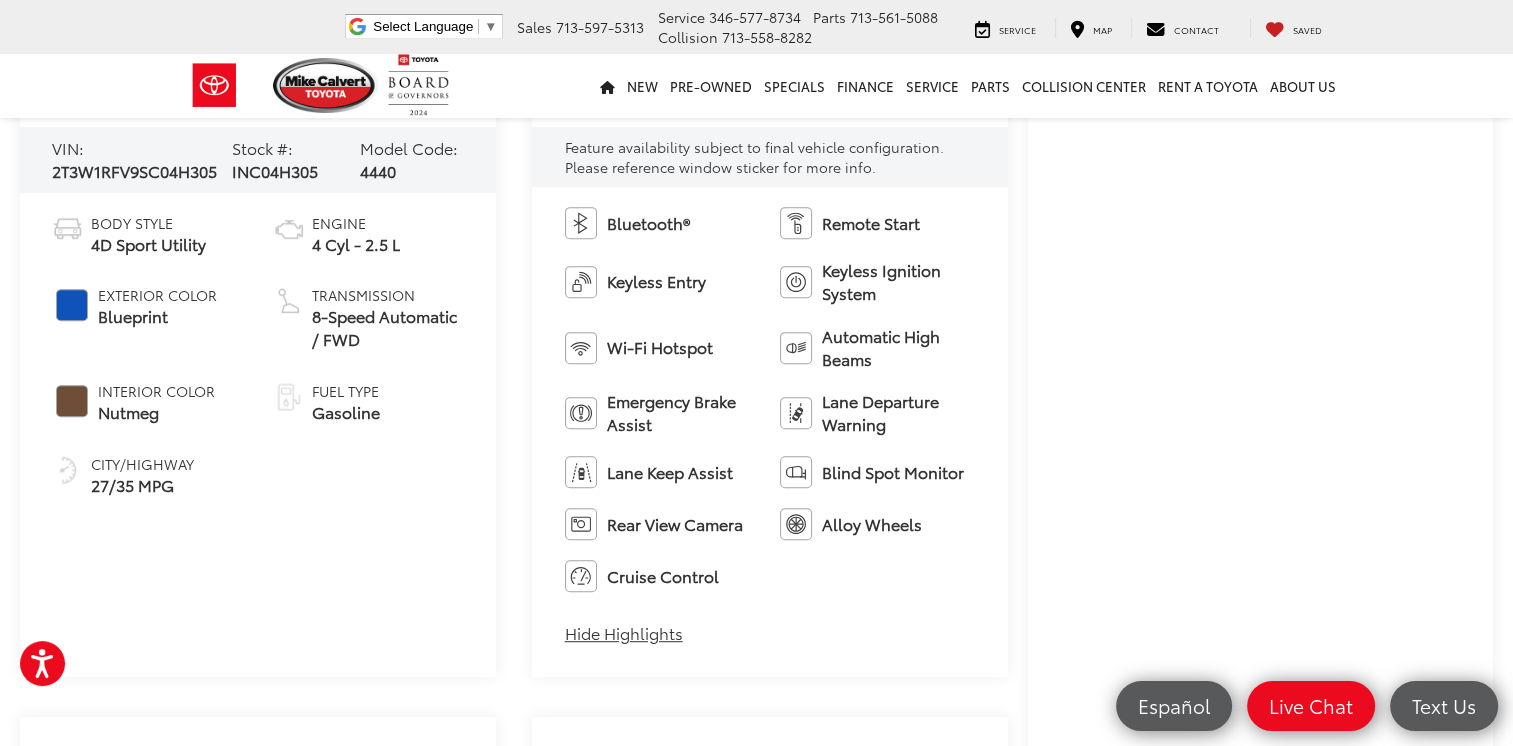 scroll, scrollTop: 800, scrollLeft: 0, axis: vertical 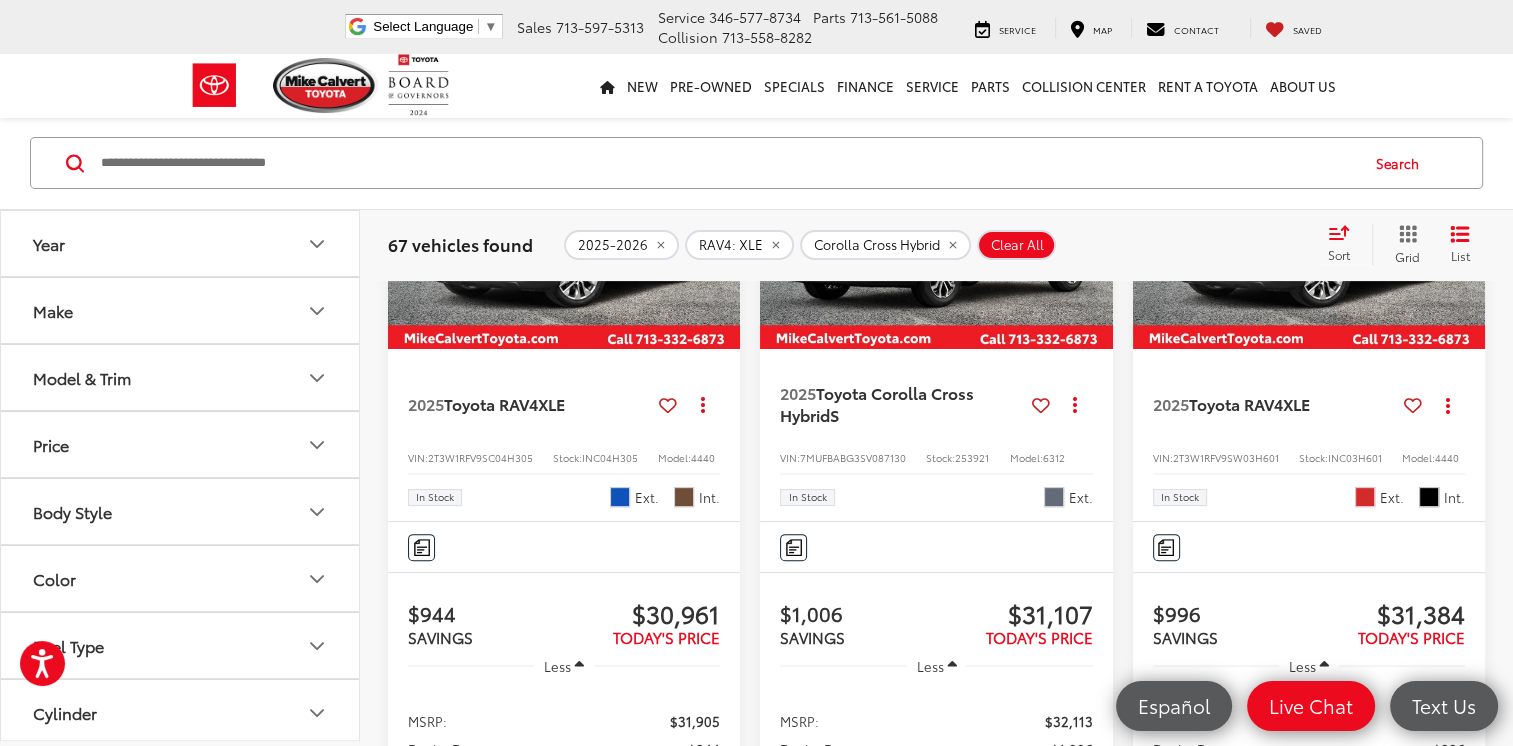 click 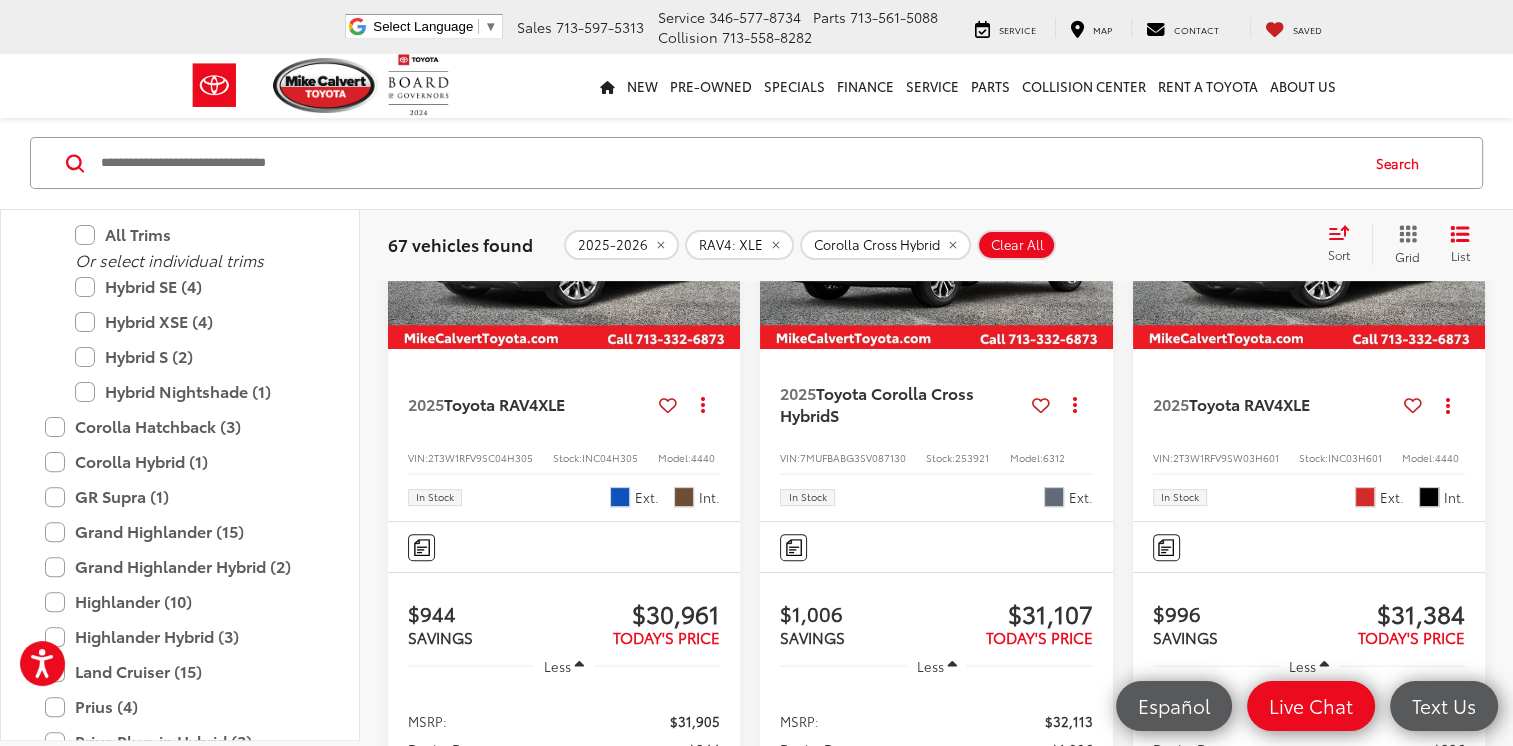 scroll, scrollTop: 480, scrollLeft: 0, axis: vertical 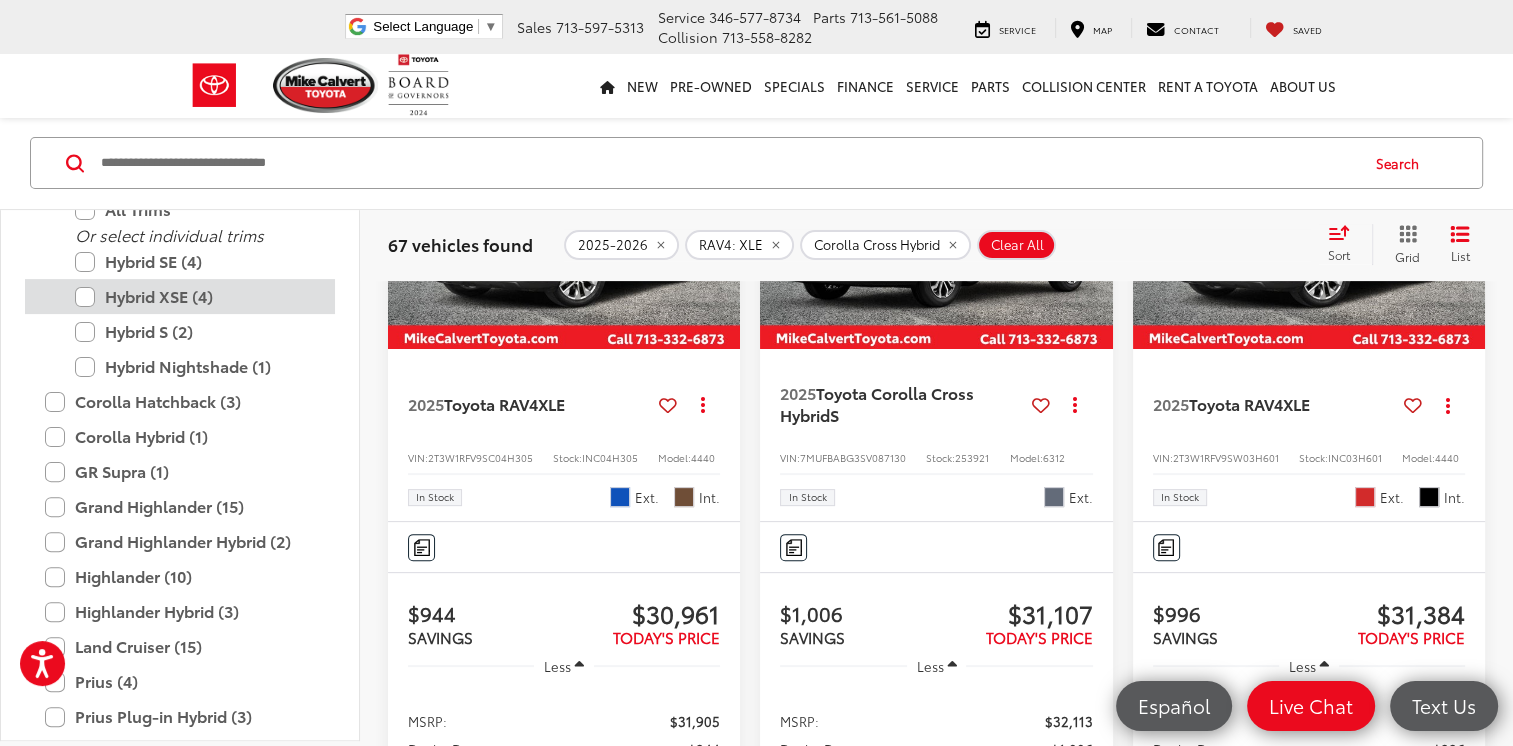 click on "Hybrid XSE (4)" at bounding box center [195, 296] 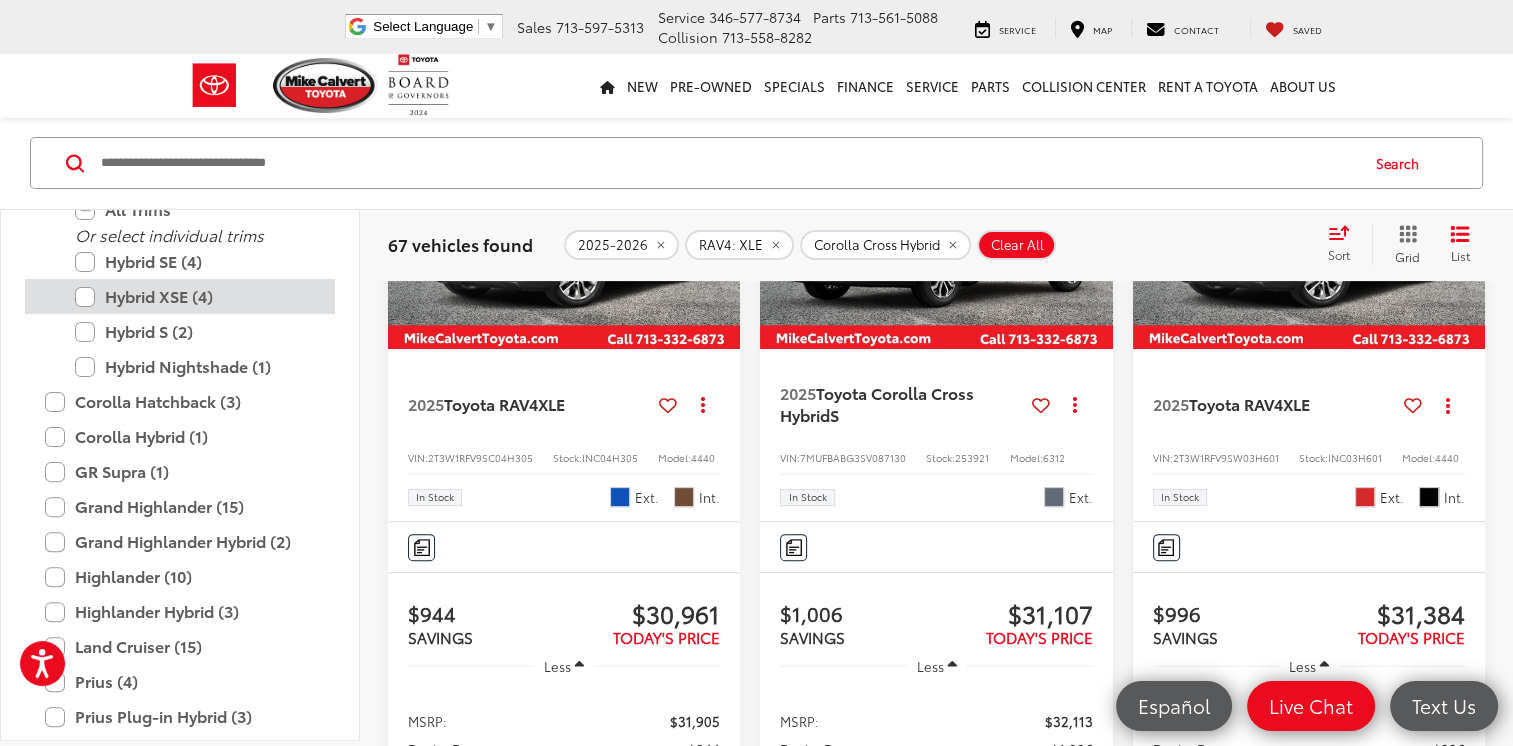 scroll, scrollTop: 280, scrollLeft: 0, axis: vertical 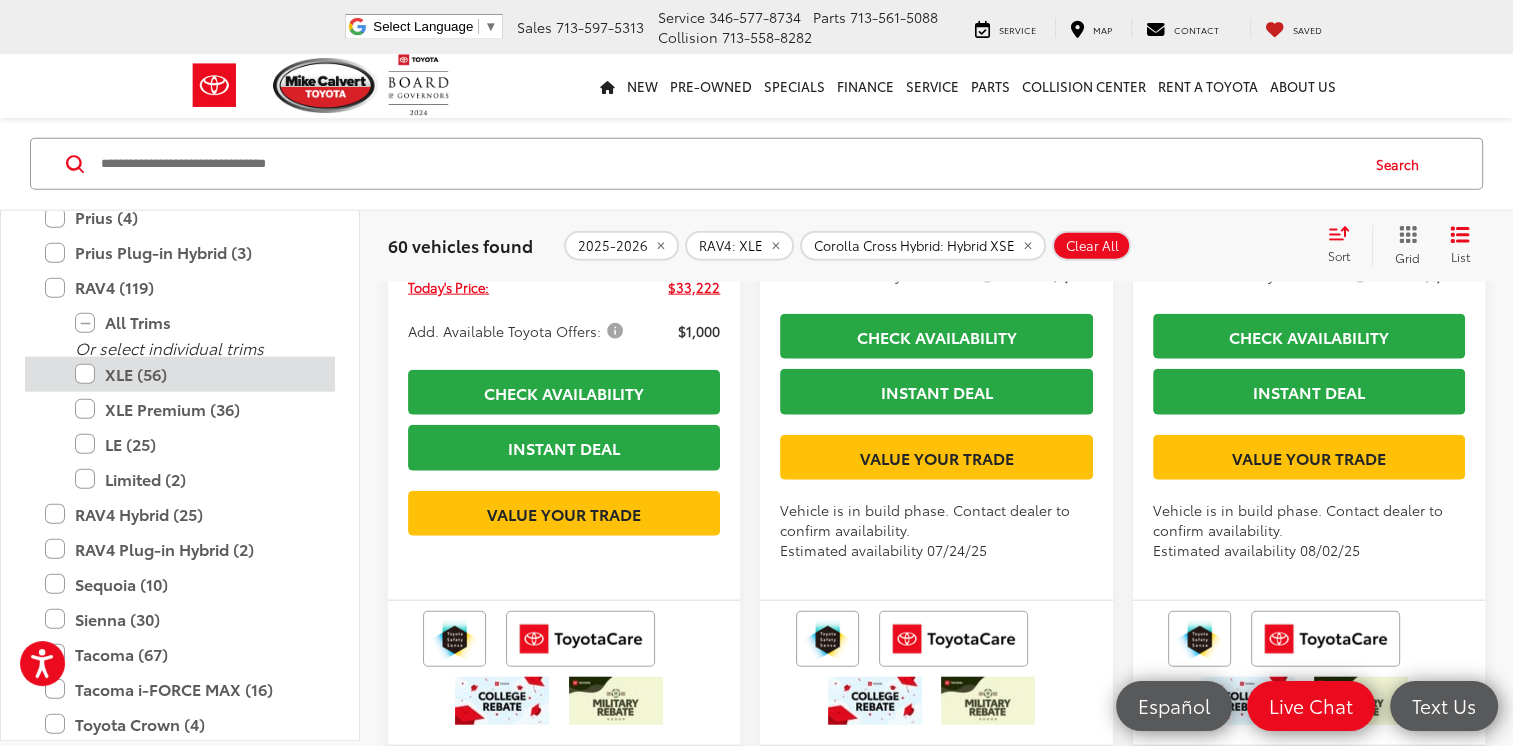 click on "XLE (56)" at bounding box center [195, 374] 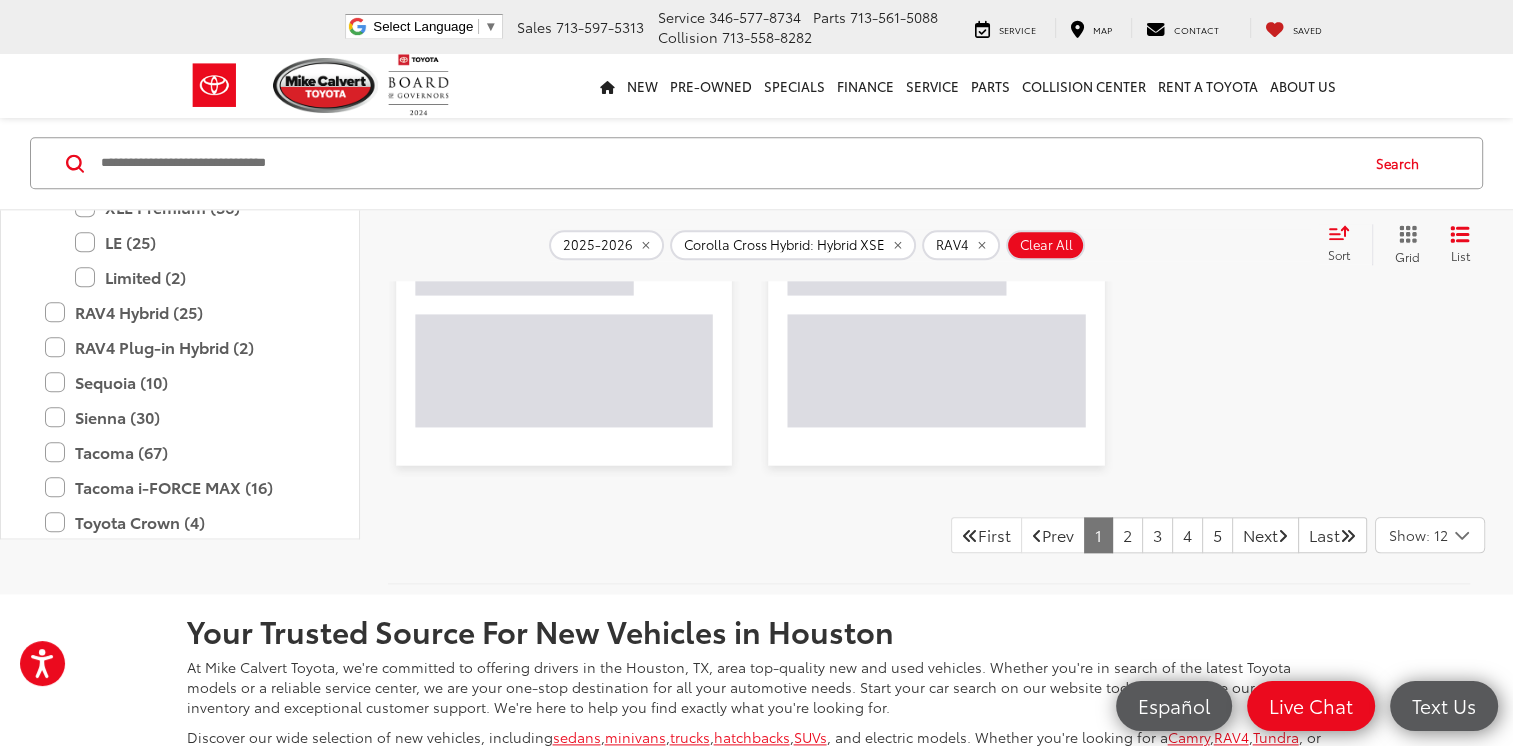 scroll, scrollTop: 280, scrollLeft: 0, axis: vertical 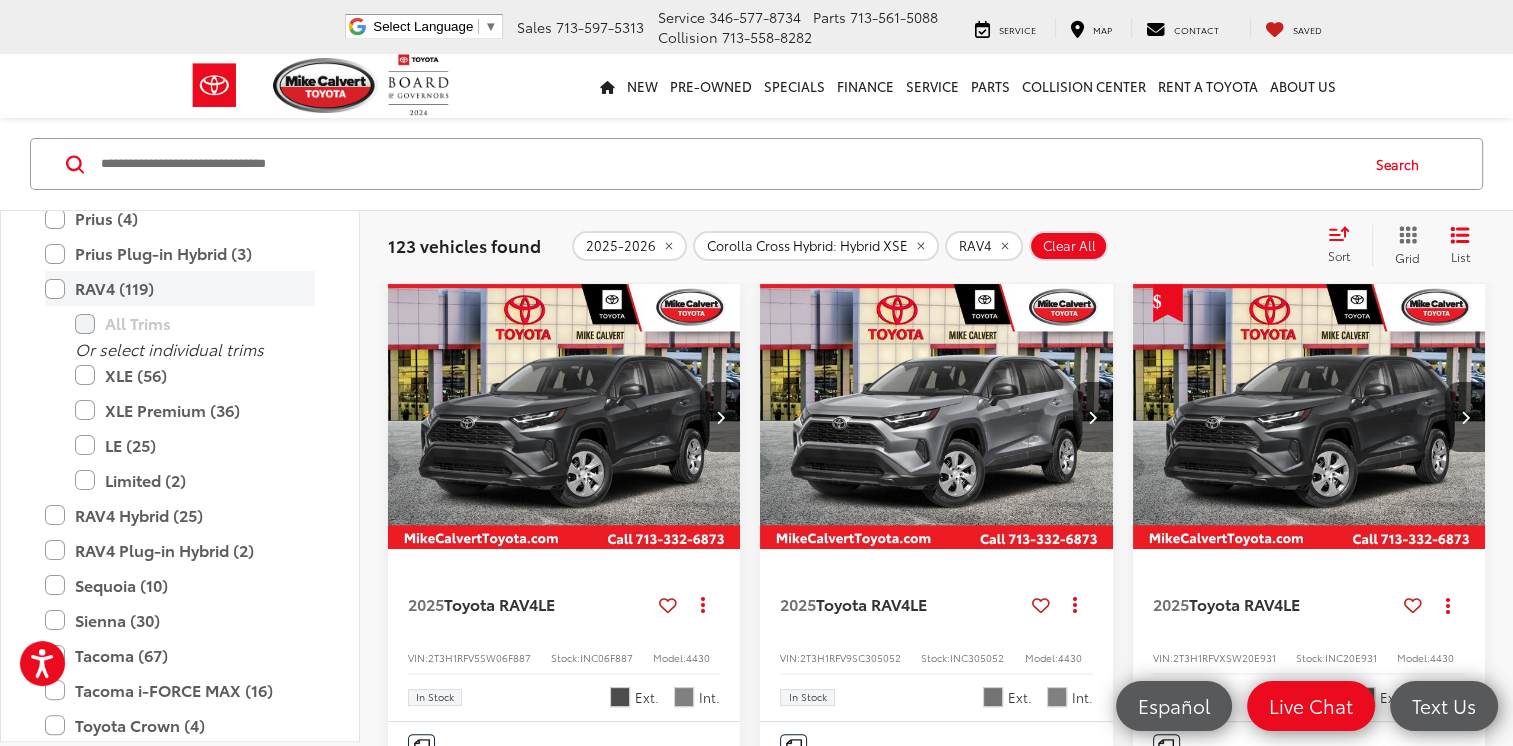 click on "RAV4 (119)" at bounding box center (180, 288) 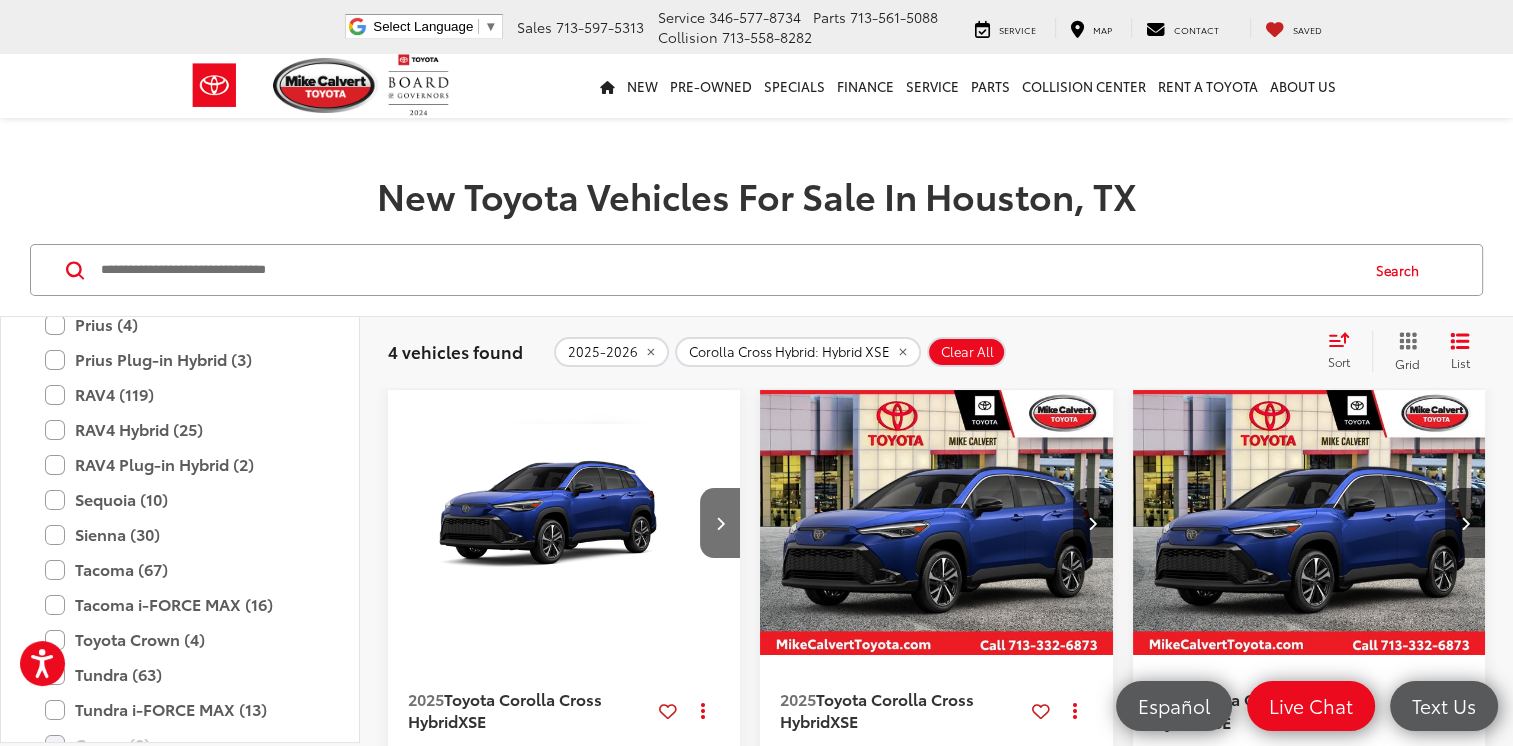 scroll, scrollTop: 175, scrollLeft: 0, axis: vertical 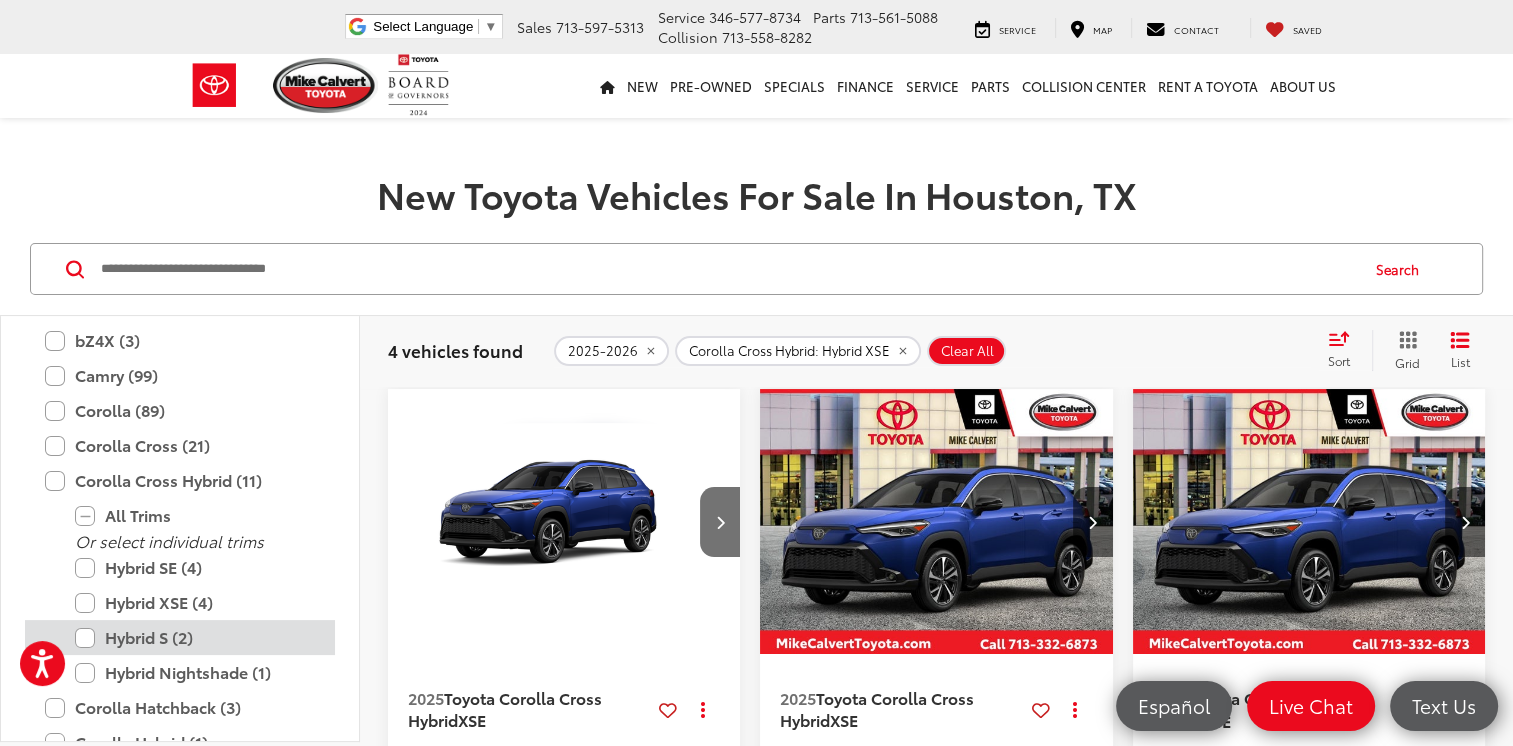 click on "Hybrid S (2)" at bounding box center (195, 637) 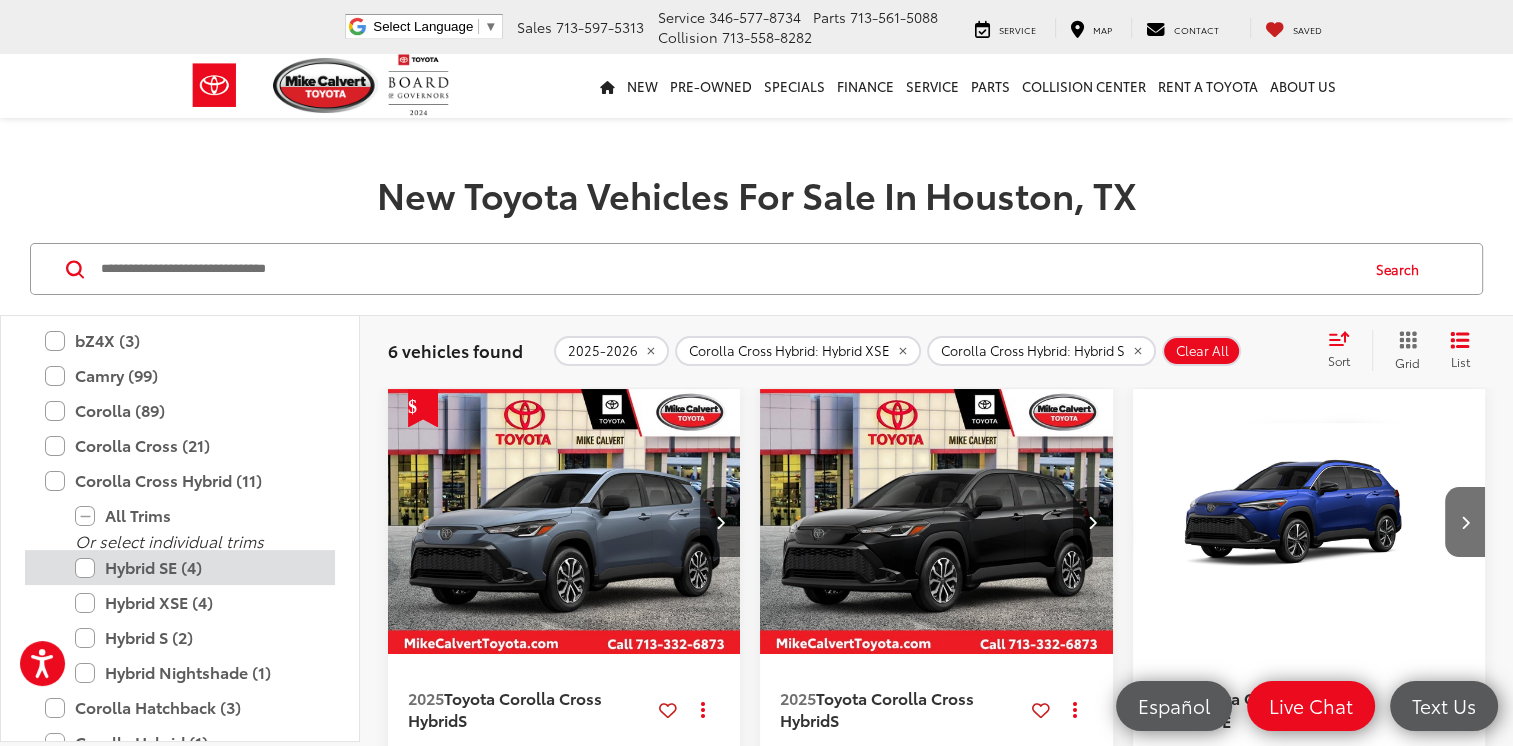 click on "Hybrid SE (4)" at bounding box center (195, 567) 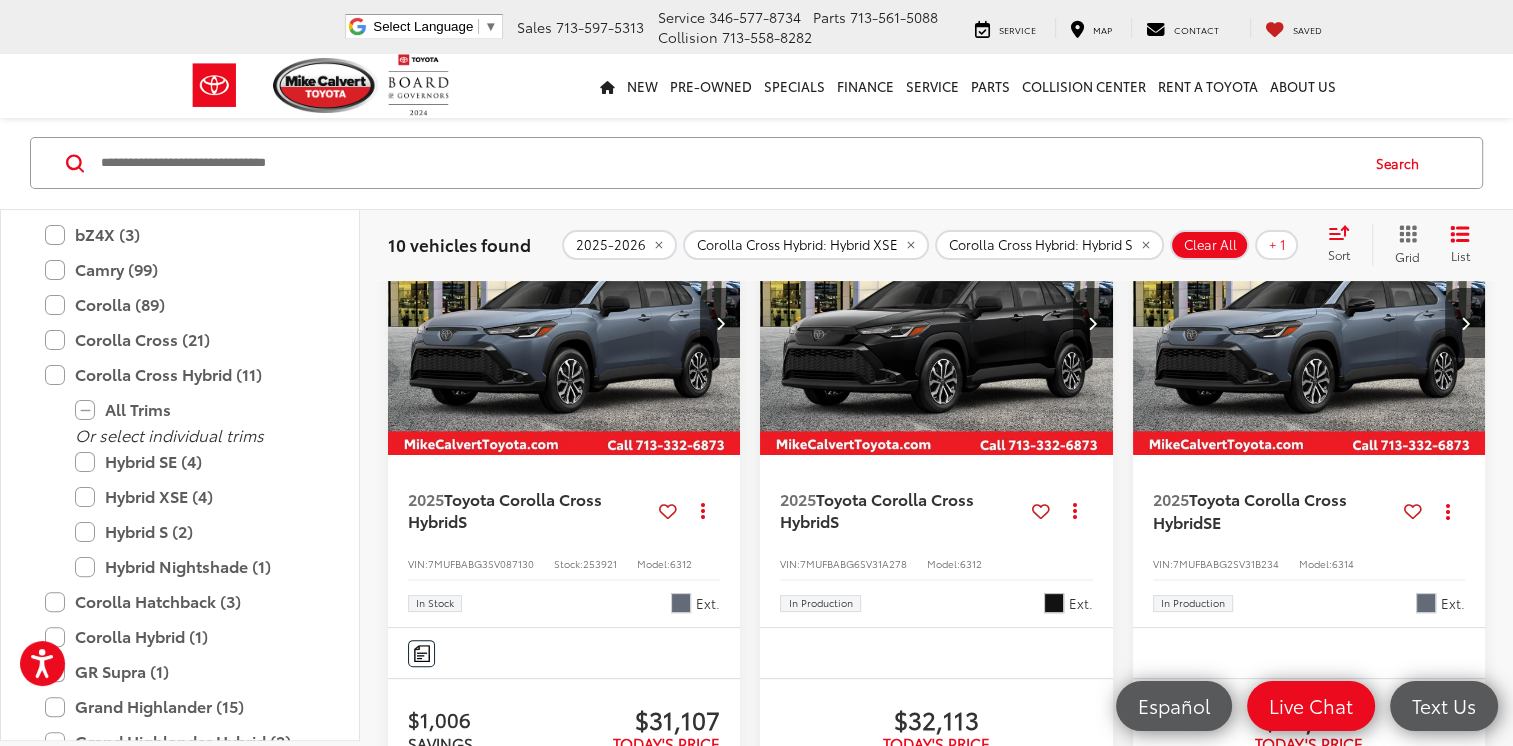 scroll, scrollTop: 415, scrollLeft: 0, axis: vertical 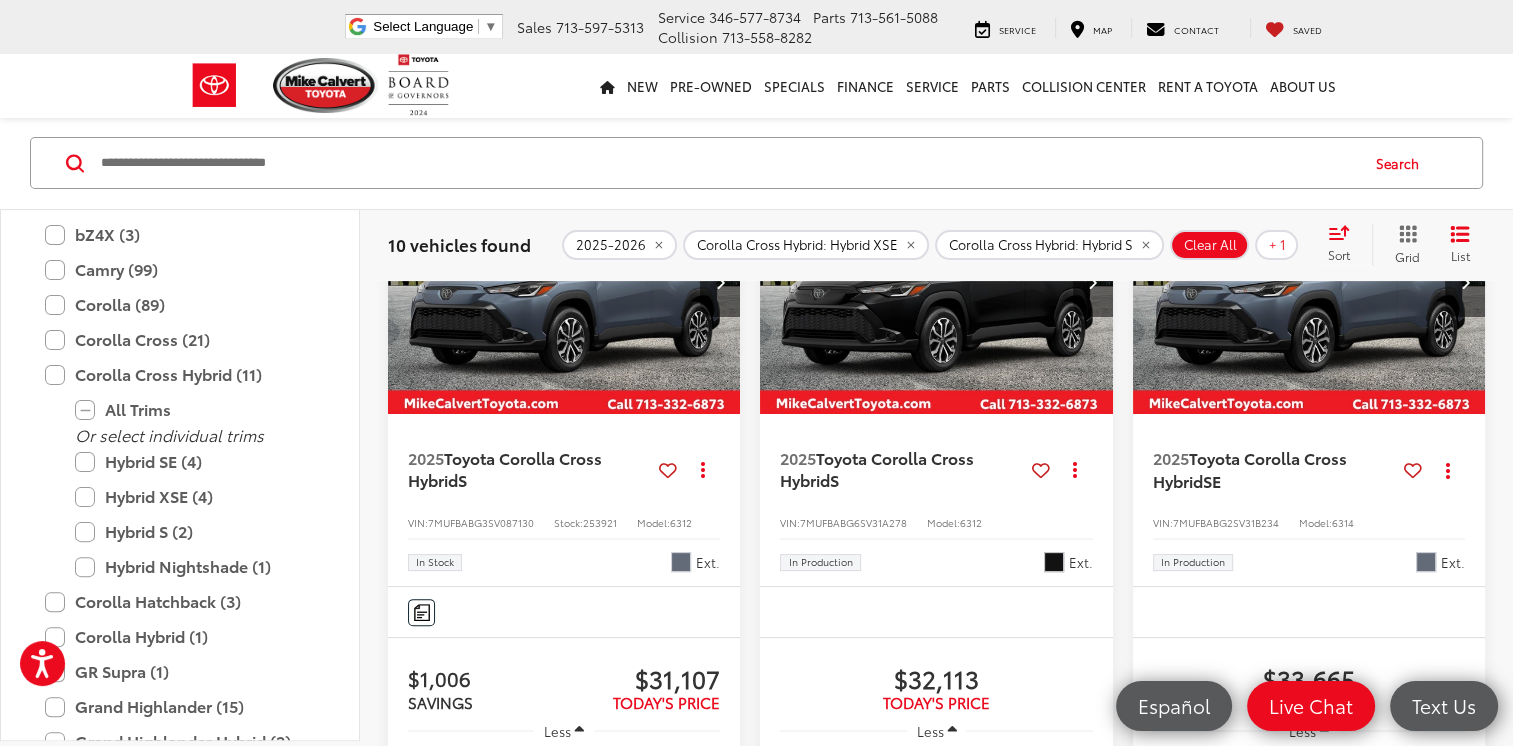click at bounding box center [564, 282] 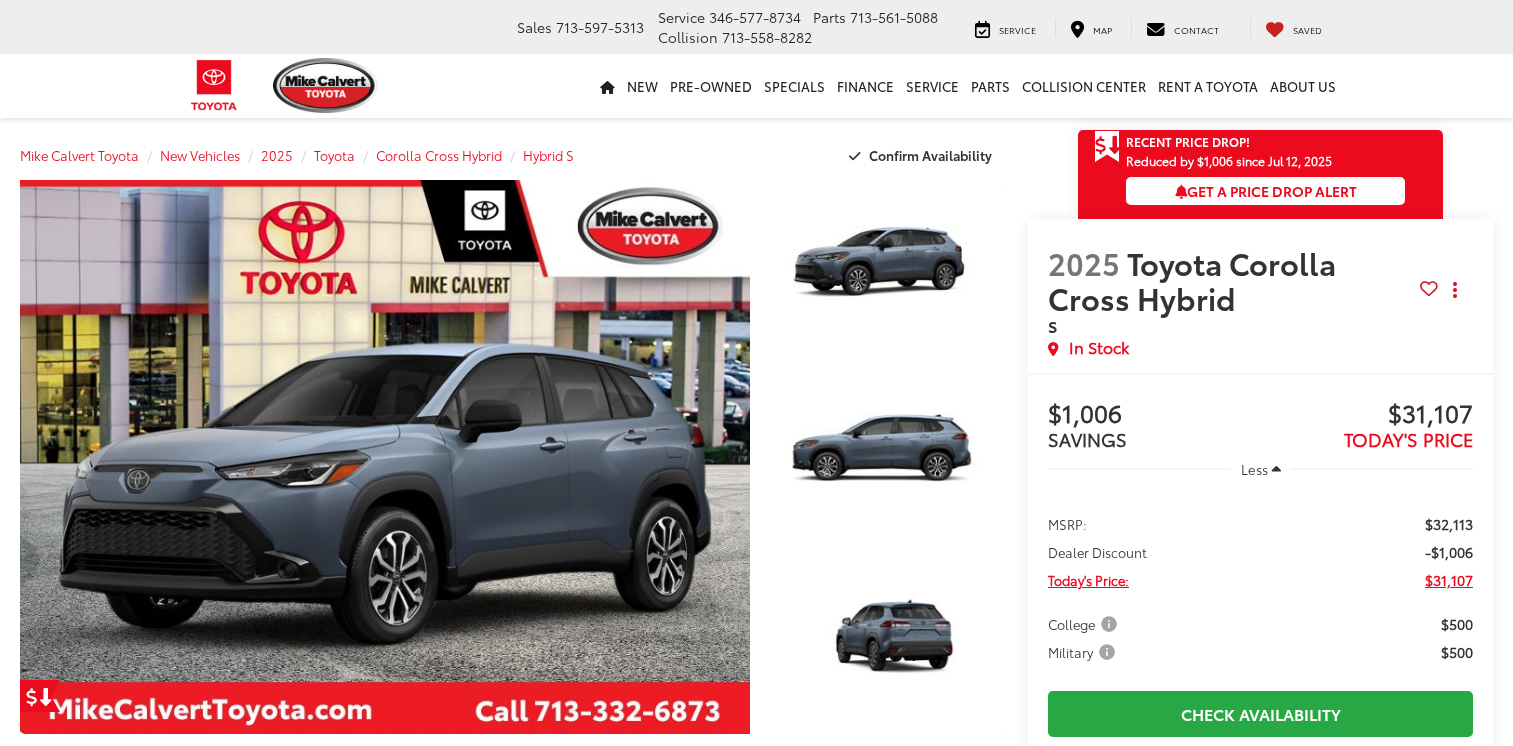 scroll, scrollTop: 0, scrollLeft: 0, axis: both 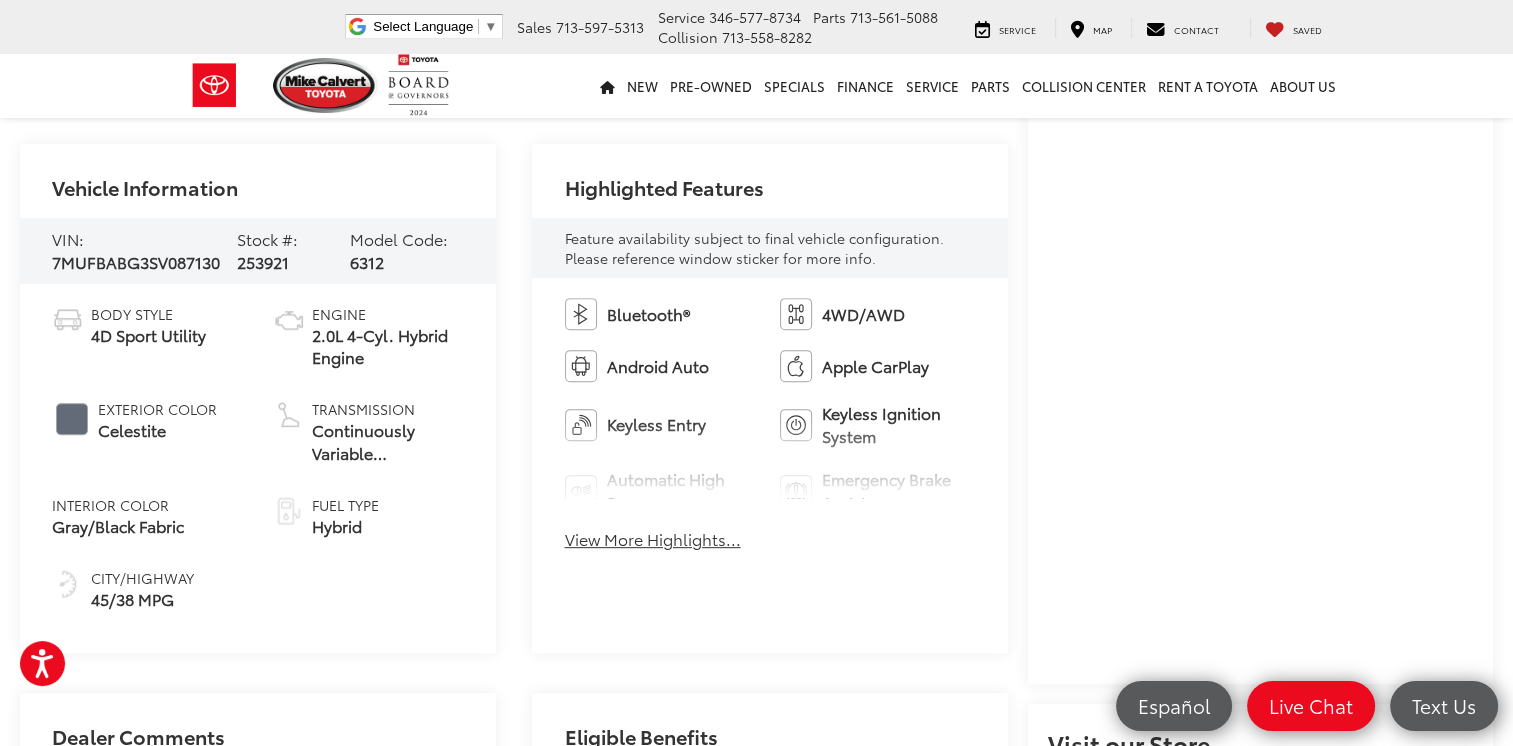 click on "View More Highlights..." at bounding box center (653, 539) 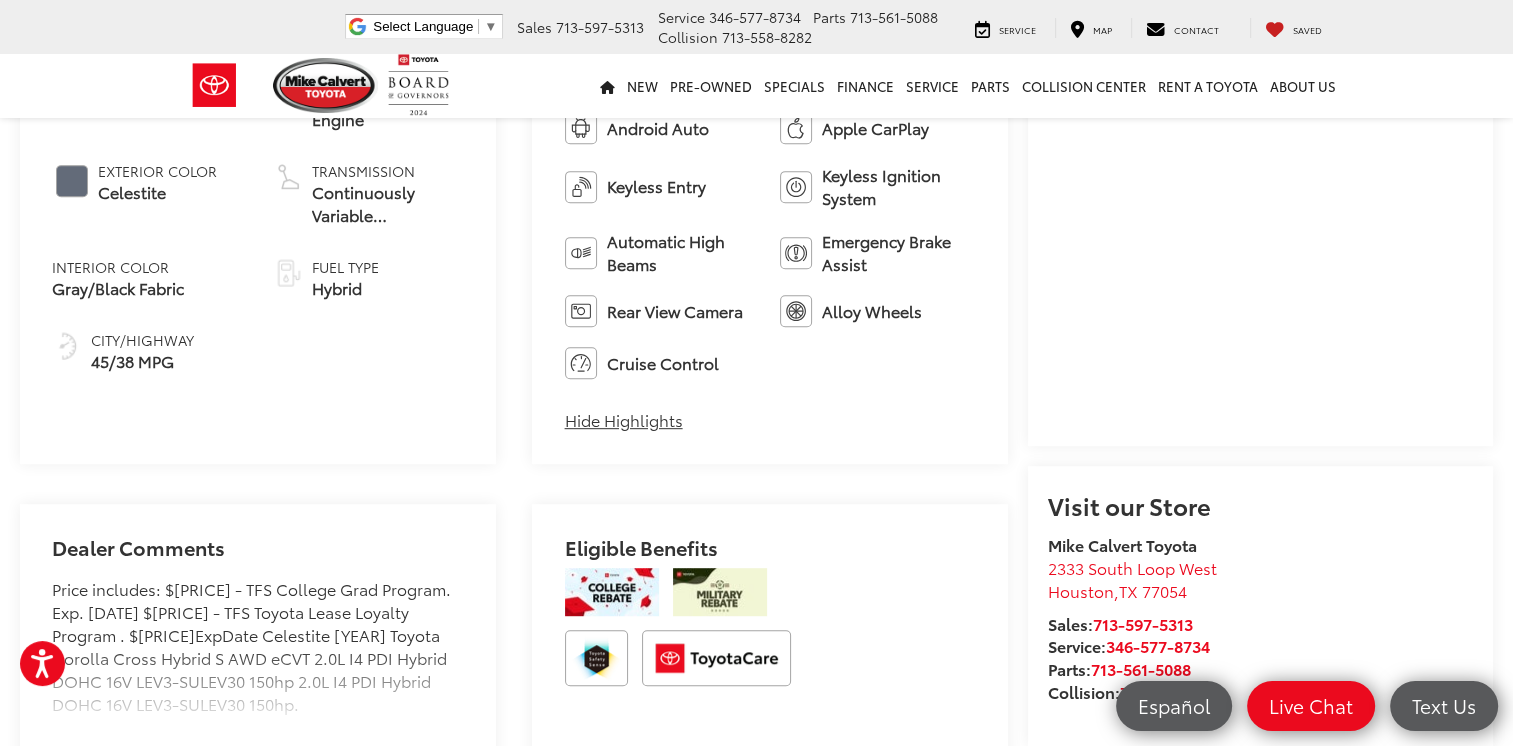 scroll, scrollTop: 947, scrollLeft: 0, axis: vertical 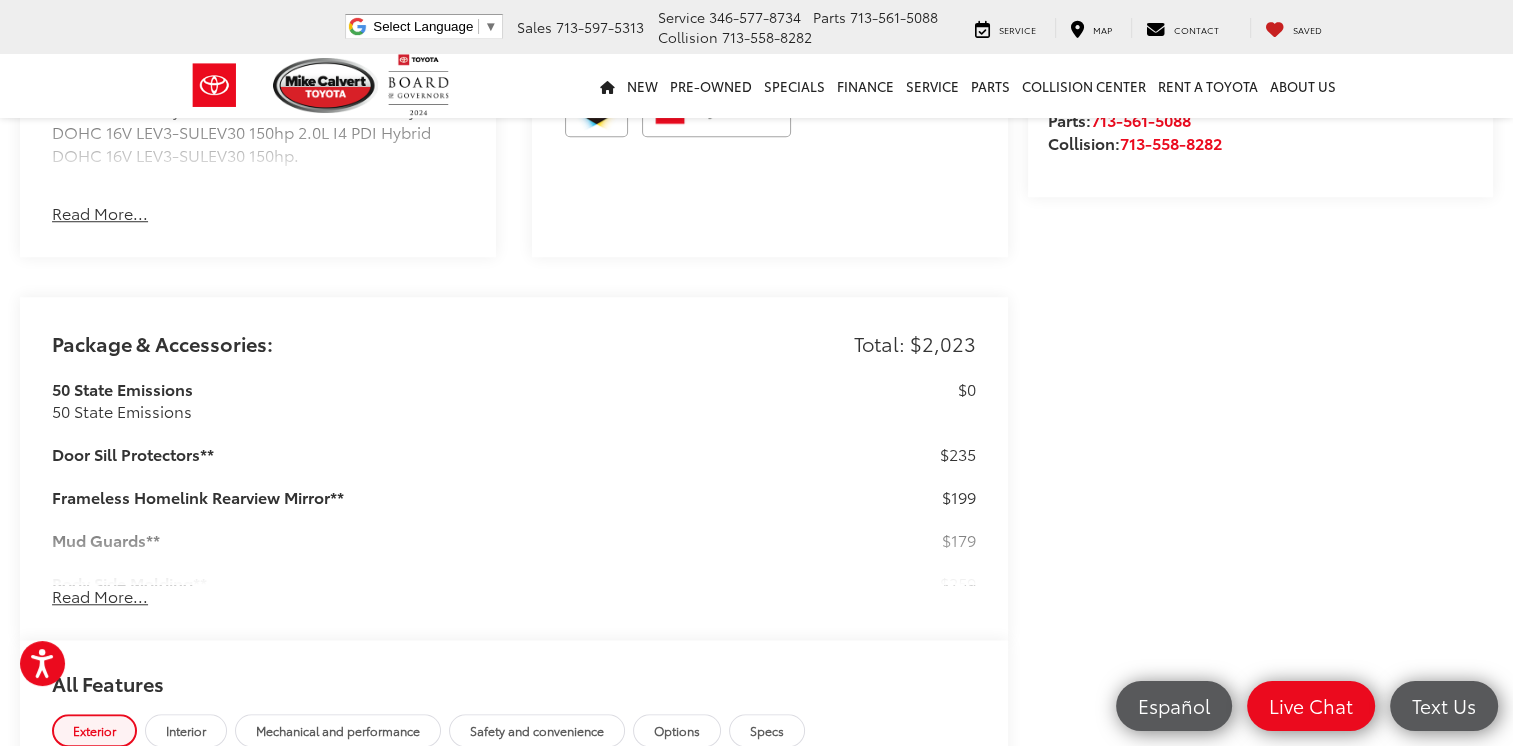 click on "Read More..." at bounding box center (100, 596) 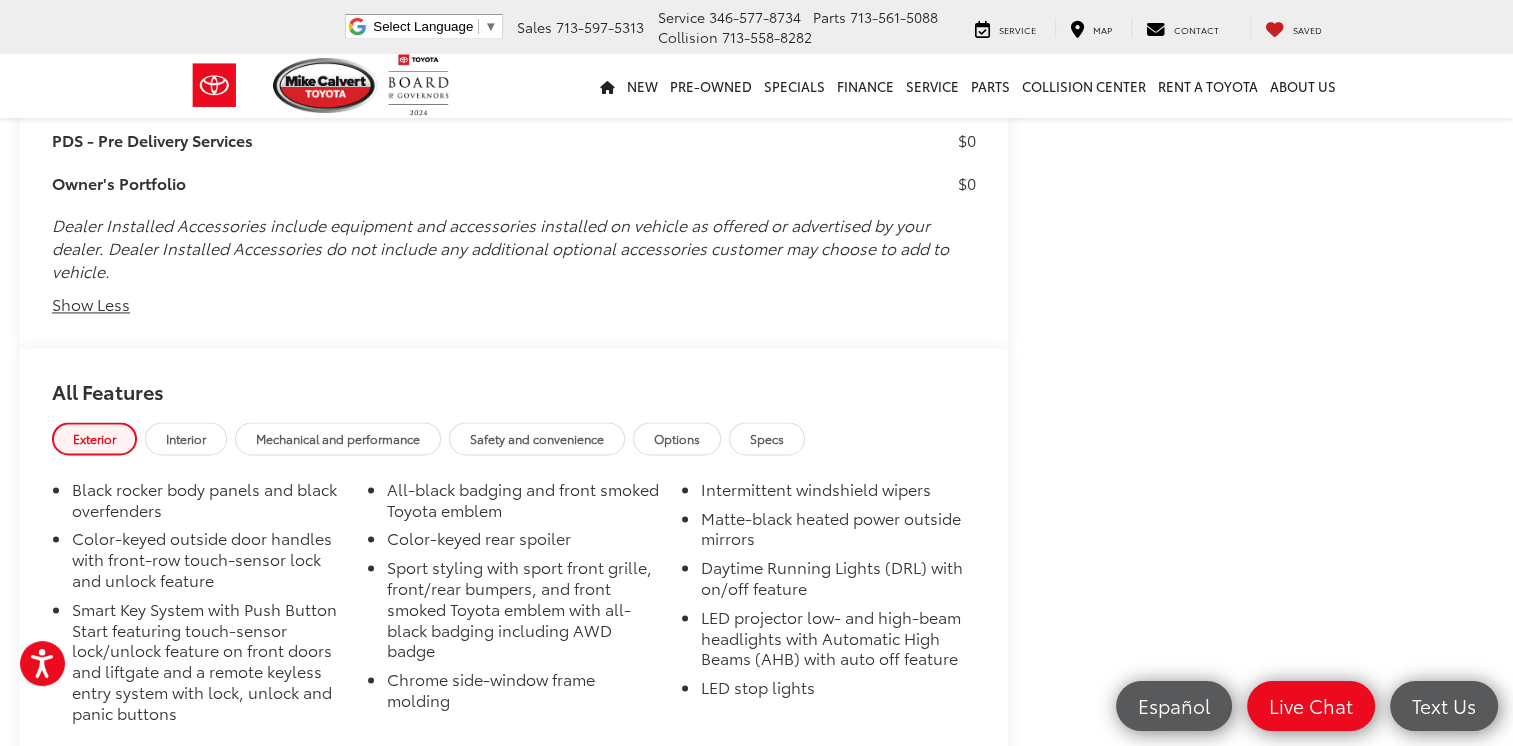 scroll, scrollTop: 2884, scrollLeft: 0, axis: vertical 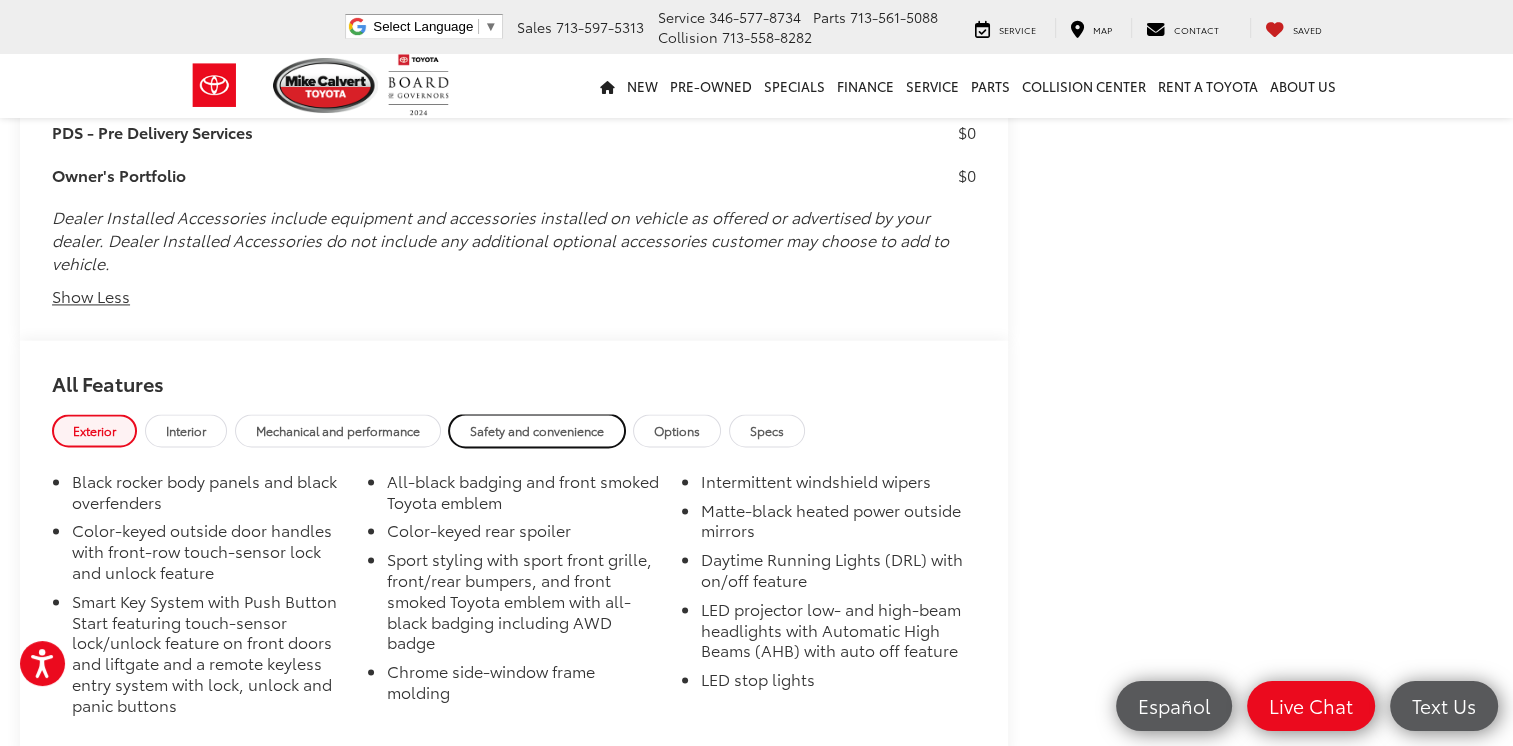 click on "Safety and convenience" at bounding box center [537, 430] 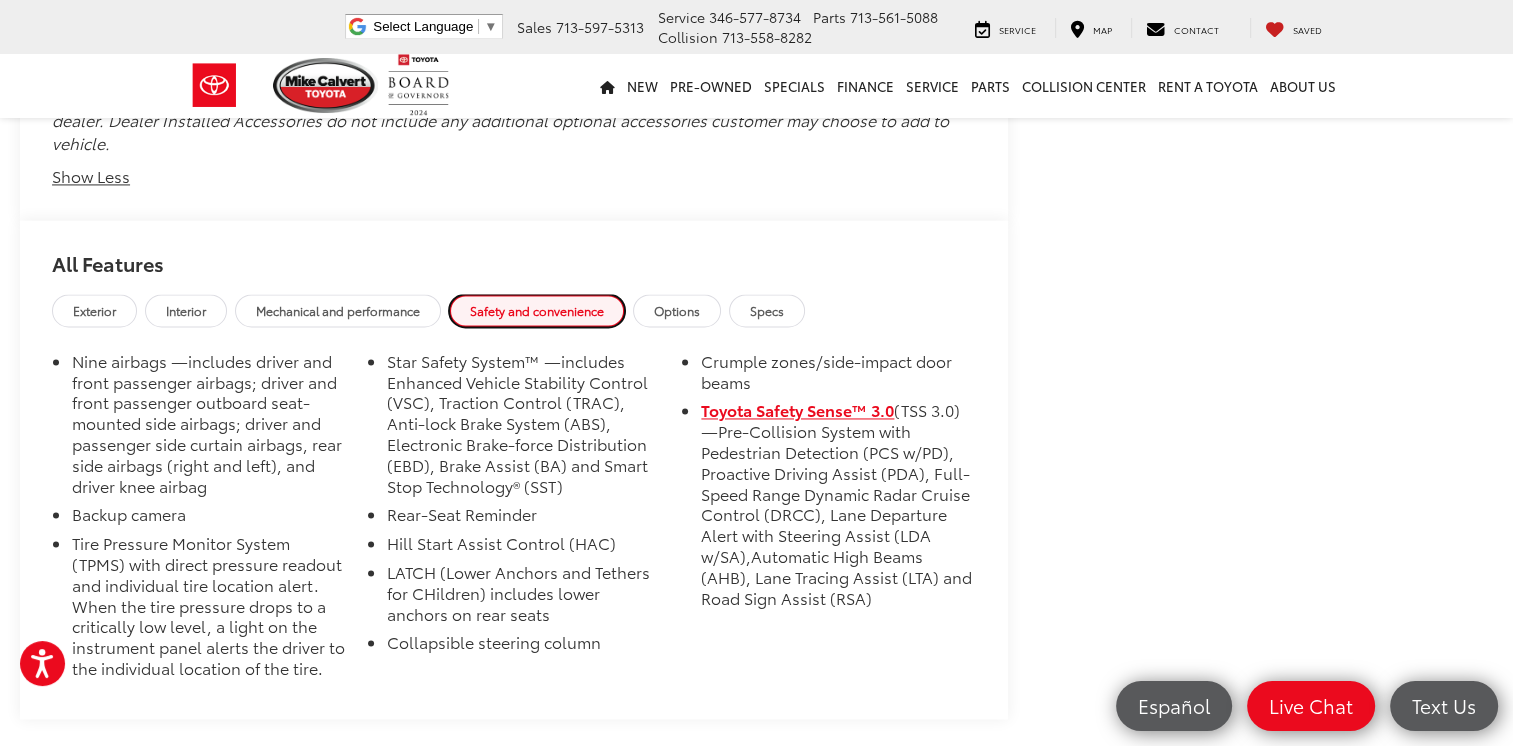 scroll, scrollTop: 3004, scrollLeft: 0, axis: vertical 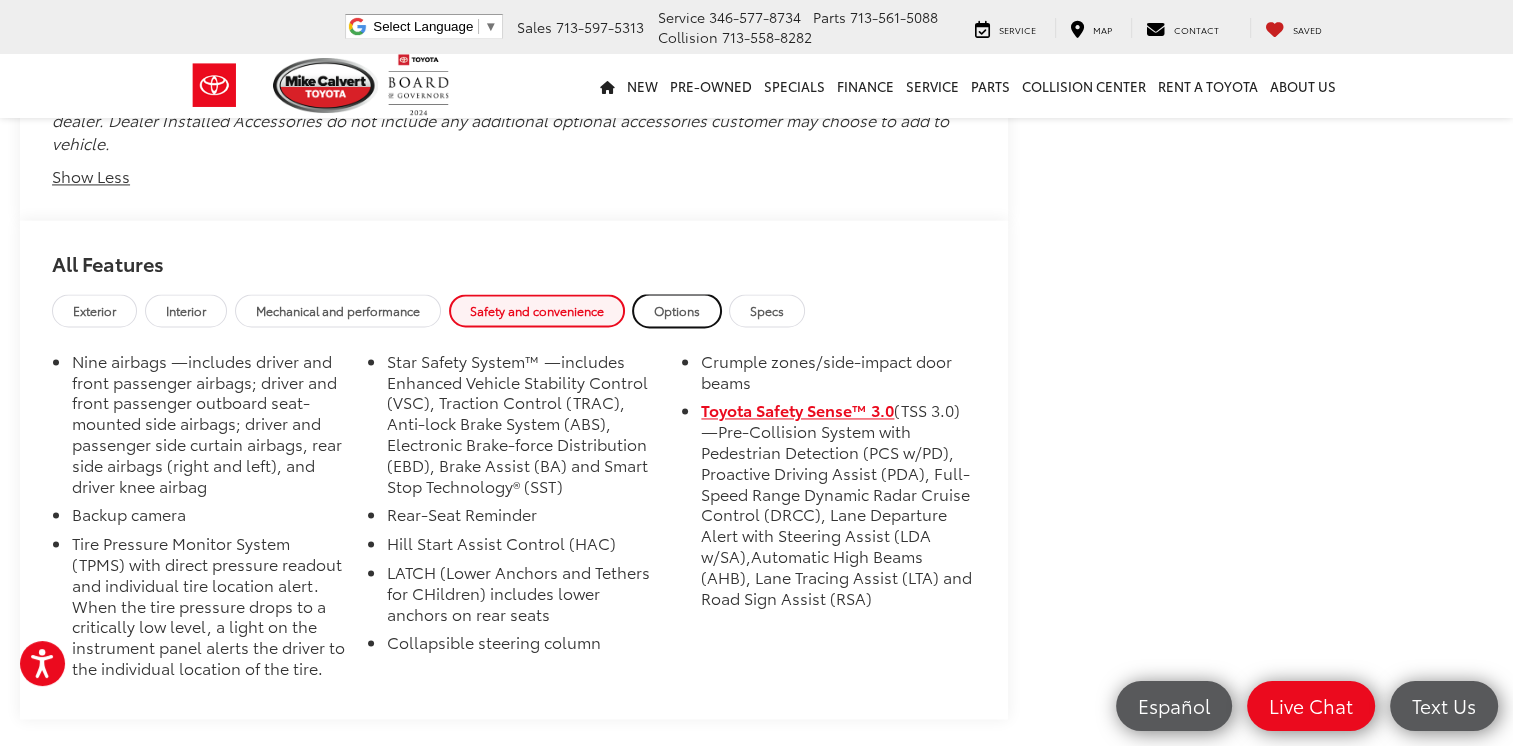 click on "Options" at bounding box center (677, 310) 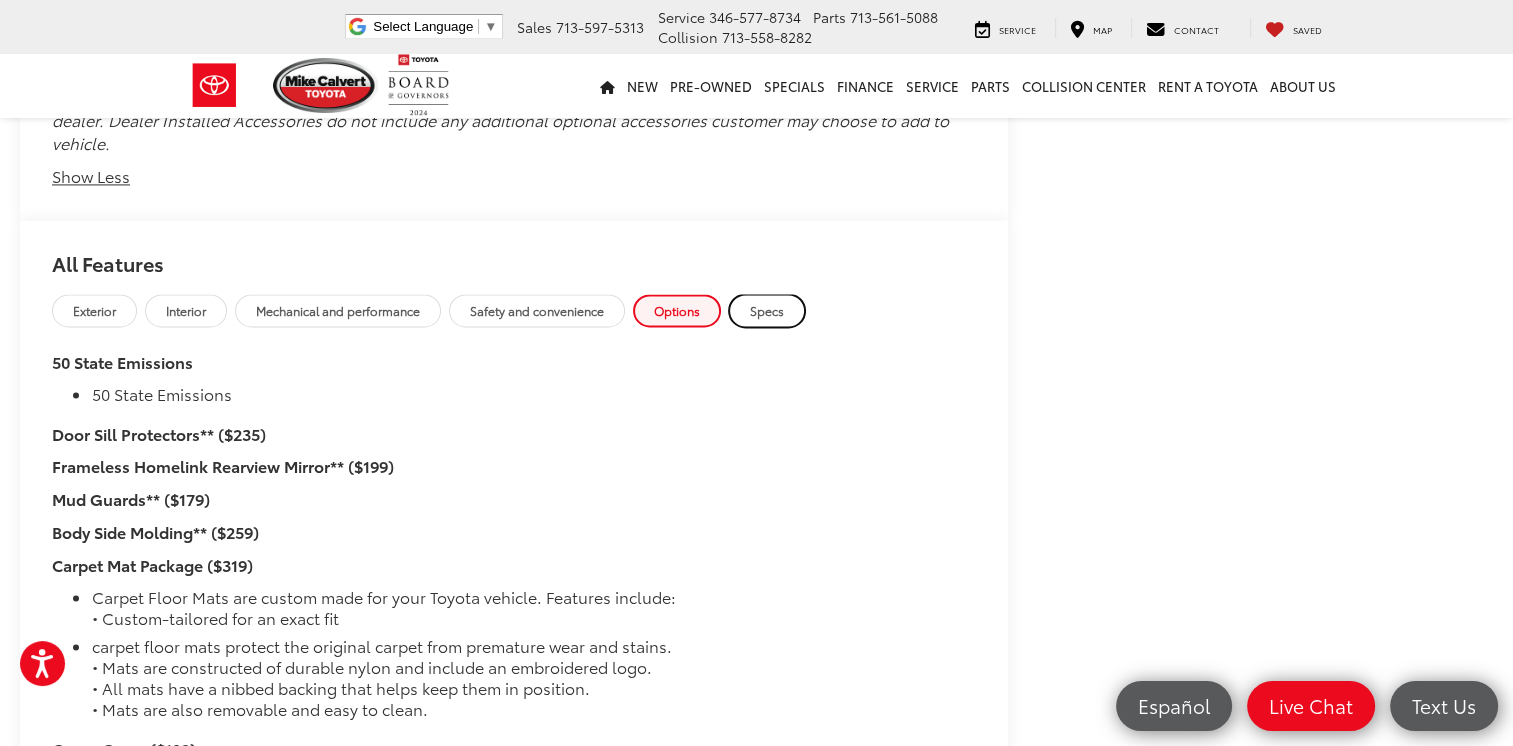 click on "Specs" at bounding box center [767, 310] 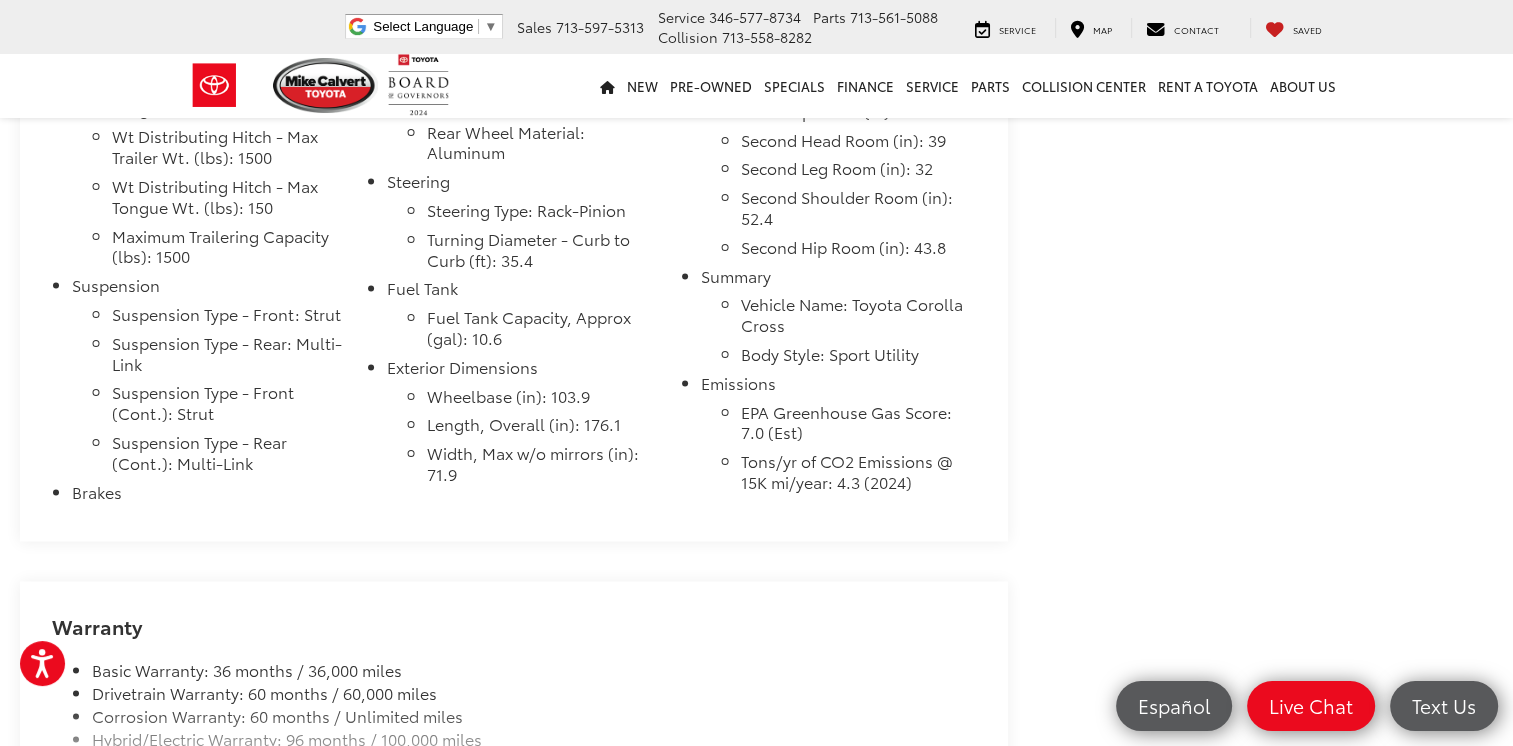 scroll, scrollTop: 3792, scrollLeft: 0, axis: vertical 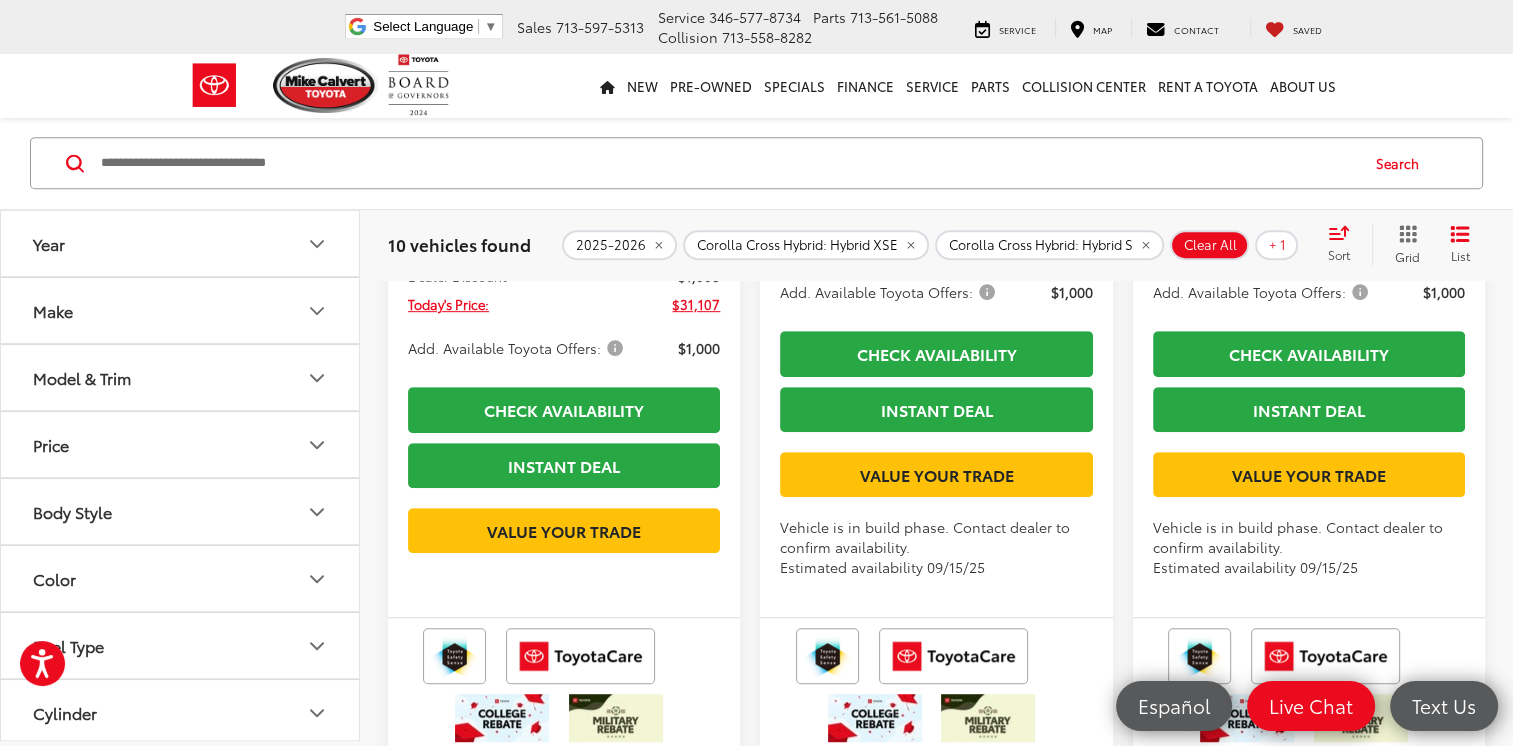 click on "Model & Trim" at bounding box center (181, 377) 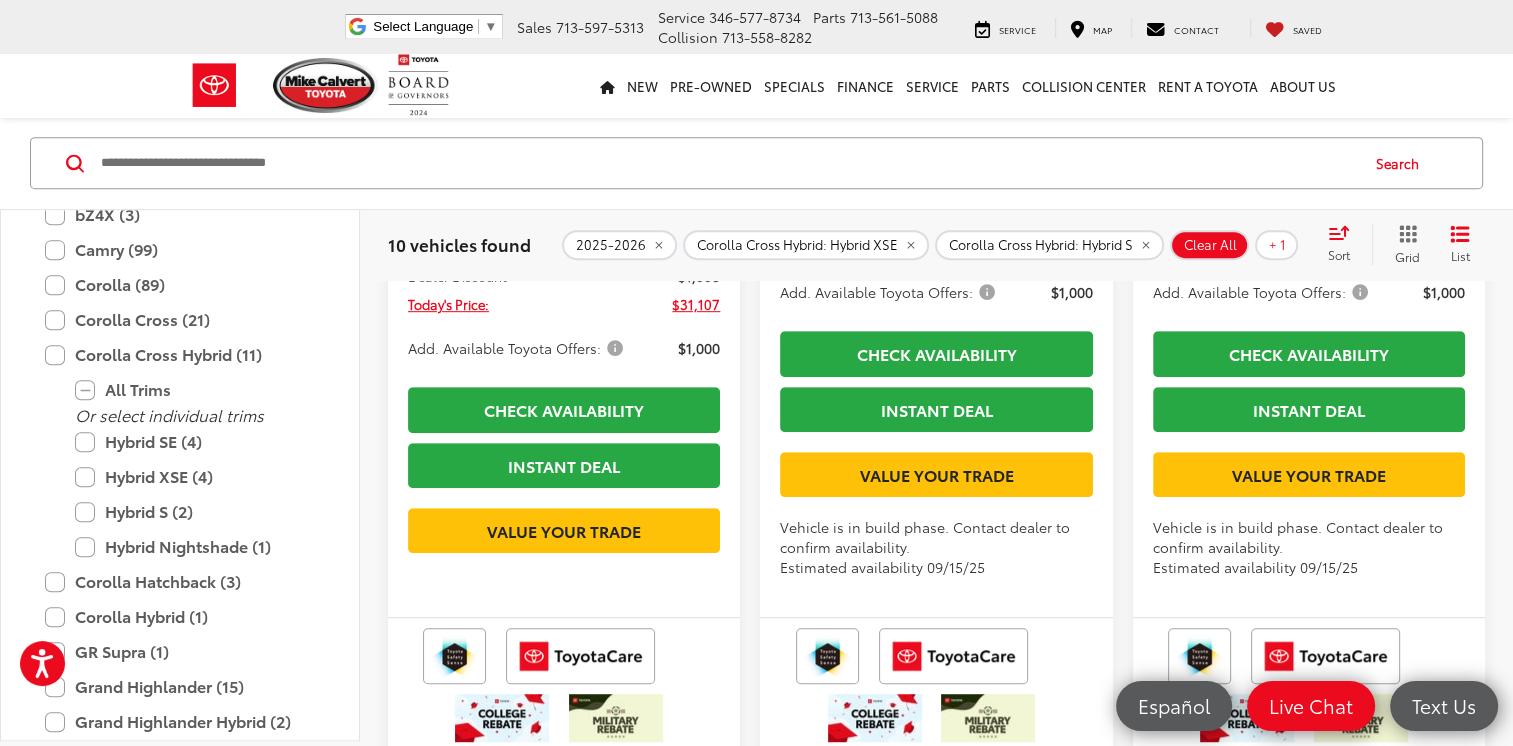 scroll, scrollTop: 320, scrollLeft: 0, axis: vertical 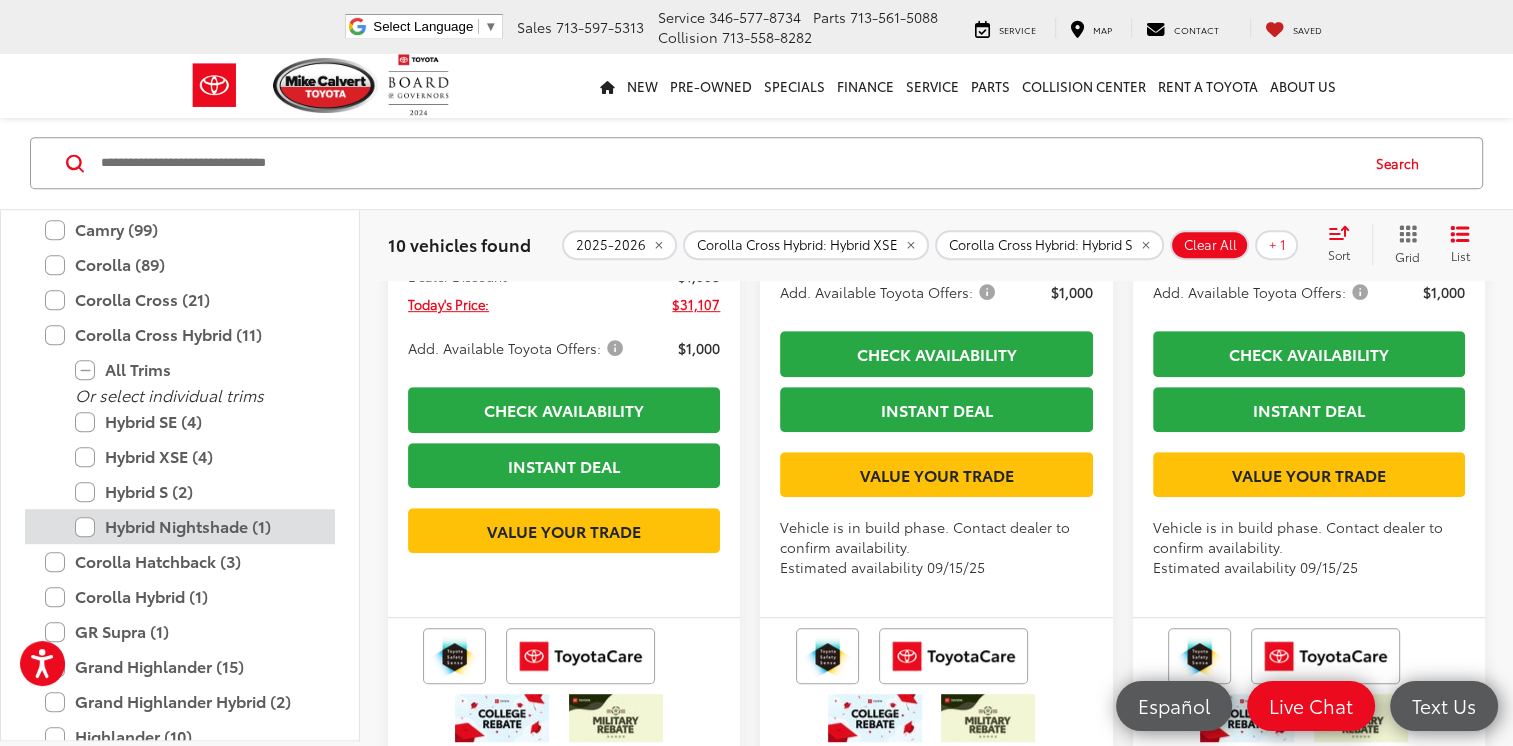 click on "Hybrid Nightshade (1)" at bounding box center [195, 526] 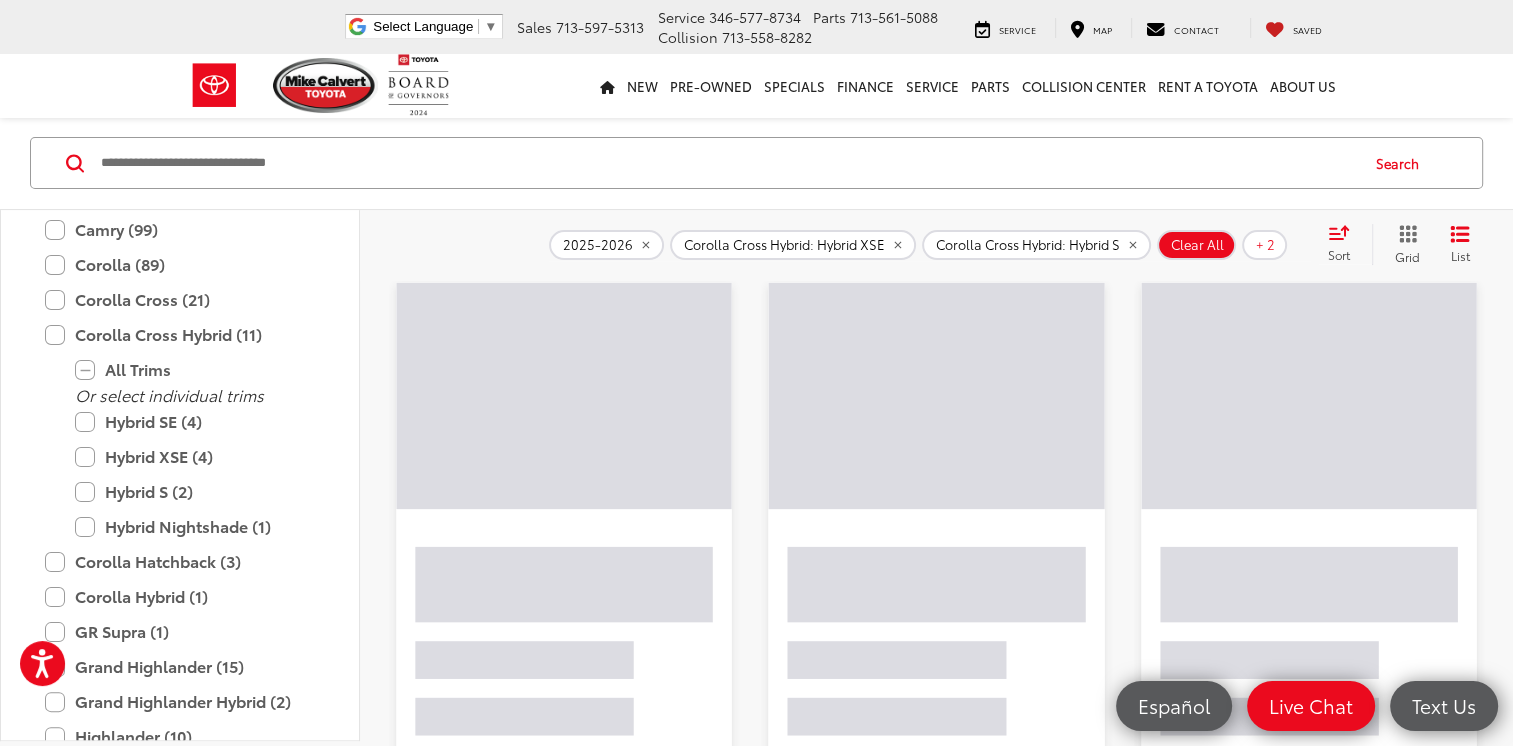 scroll, scrollTop: 280, scrollLeft: 0, axis: vertical 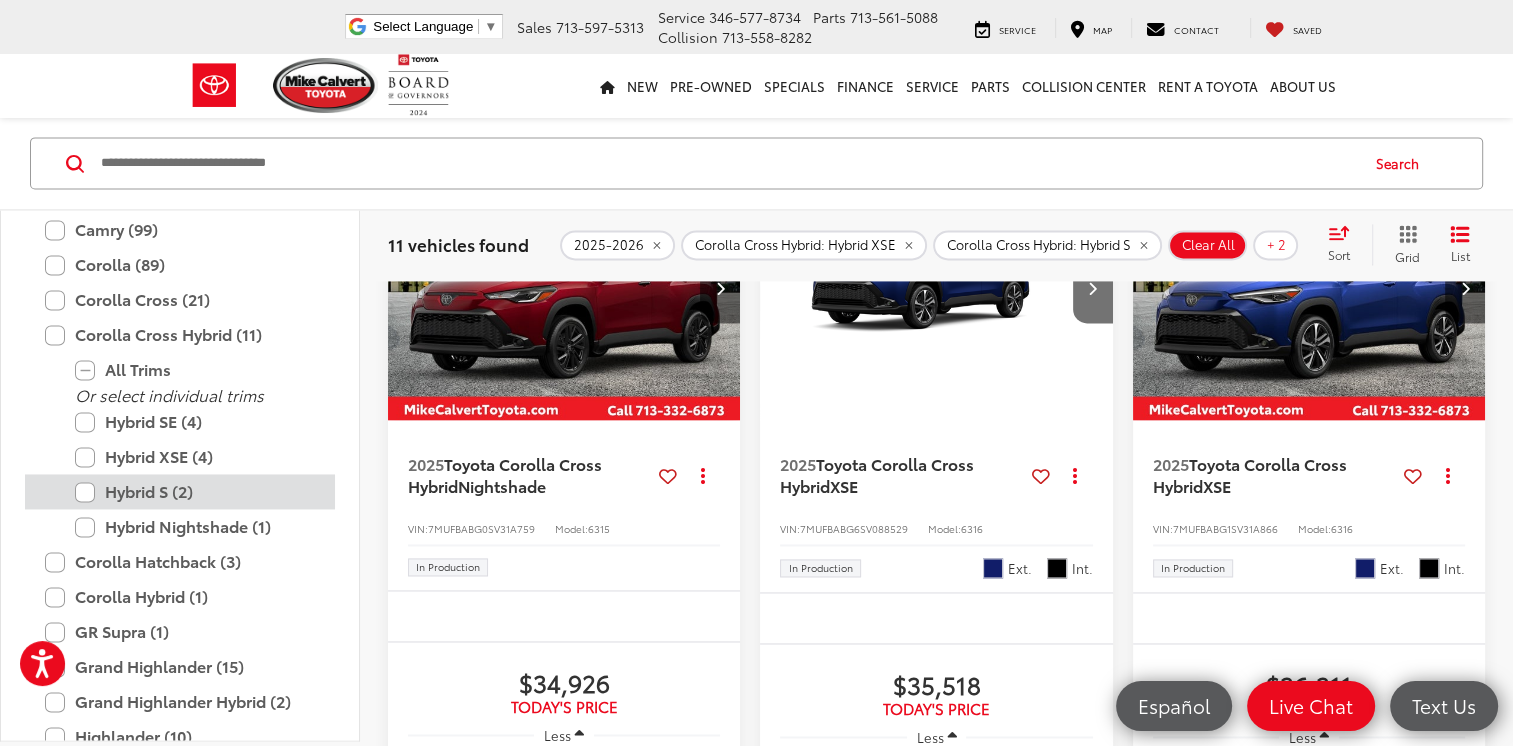 click on "Hybrid S (2)" at bounding box center (195, 491) 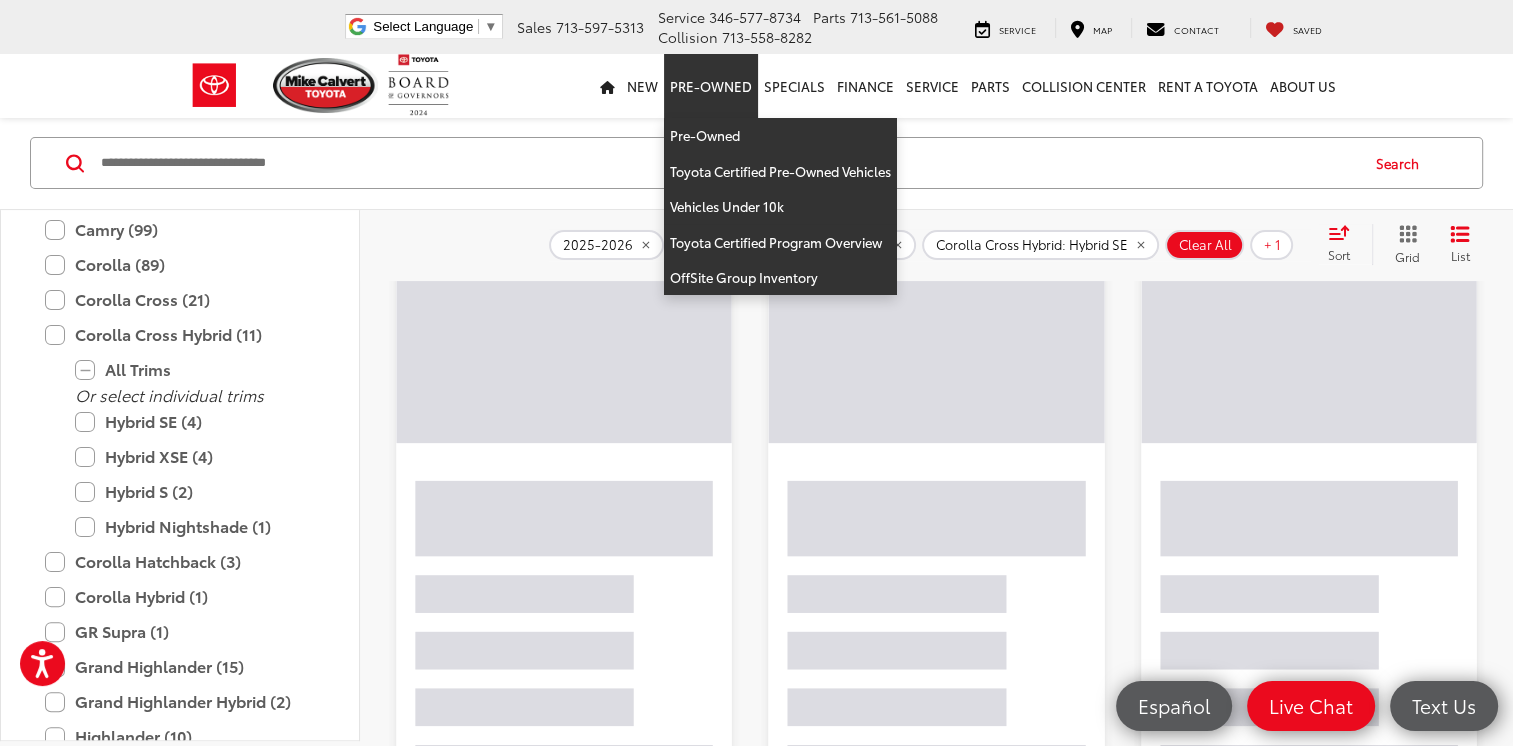 scroll, scrollTop: 280, scrollLeft: 0, axis: vertical 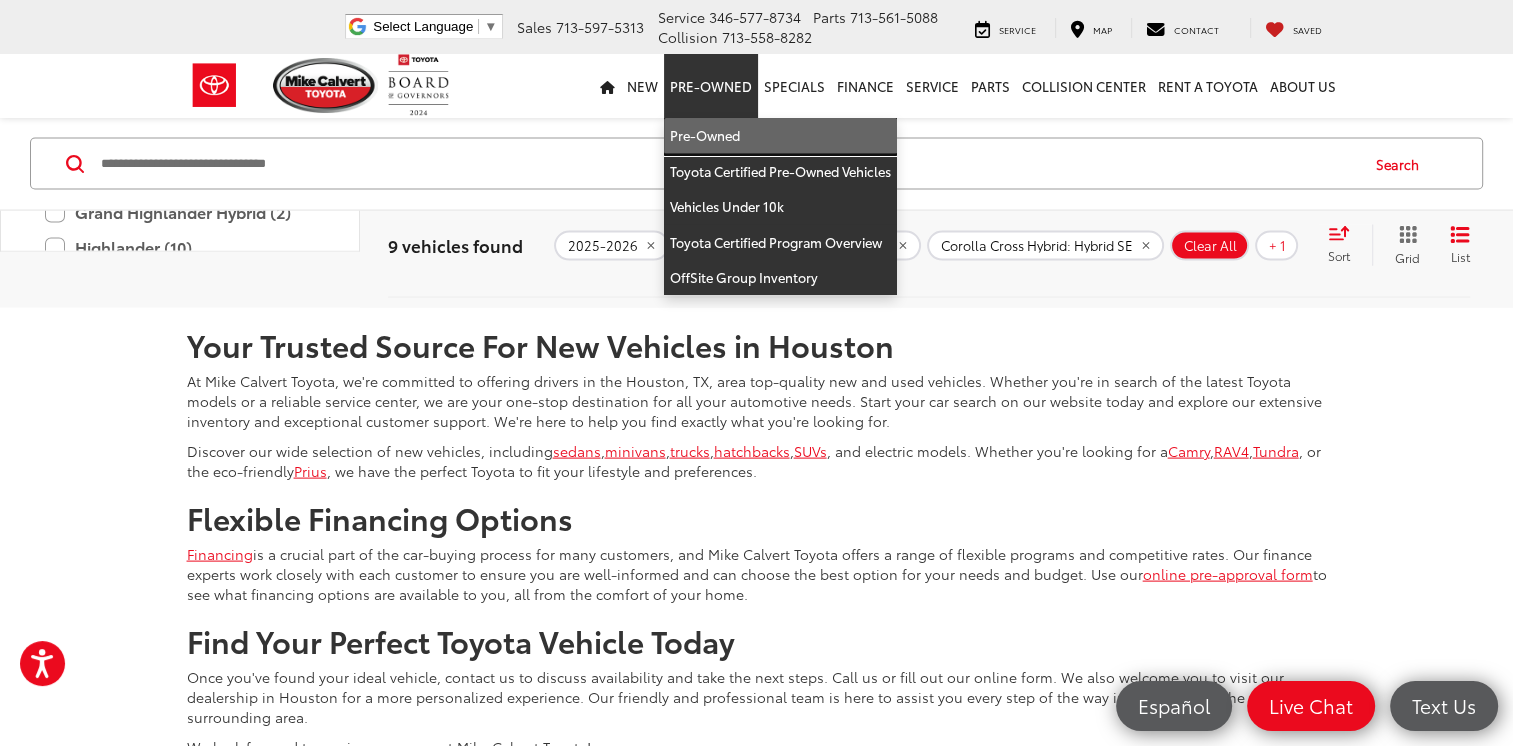 click on "Pre-Owned" at bounding box center [780, 136] 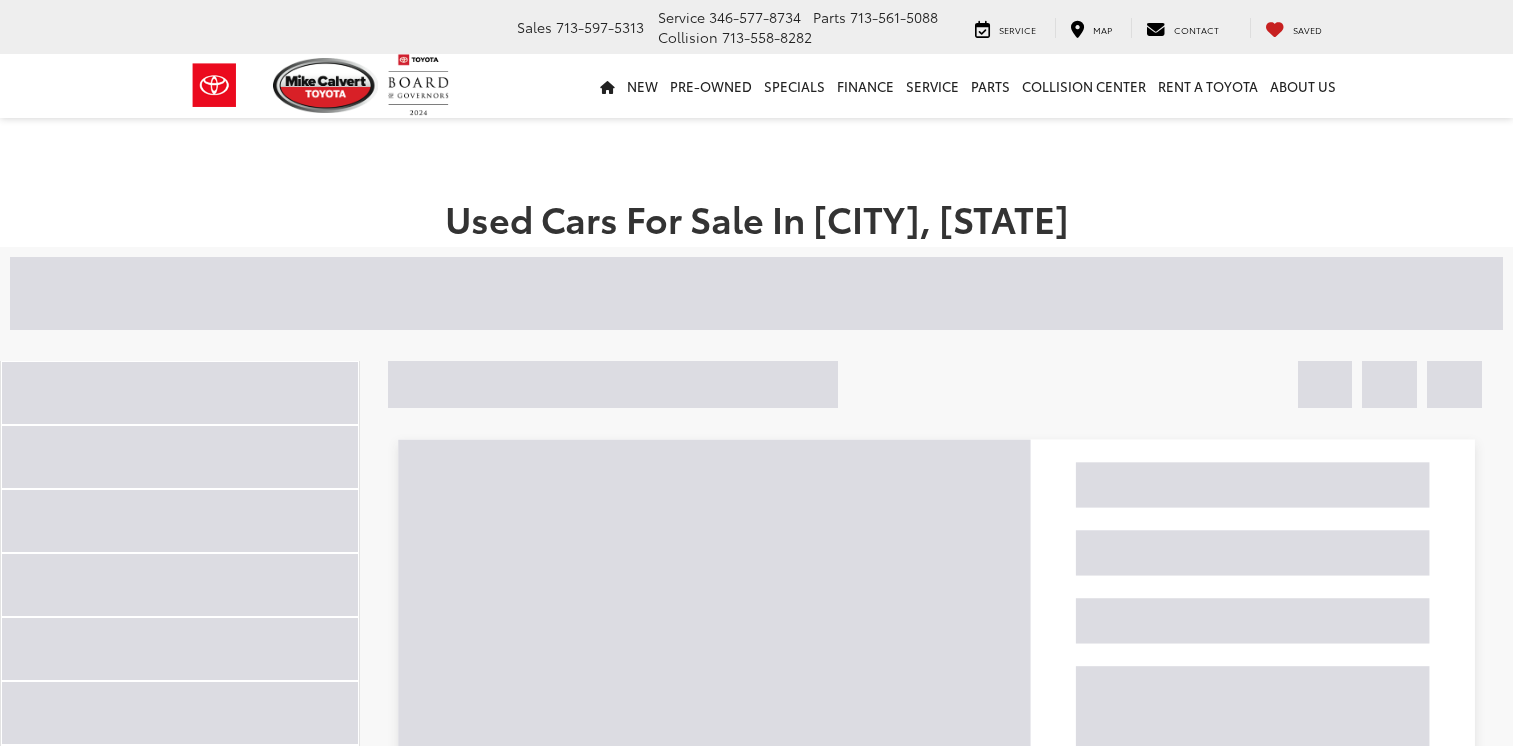 scroll, scrollTop: 0, scrollLeft: 0, axis: both 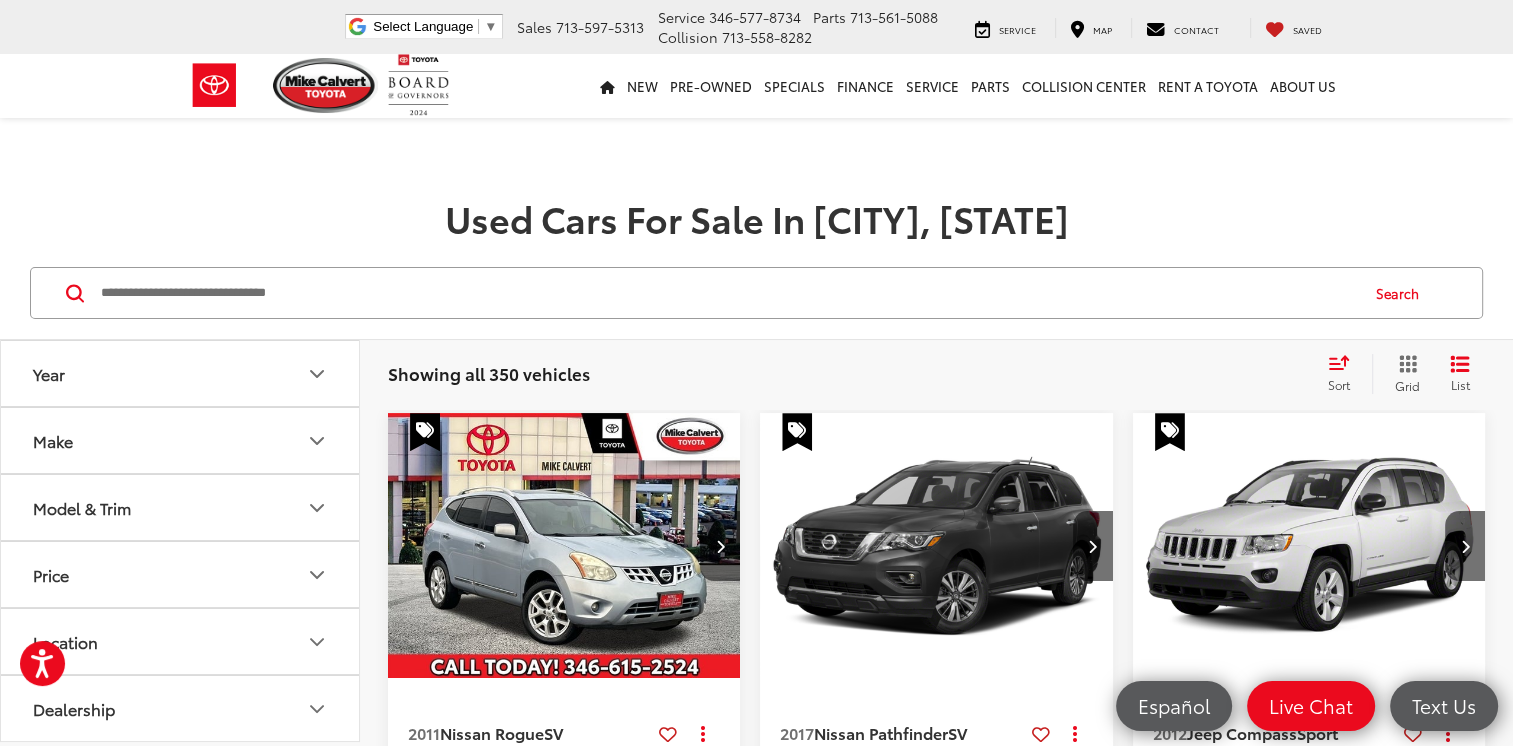 click on "Year" at bounding box center (181, 373) 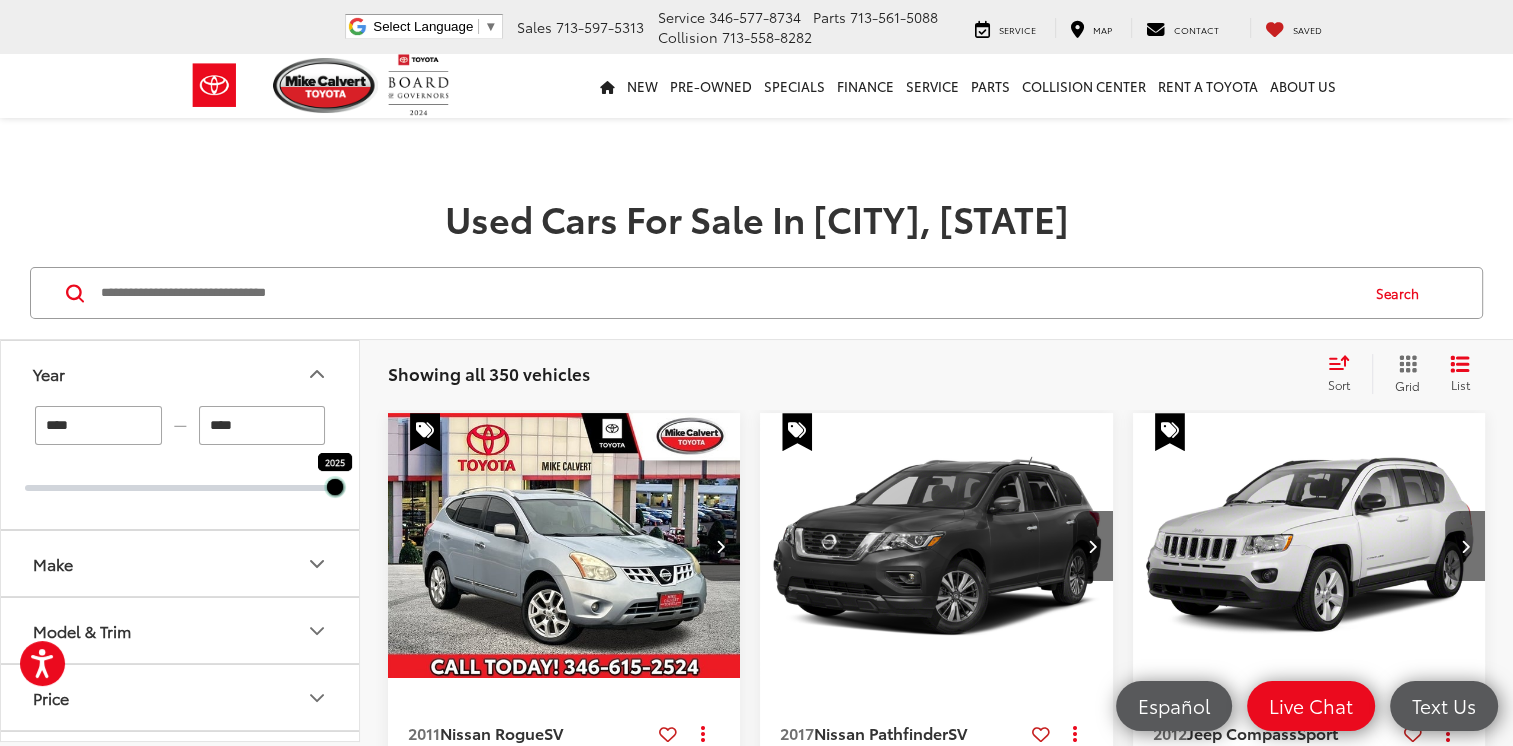 drag, startPoint x: 23, startPoint y: 492, endPoint x: 331, endPoint y: 485, distance: 308.07953 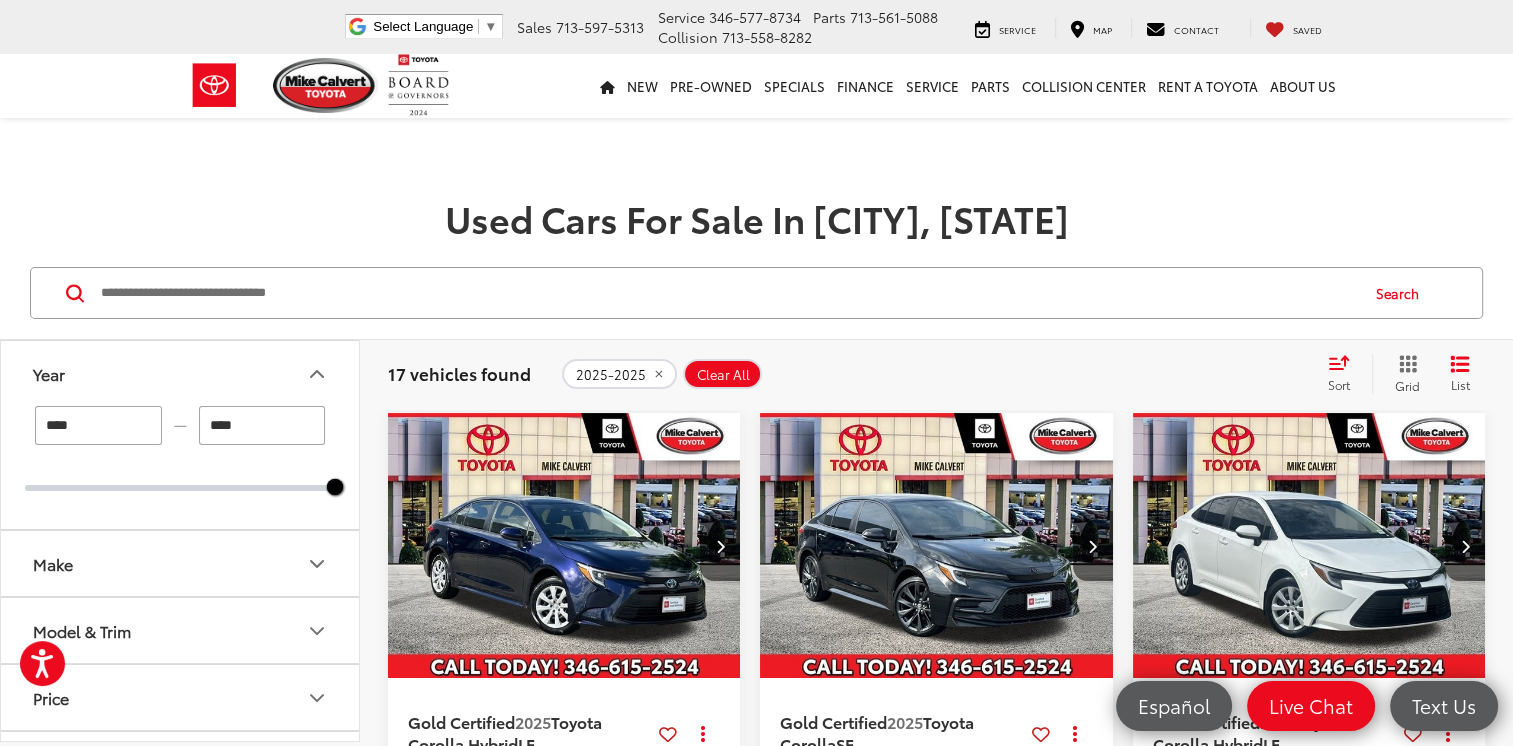 click on "Make" at bounding box center [181, 563] 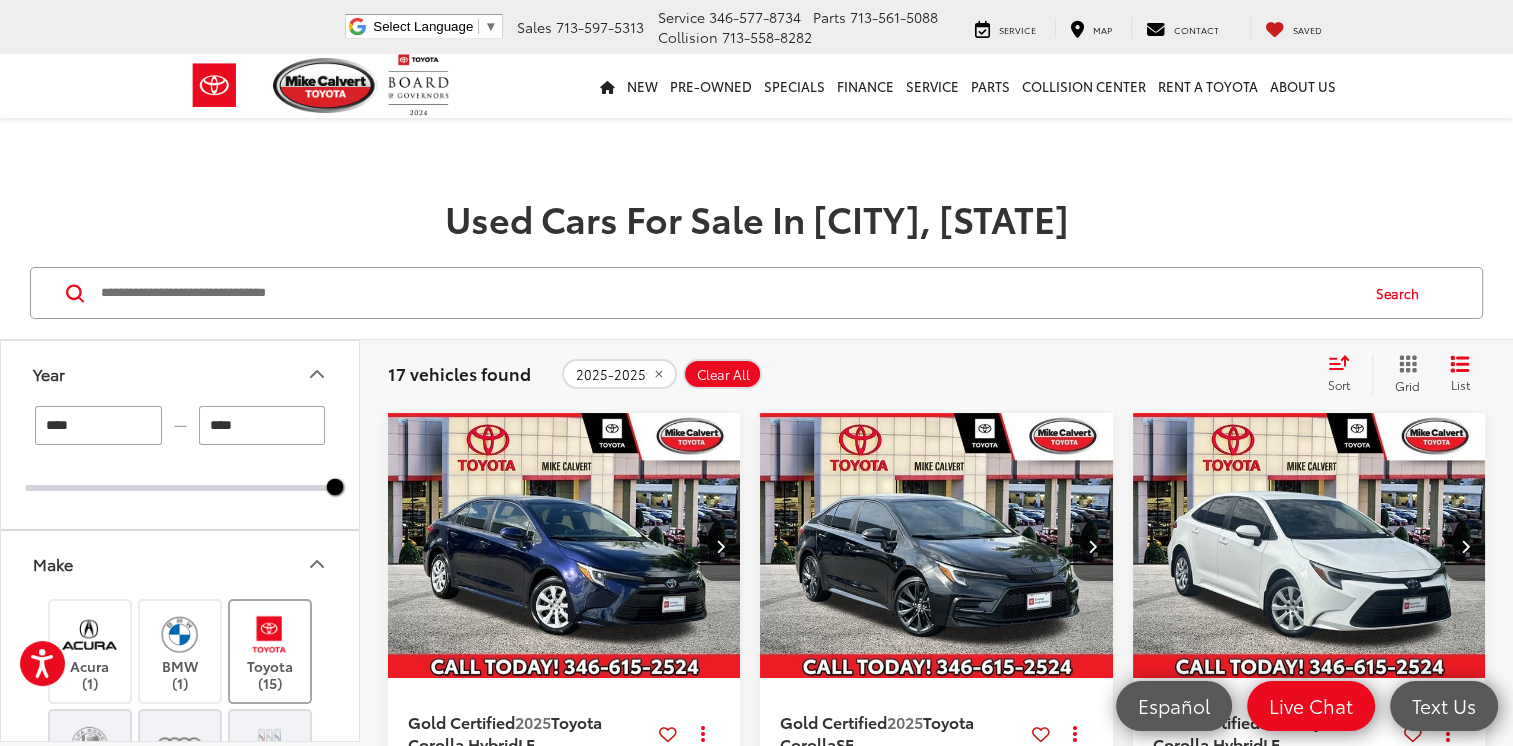 click at bounding box center (269, 634) 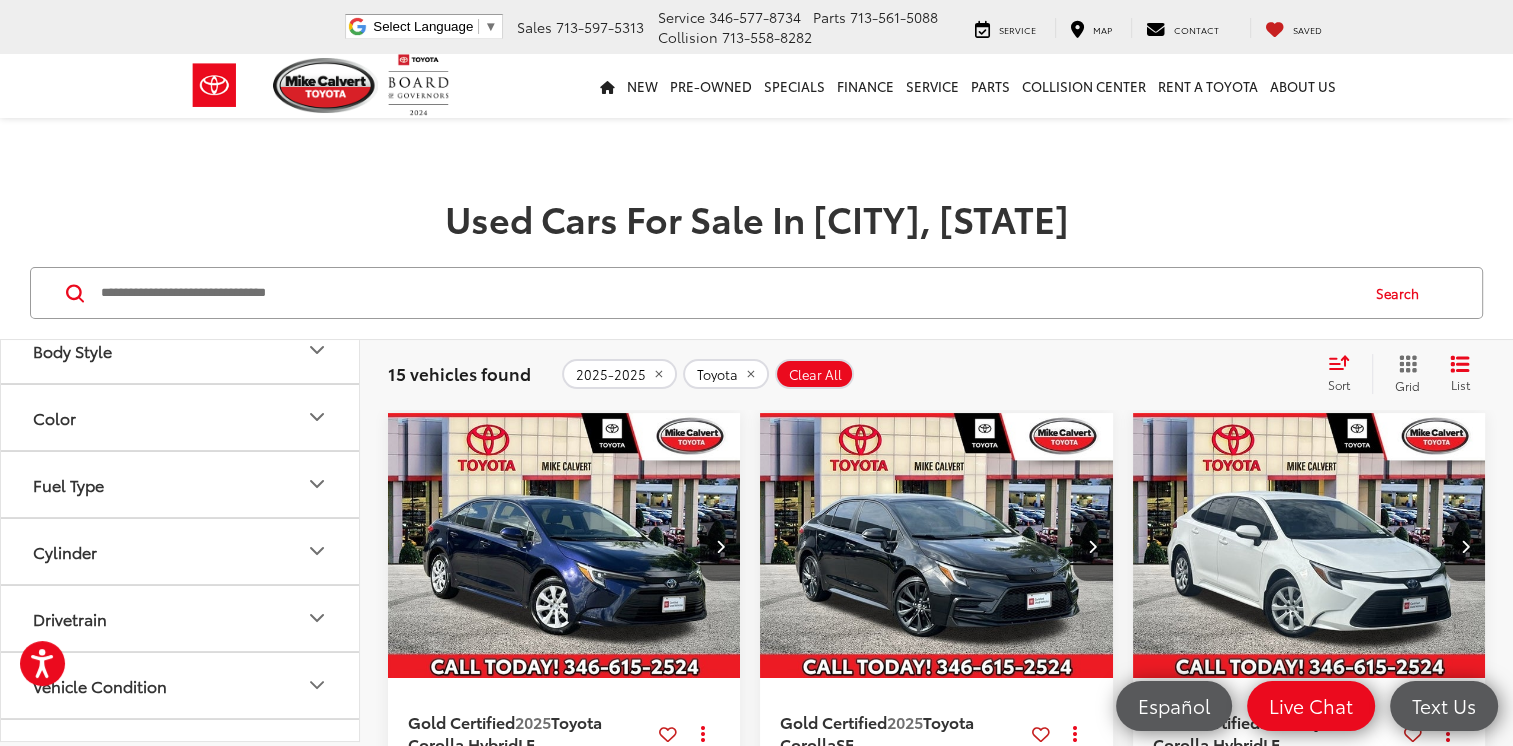 scroll, scrollTop: 1320, scrollLeft: 0, axis: vertical 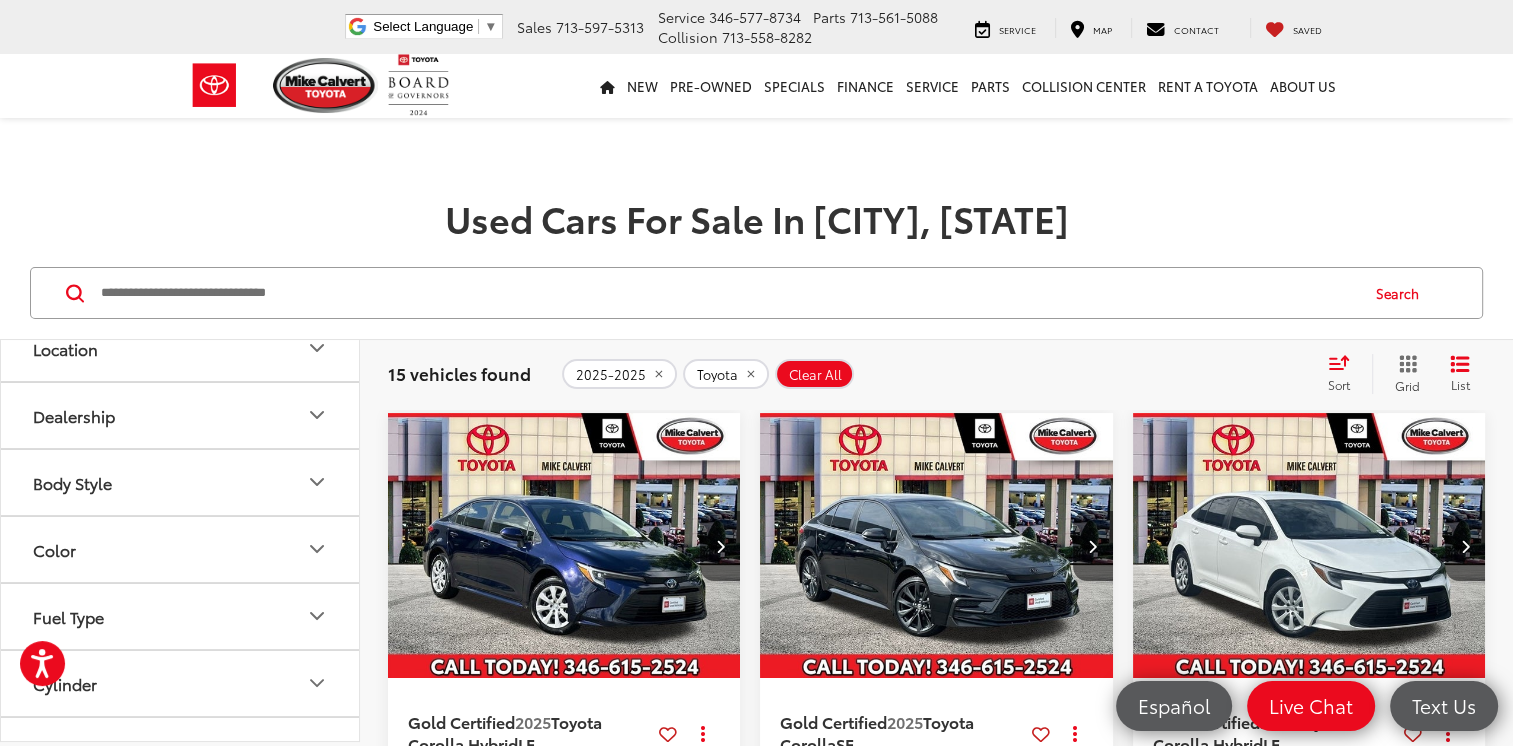 click on "Model & Trim" at bounding box center (181, 214) 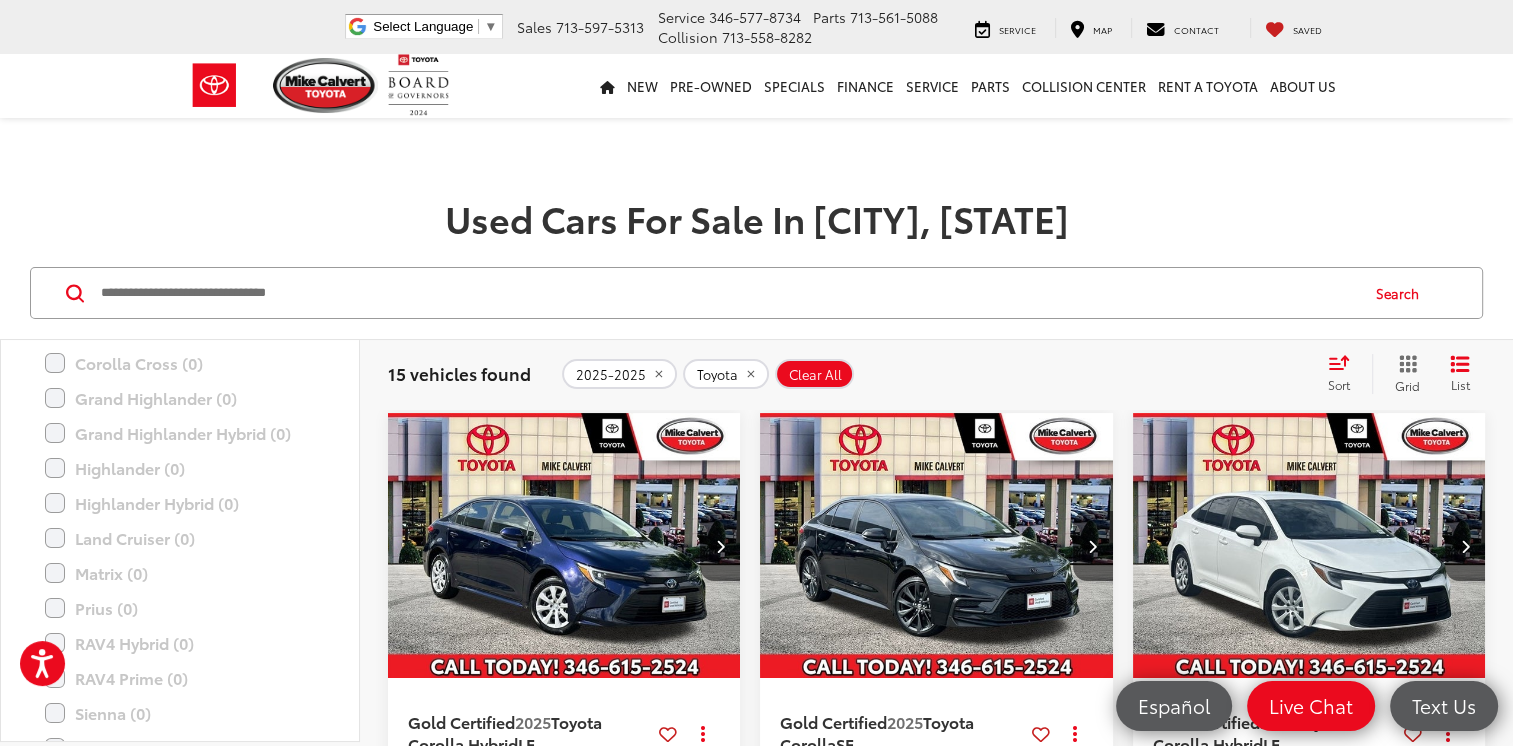scroll, scrollTop: 1440, scrollLeft: 0, axis: vertical 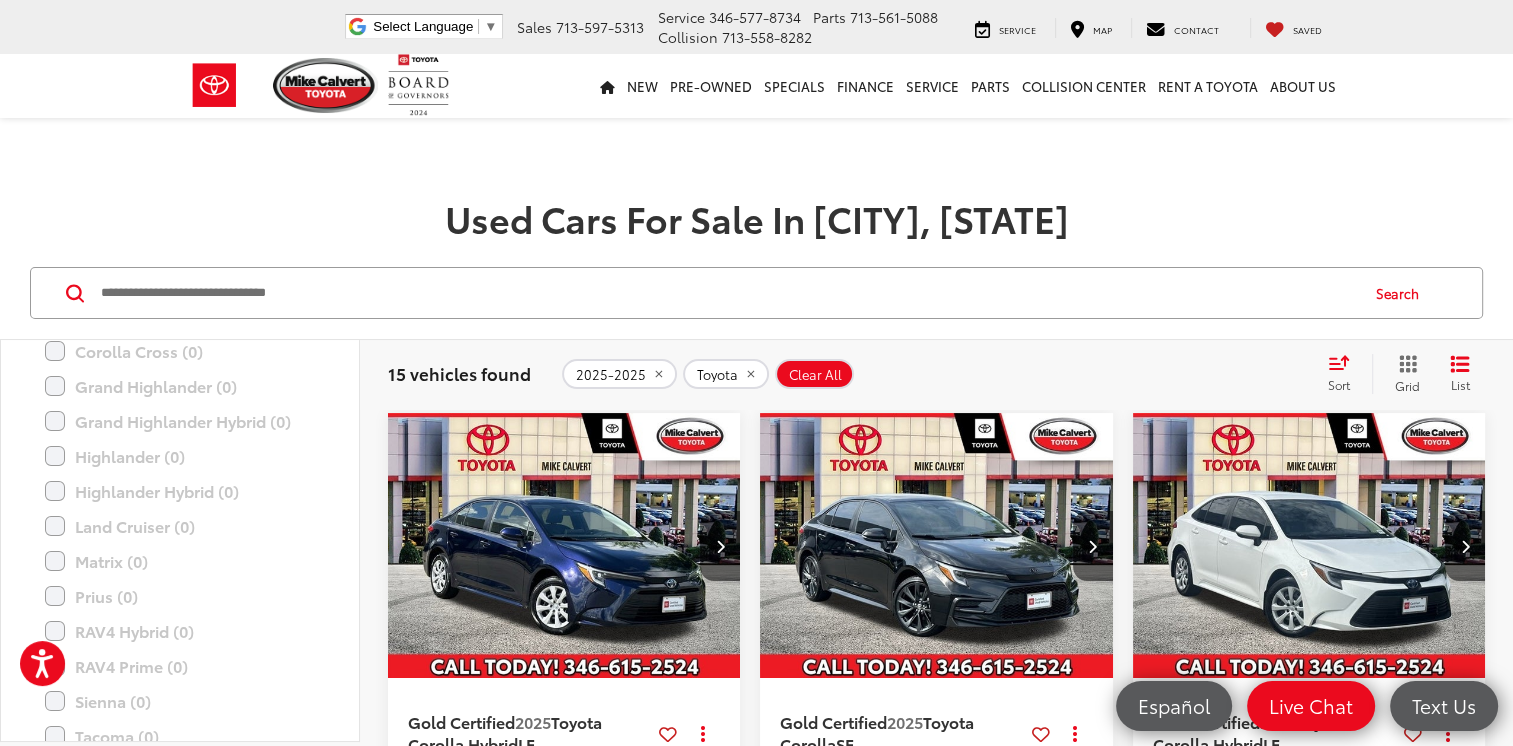 click on "RAV4 (2)" at bounding box center [180, 176] 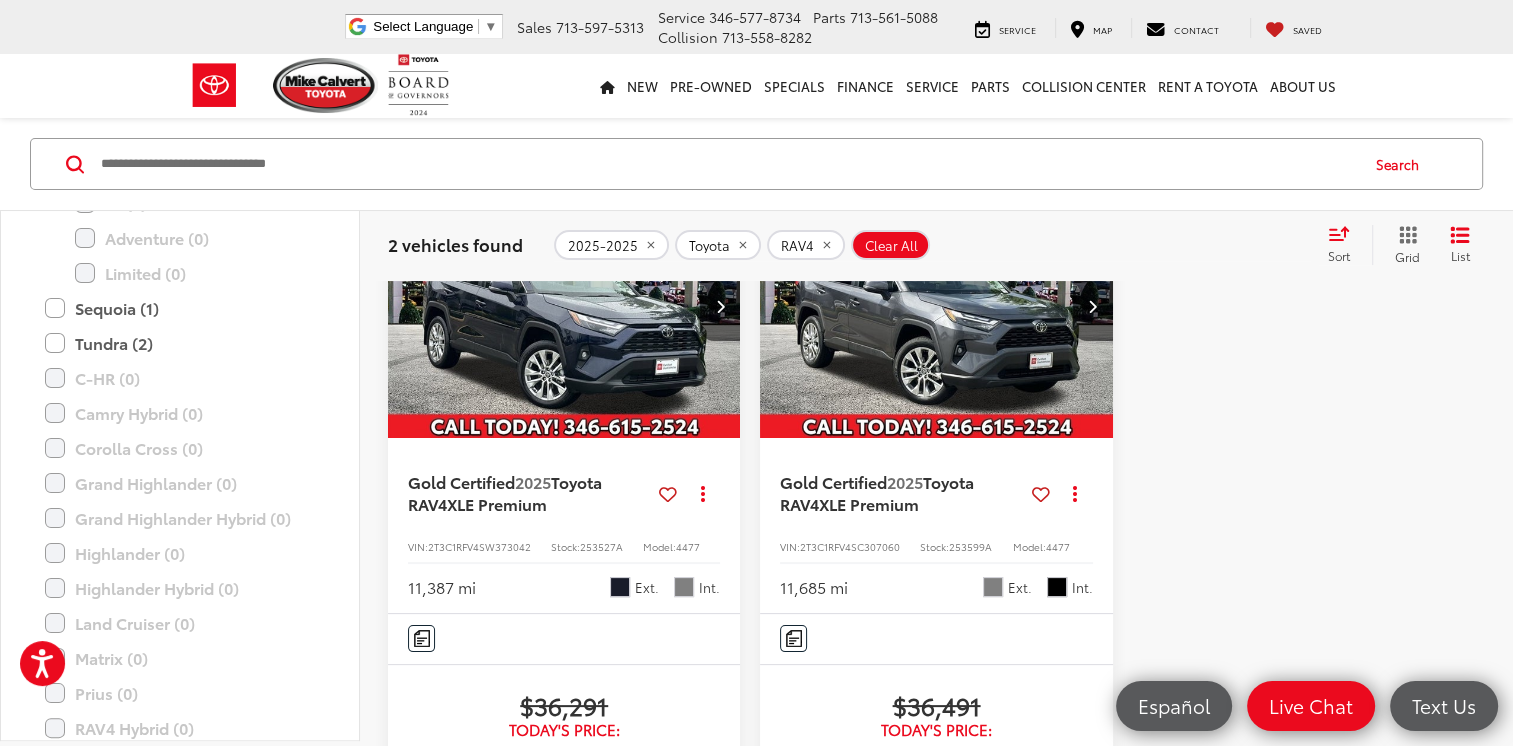 scroll, scrollTop: 280, scrollLeft: 0, axis: vertical 